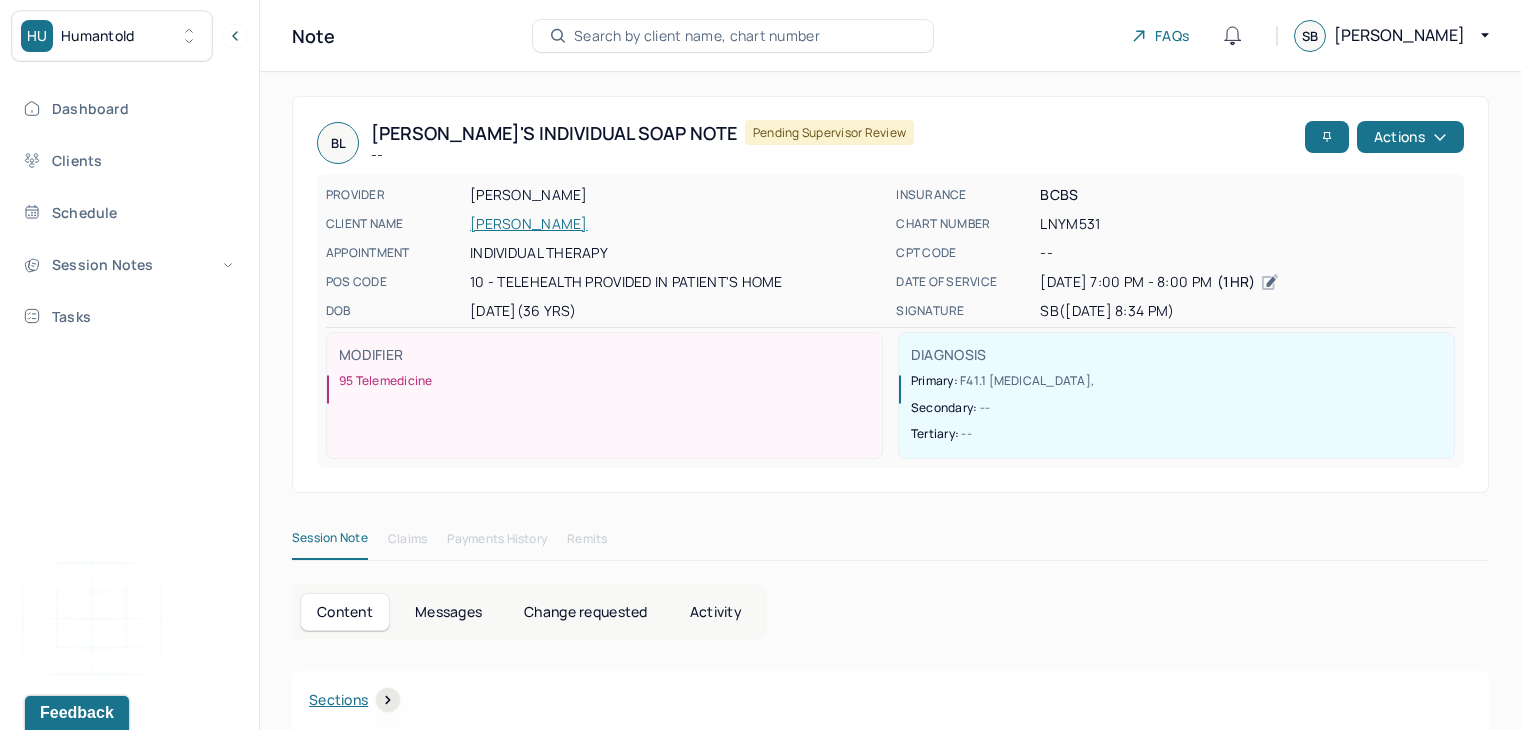scroll, scrollTop: 0, scrollLeft: 0, axis: both 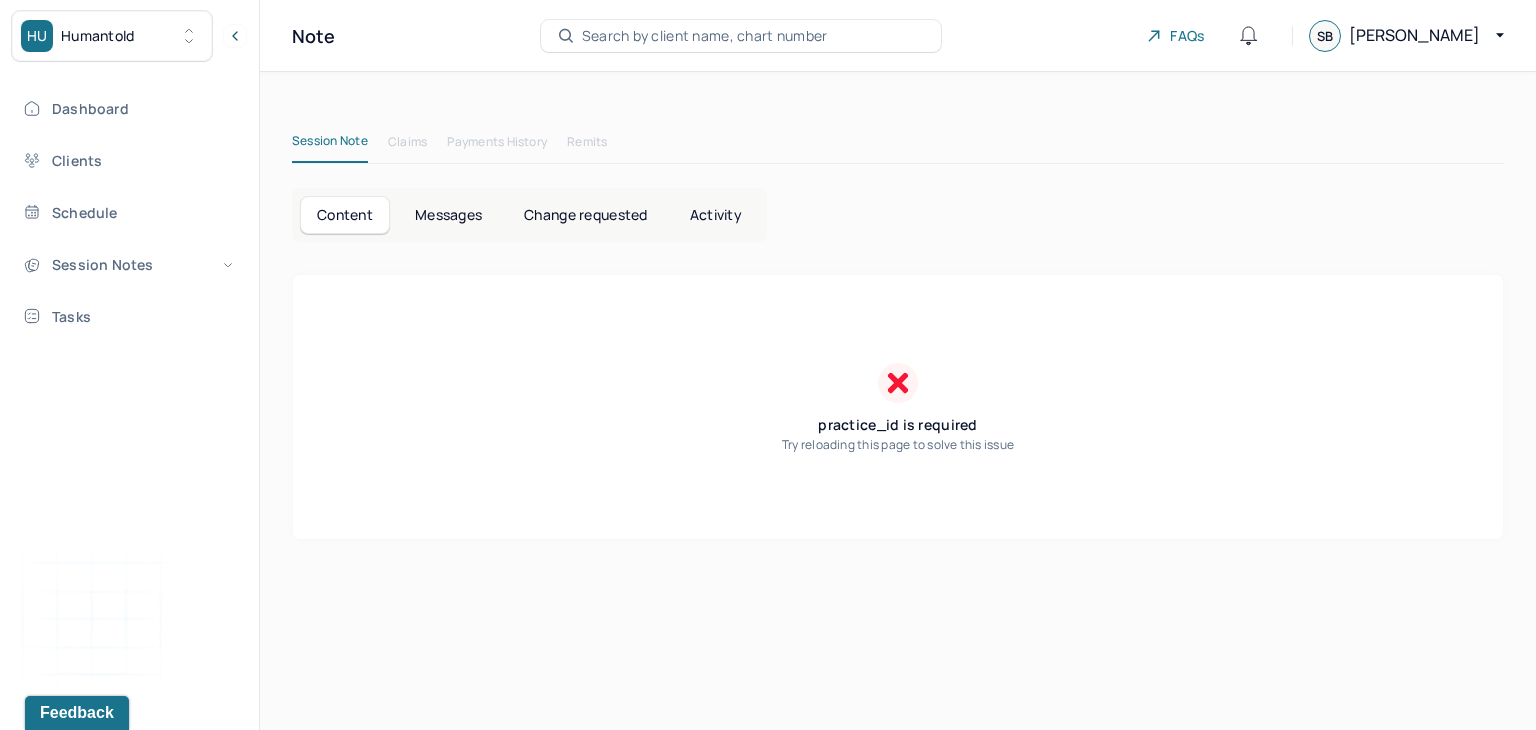 click on "HU Humantold" at bounding box center (112, 36) 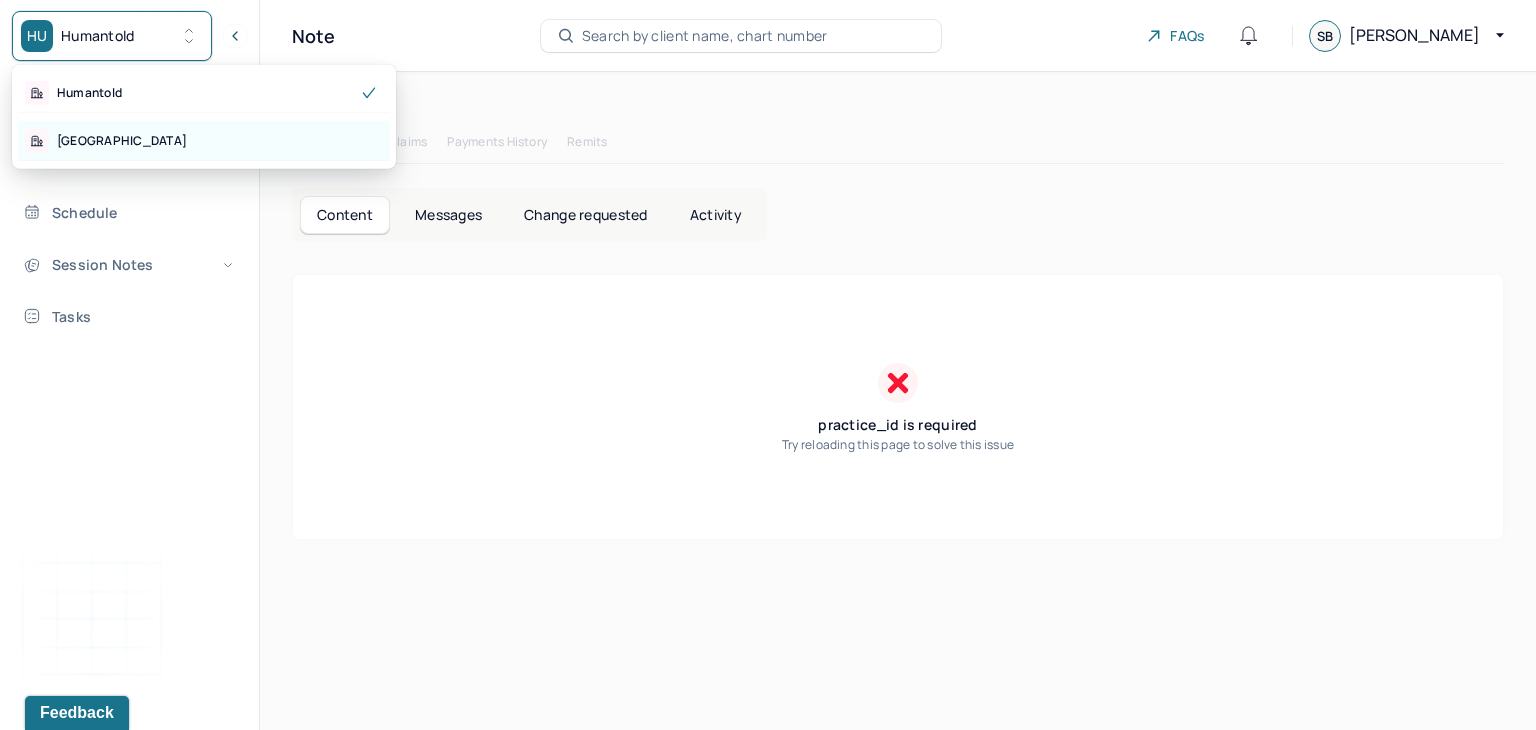 click on "[GEOGRAPHIC_DATA]" at bounding box center (122, 141) 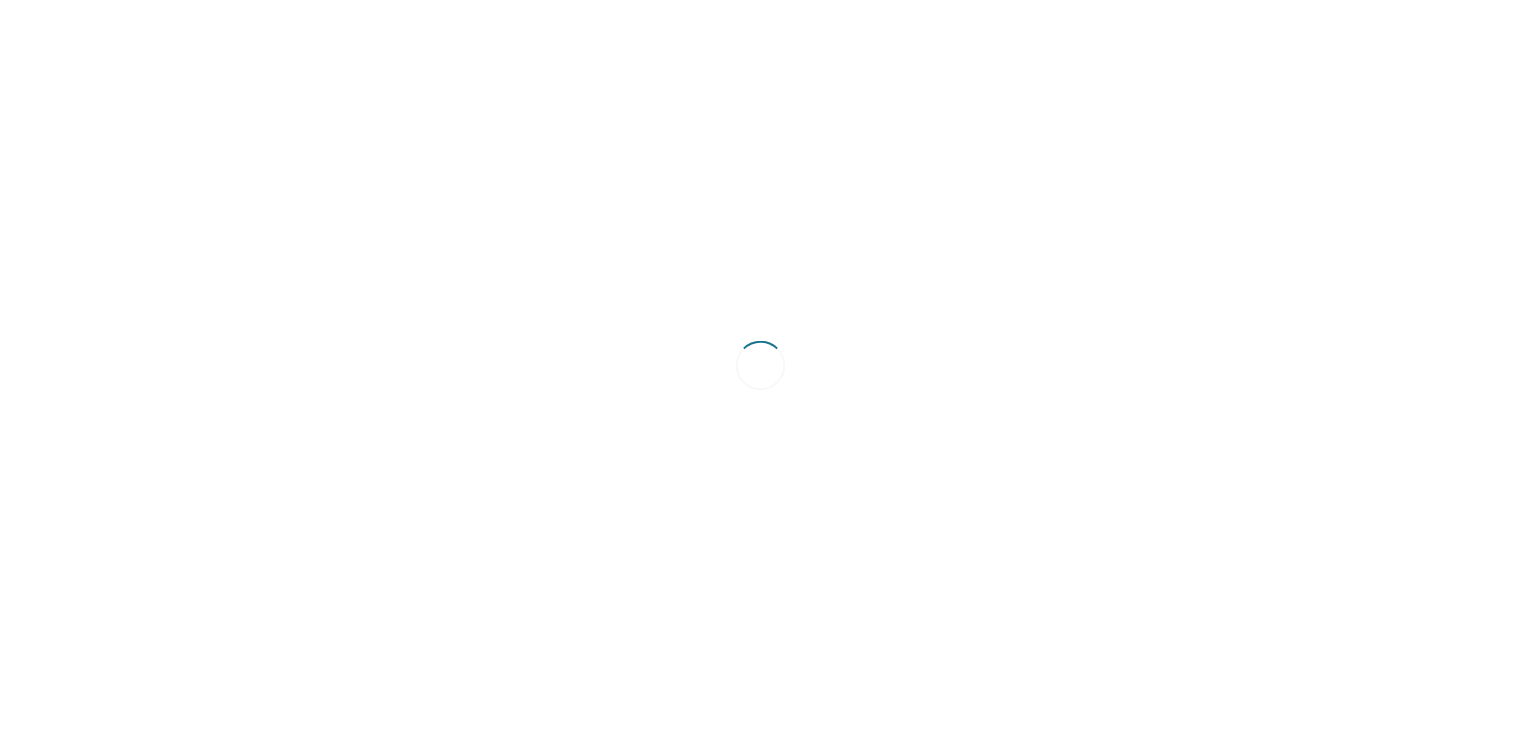 scroll, scrollTop: 0, scrollLeft: 0, axis: both 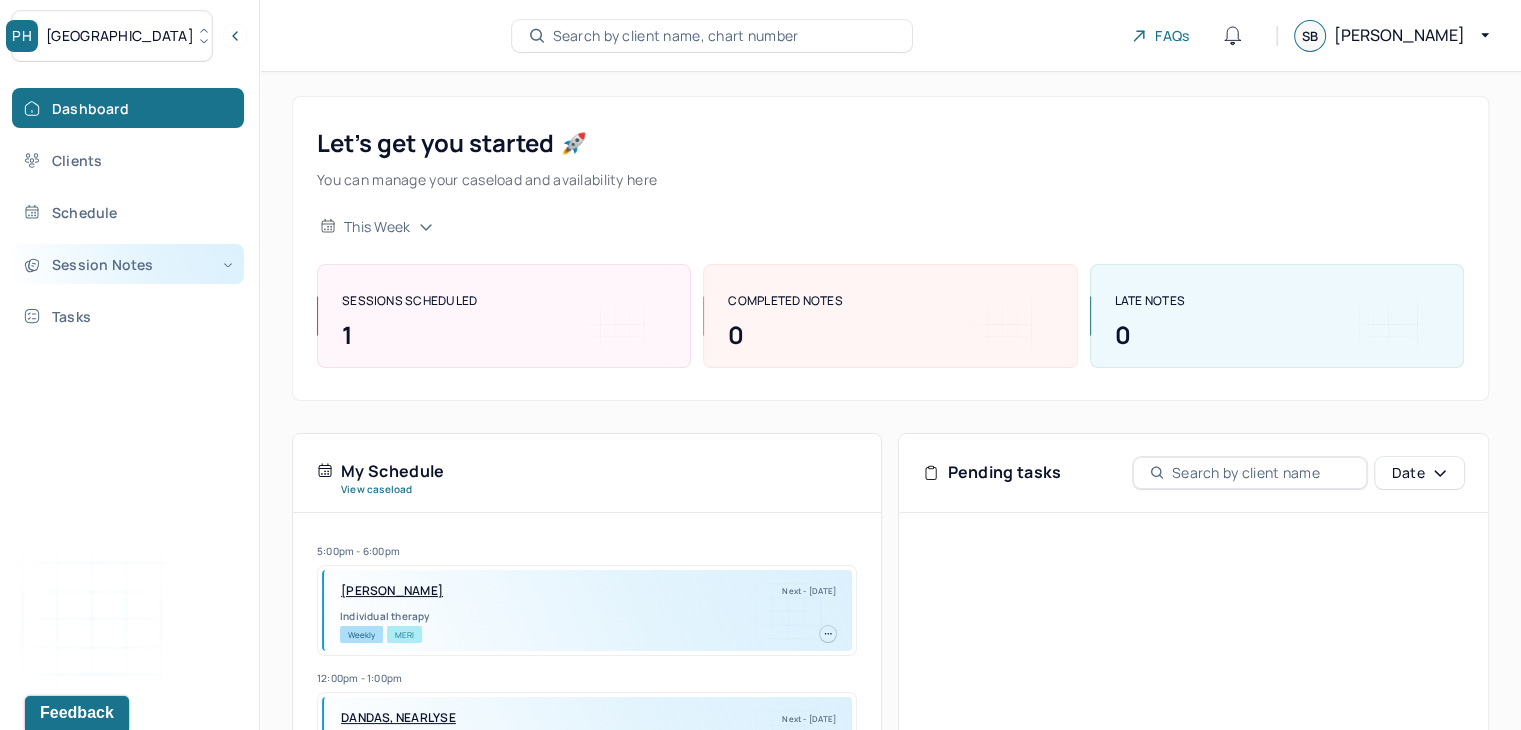 click on "Session Notes" at bounding box center (128, 264) 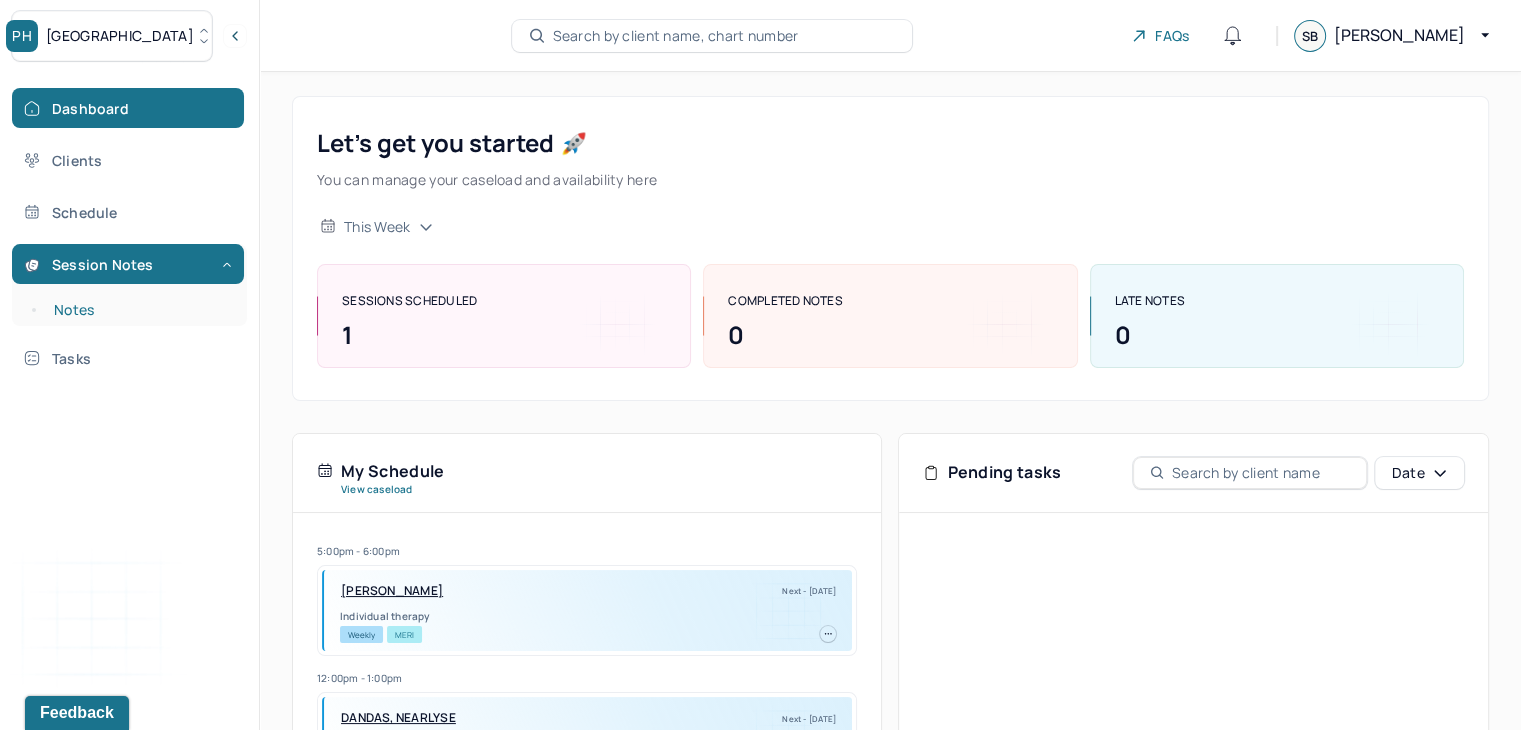 click on "Notes" at bounding box center (139, 310) 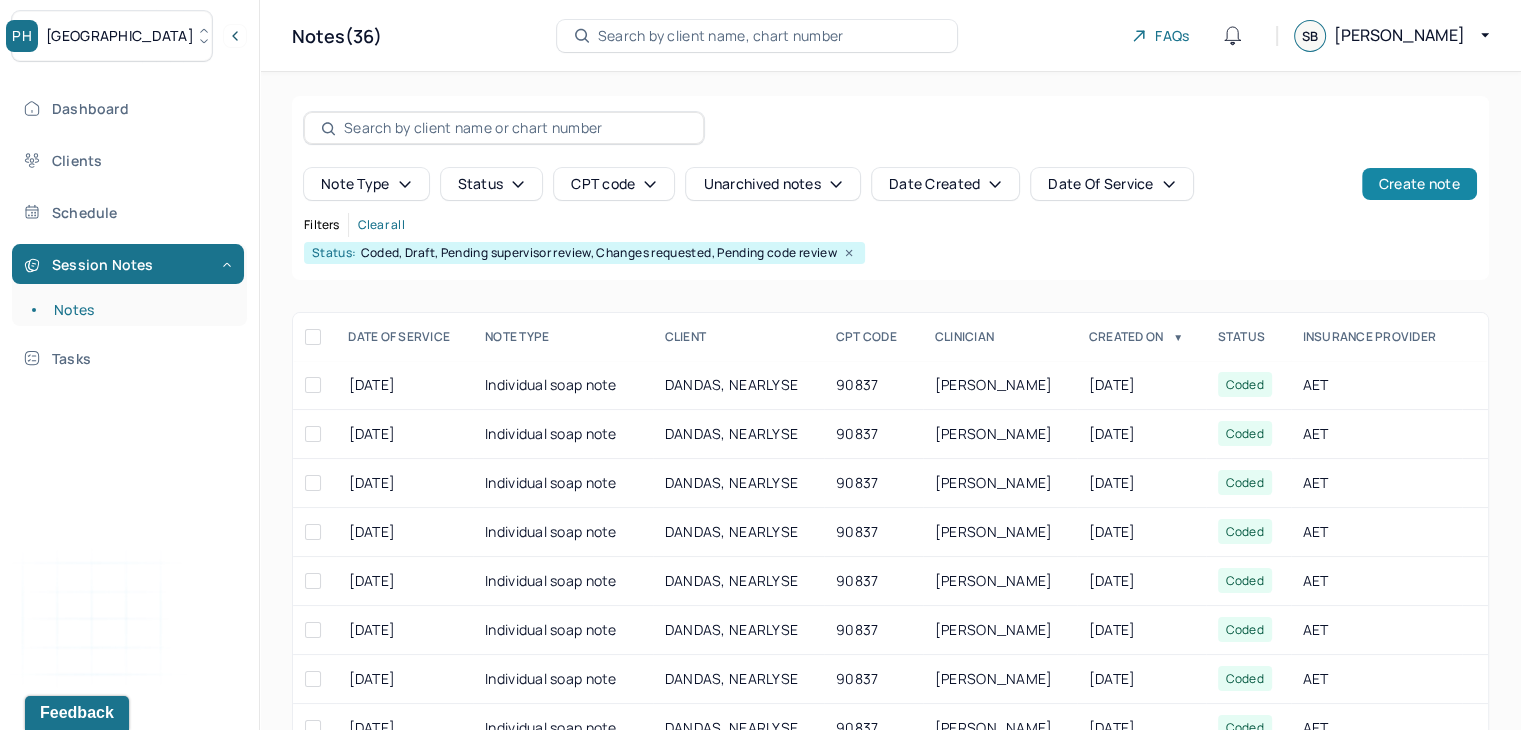click on "Create note" at bounding box center [1419, 184] 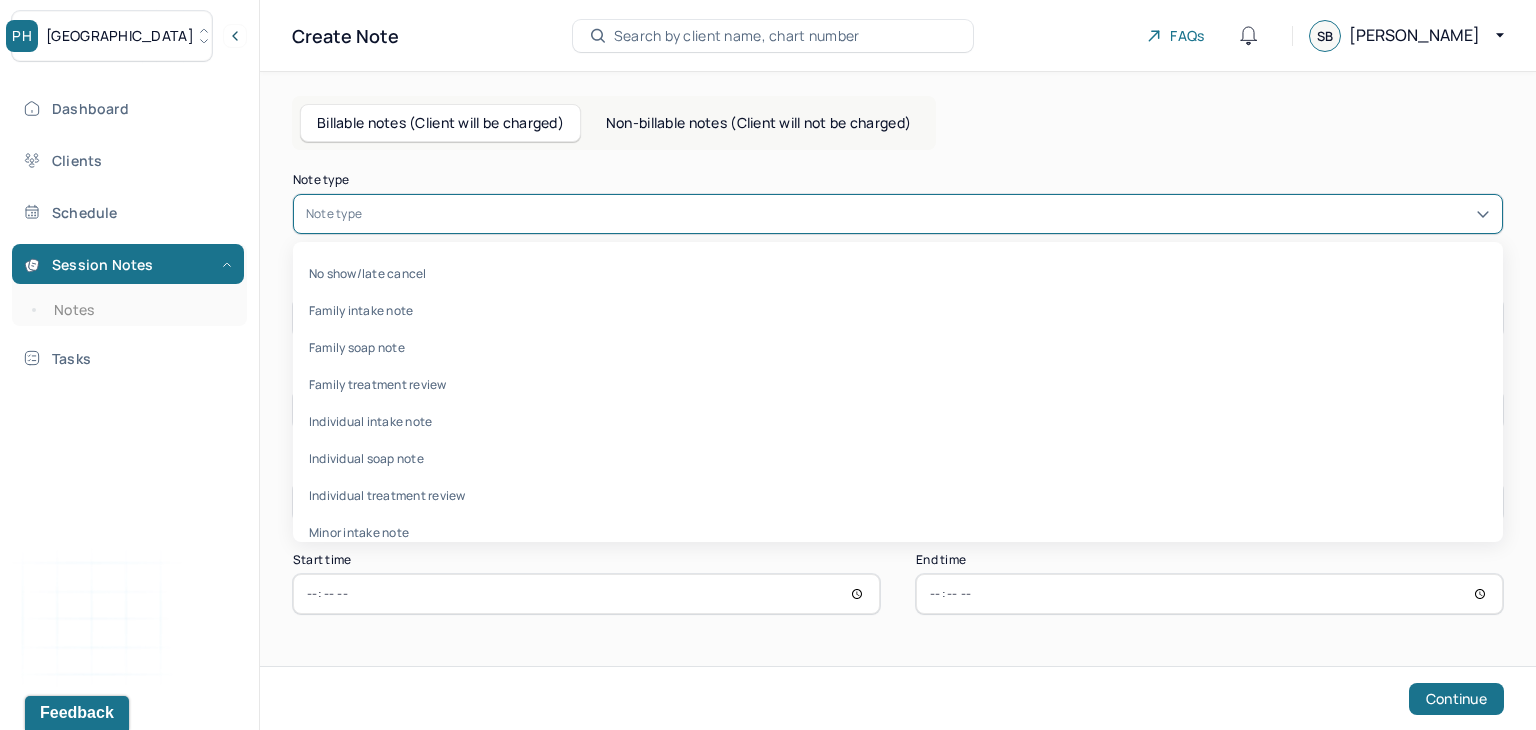 click at bounding box center [928, 214] 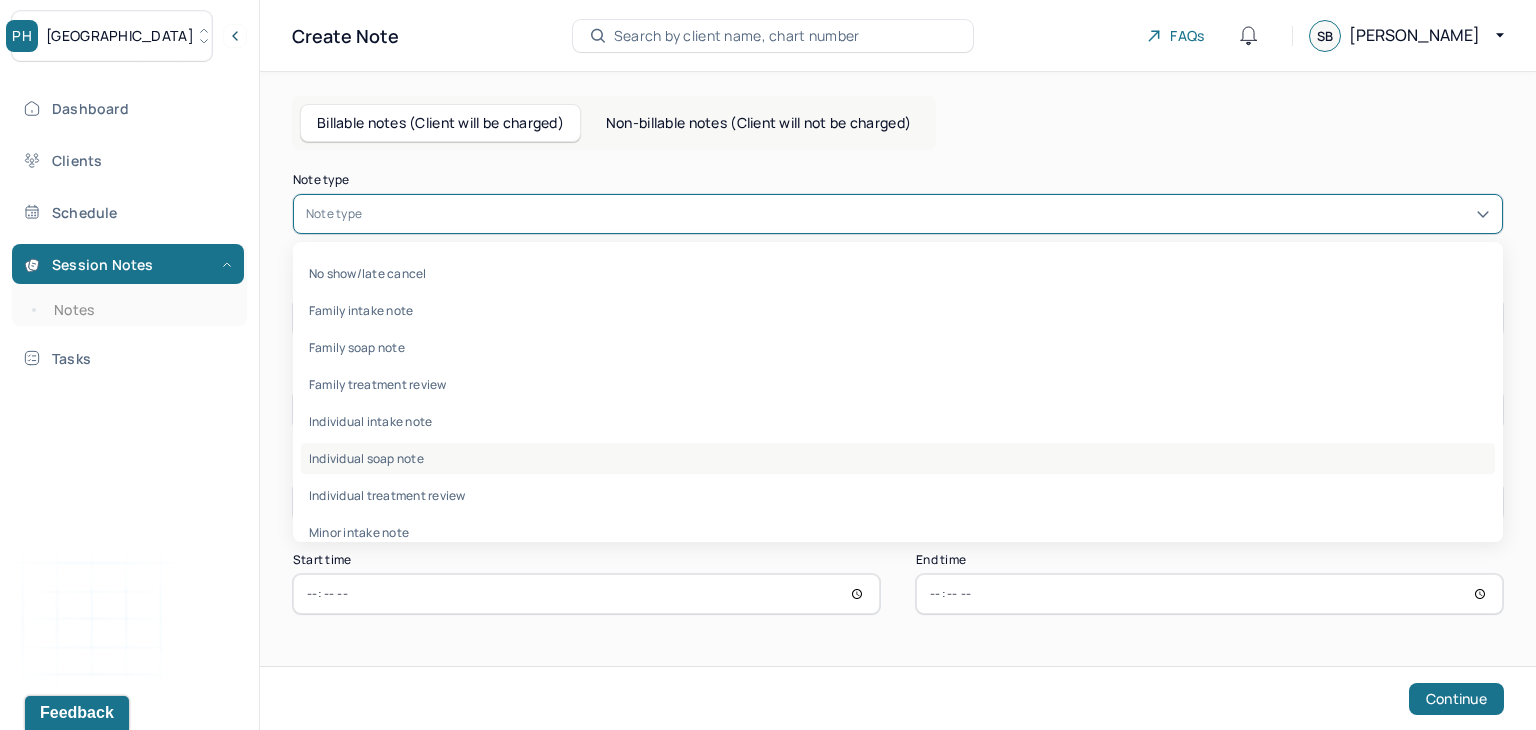 click on "Individual soap note" at bounding box center [898, 458] 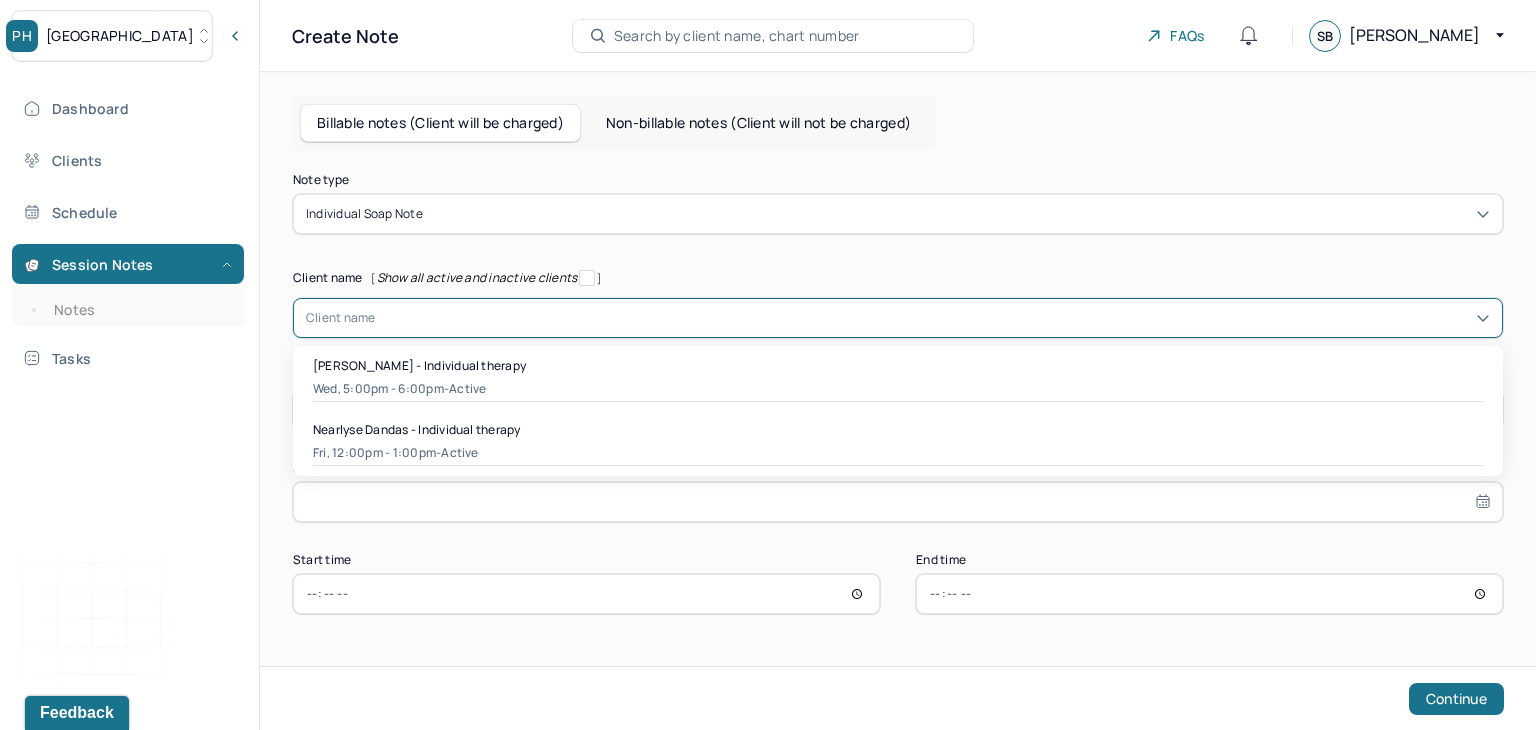 click at bounding box center [933, 318] 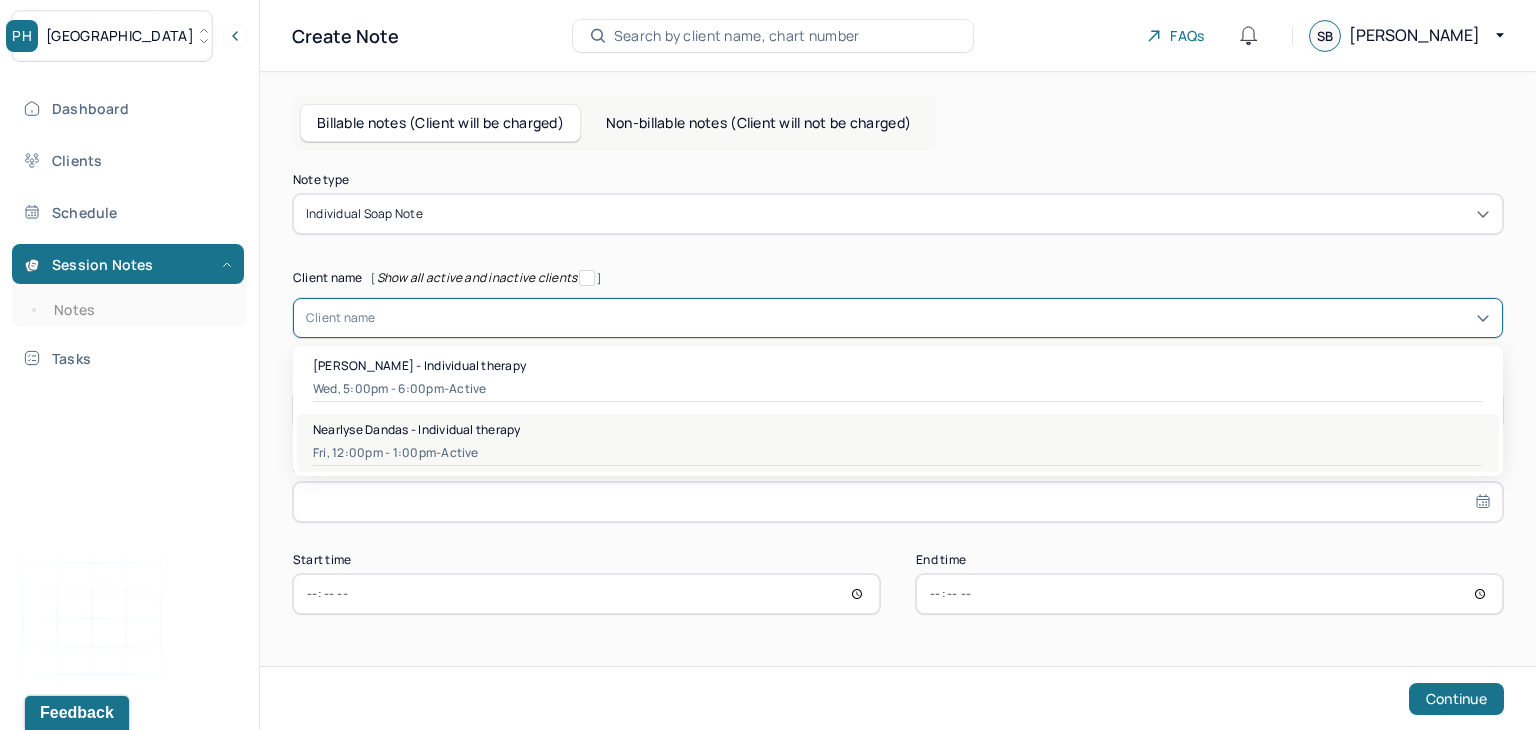 click on "Fri, 12:00pm - 1:00pm  -  active" at bounding box center (898, 453) 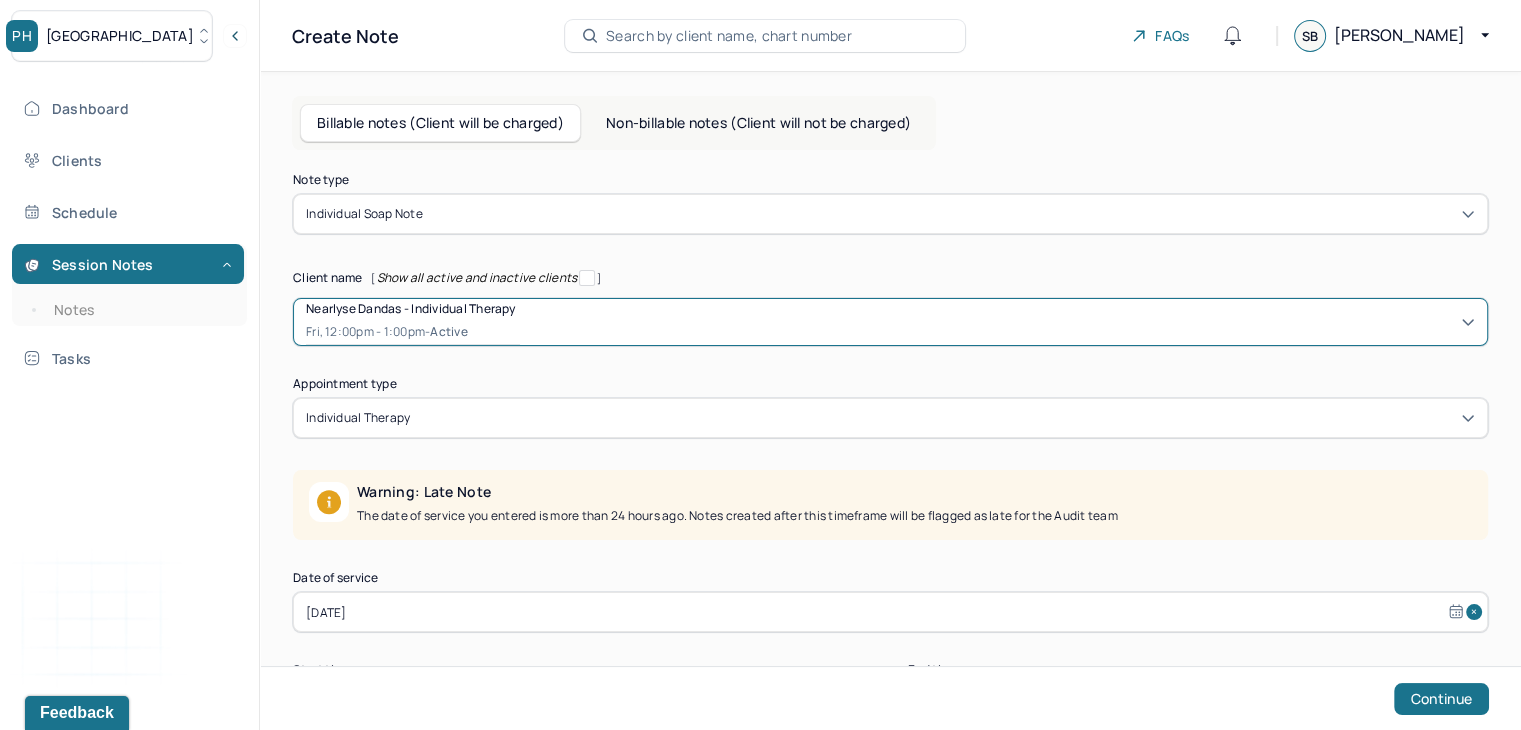 select on "5" 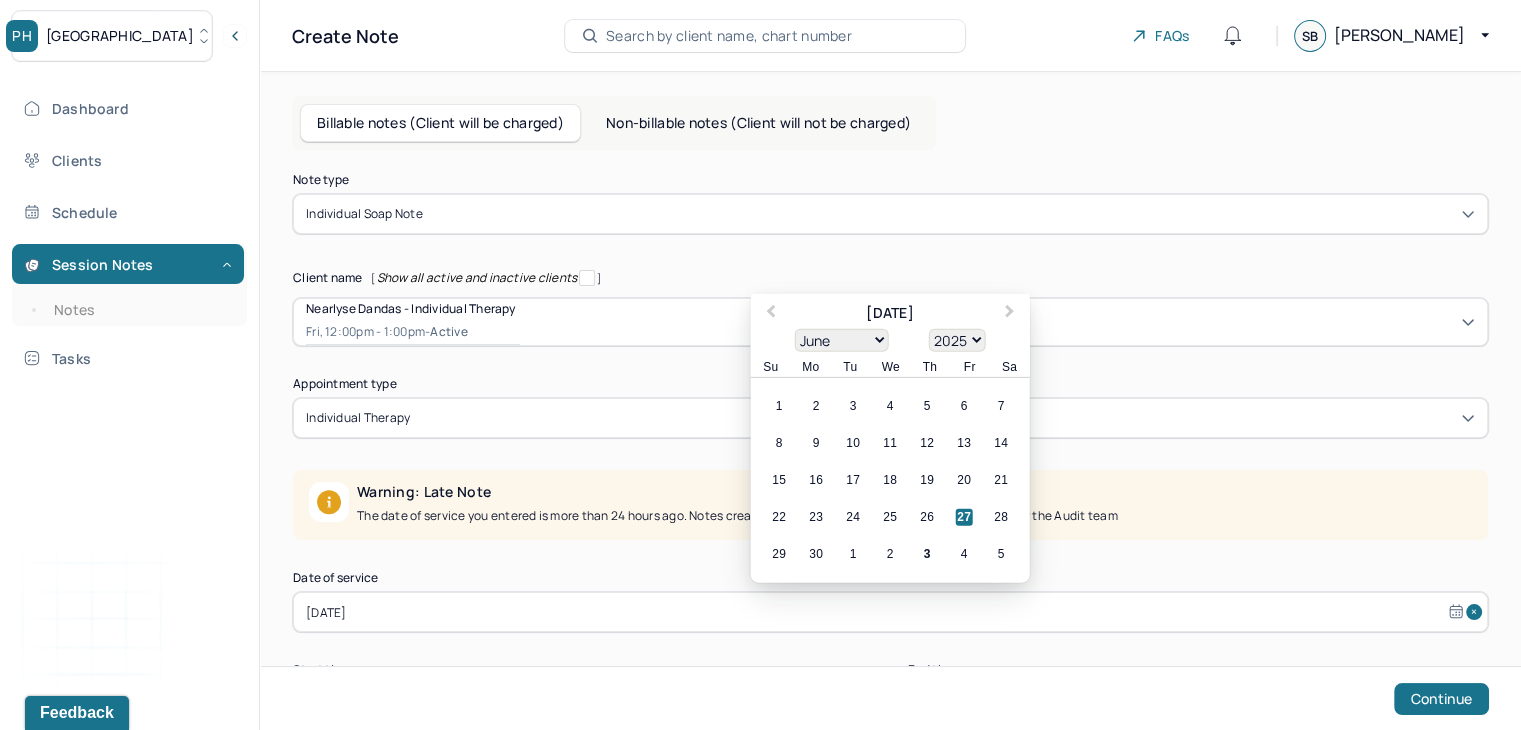 click on "[DATE]" at bounding box center [890, 612] 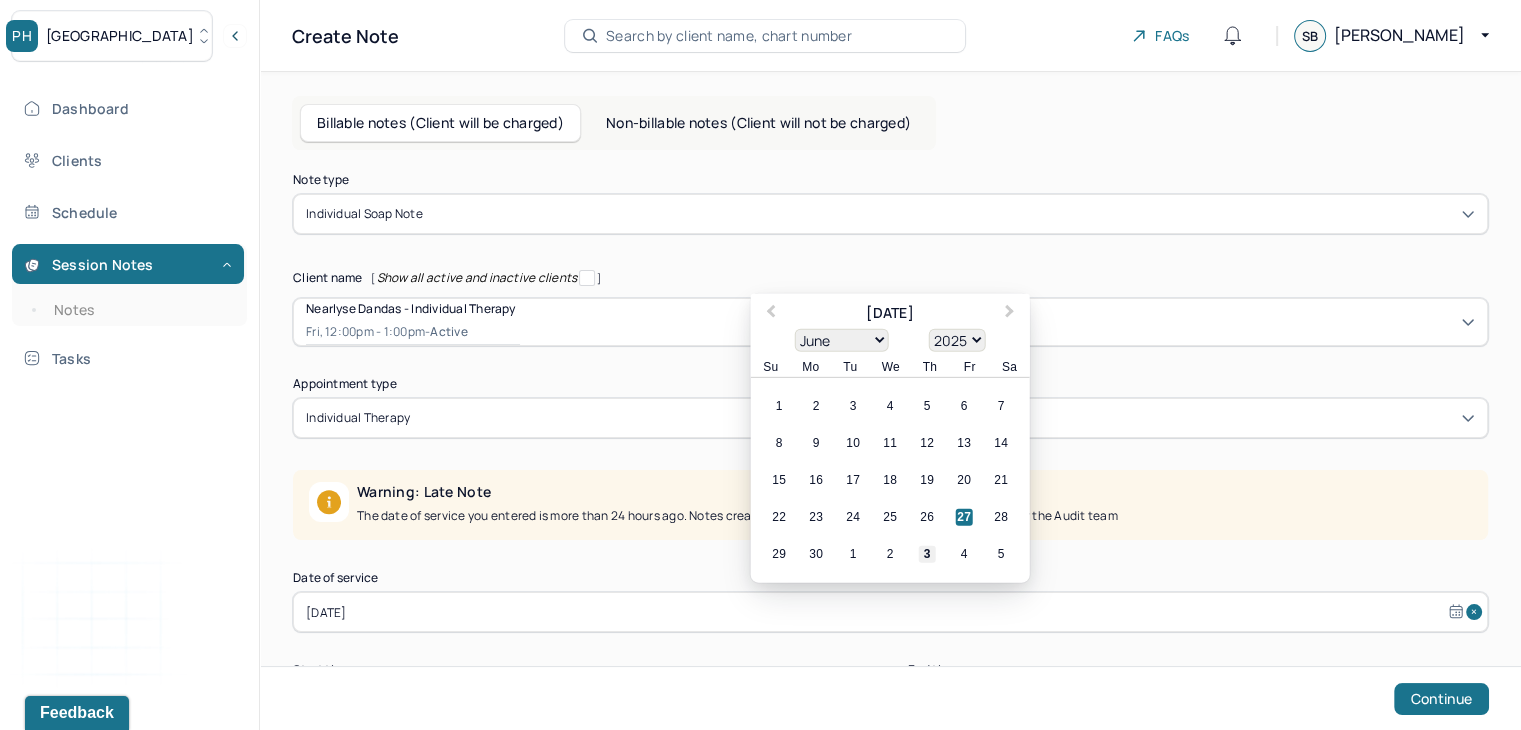 click on "3" at bounding box center (927, 554) 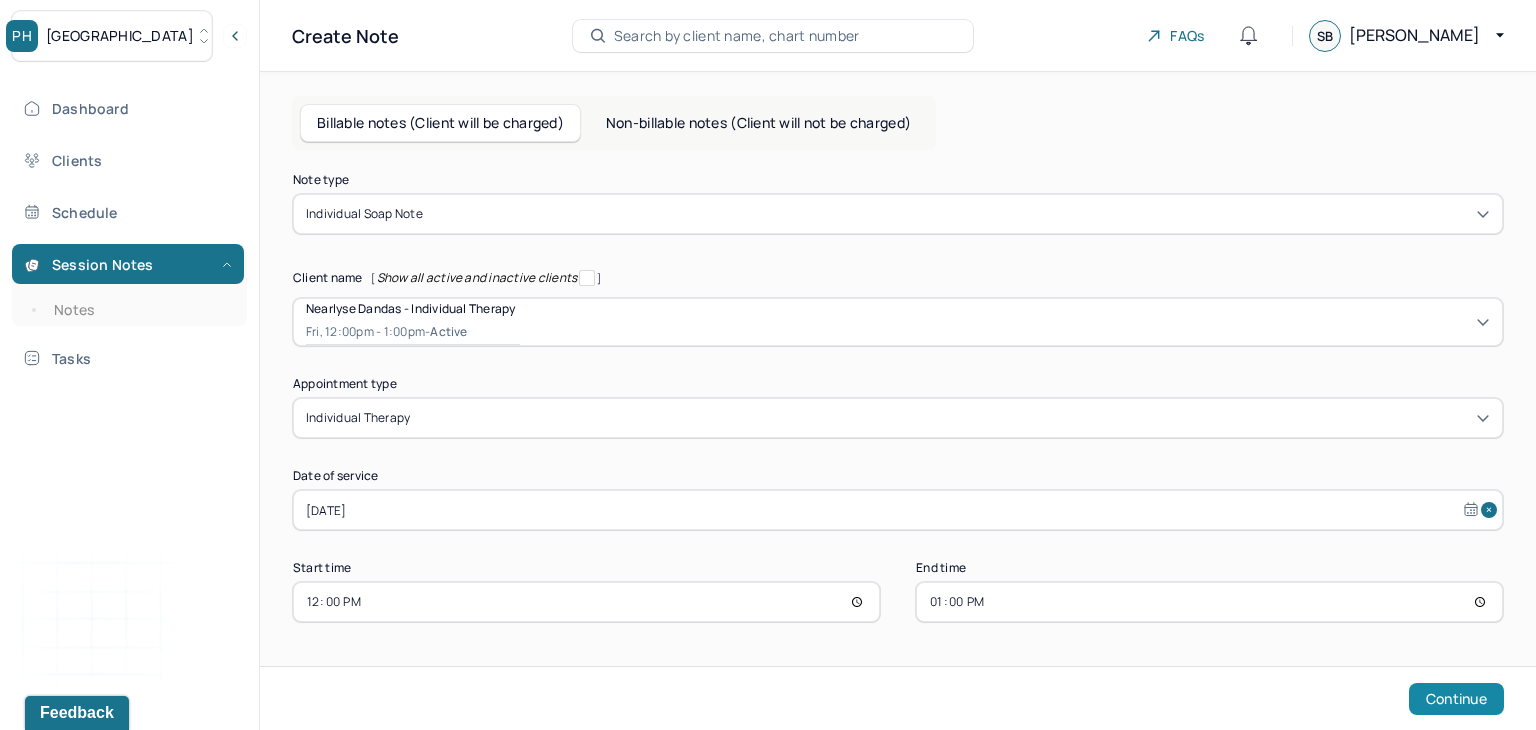 click on "Continue" at bounding box center (1456, 699) 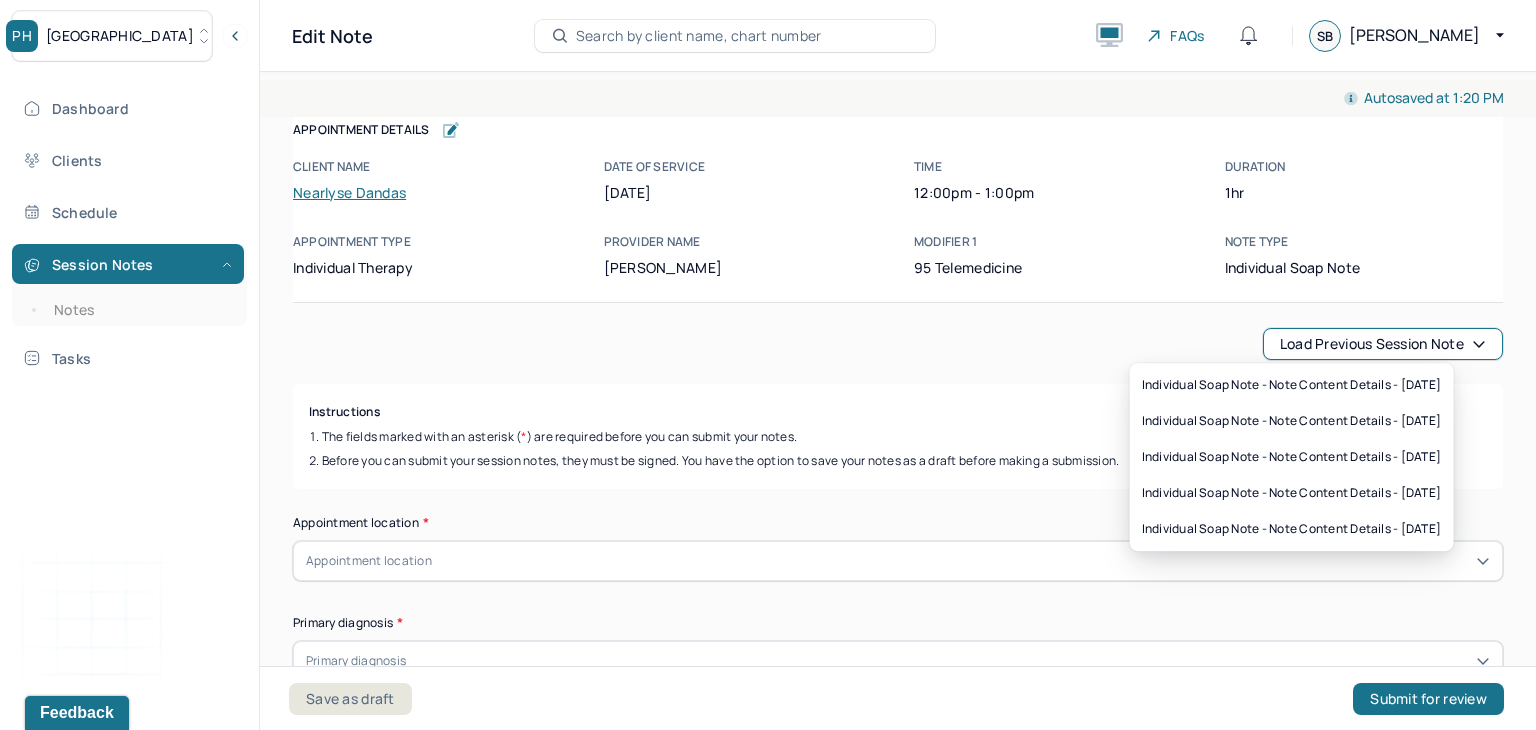 click on "Load previous session note" at bounding box center (1383, 344) 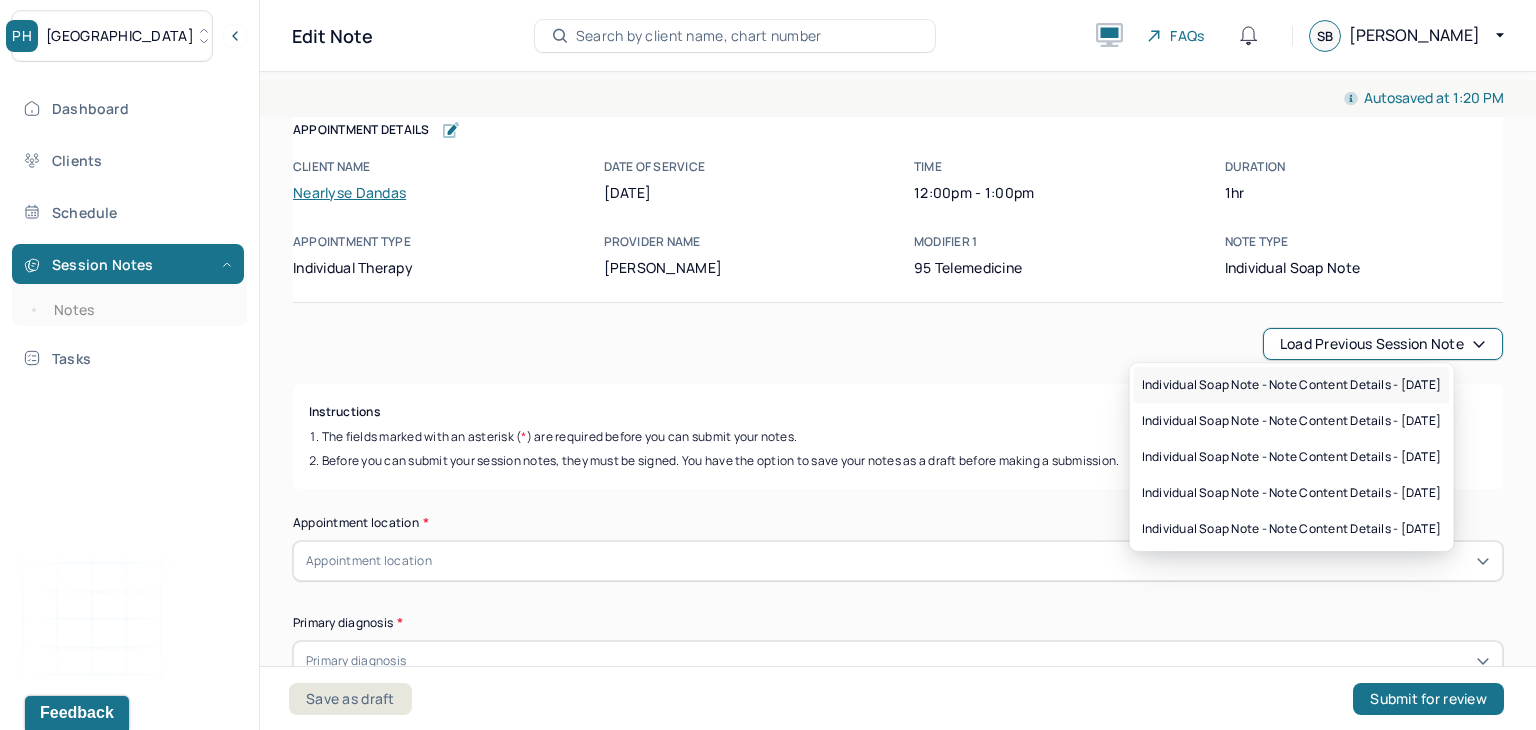 click on "Individual soap note   - Note content Details -   [DATE]" at bounding box center [1292, 385] 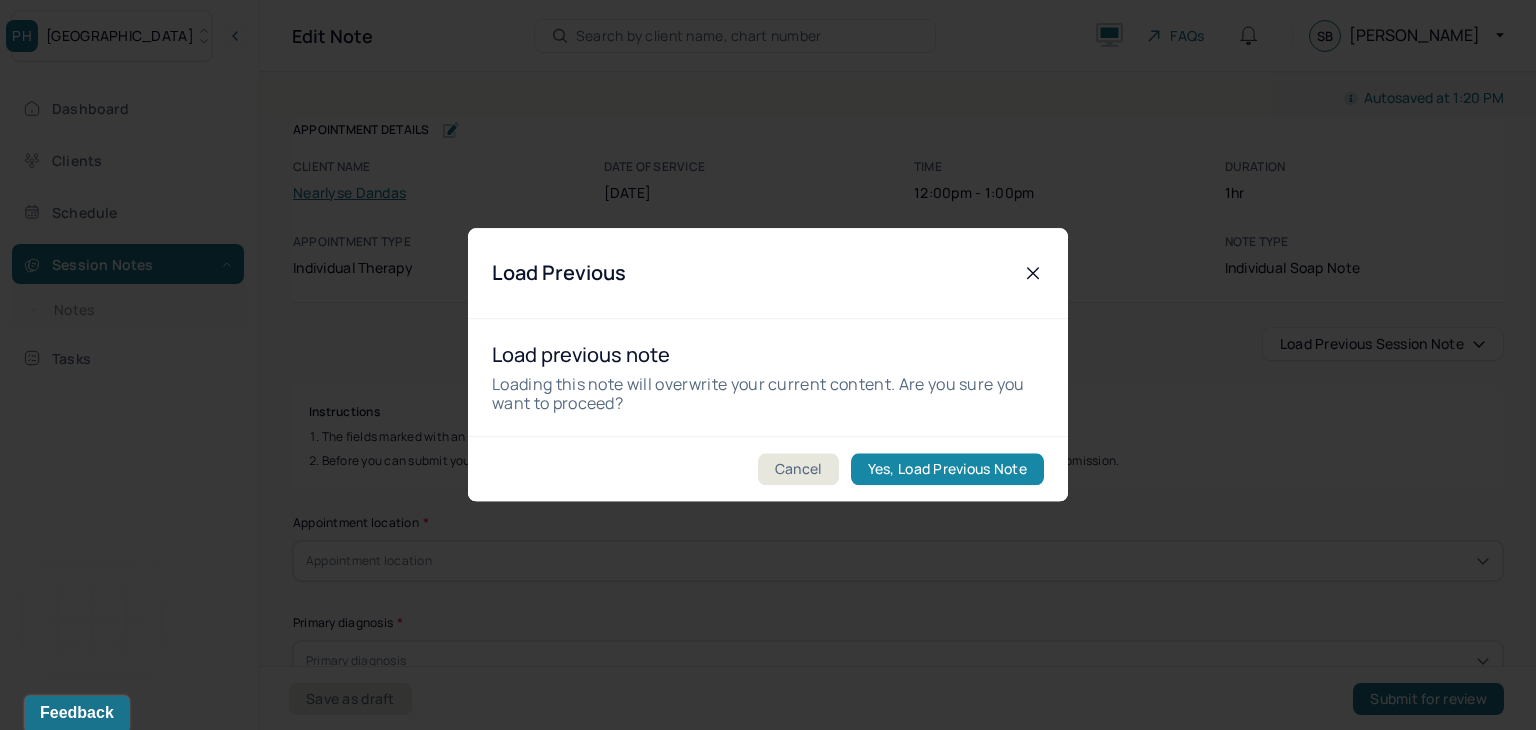 click on "Yes, Load Previous Note" at bounding box center [947, 470] 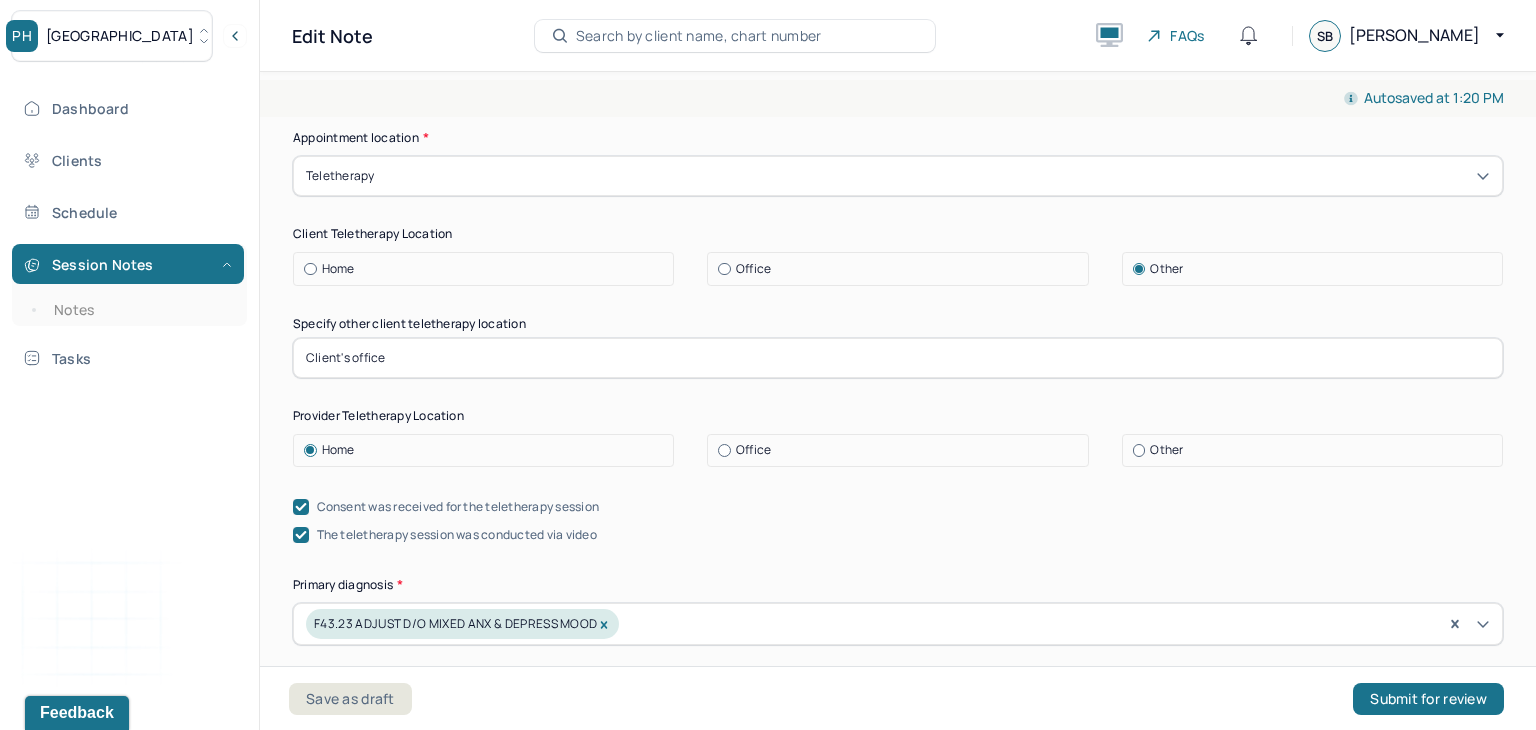 scroll, scrollTop: 424, scrollLeft: 0, axis: vertical 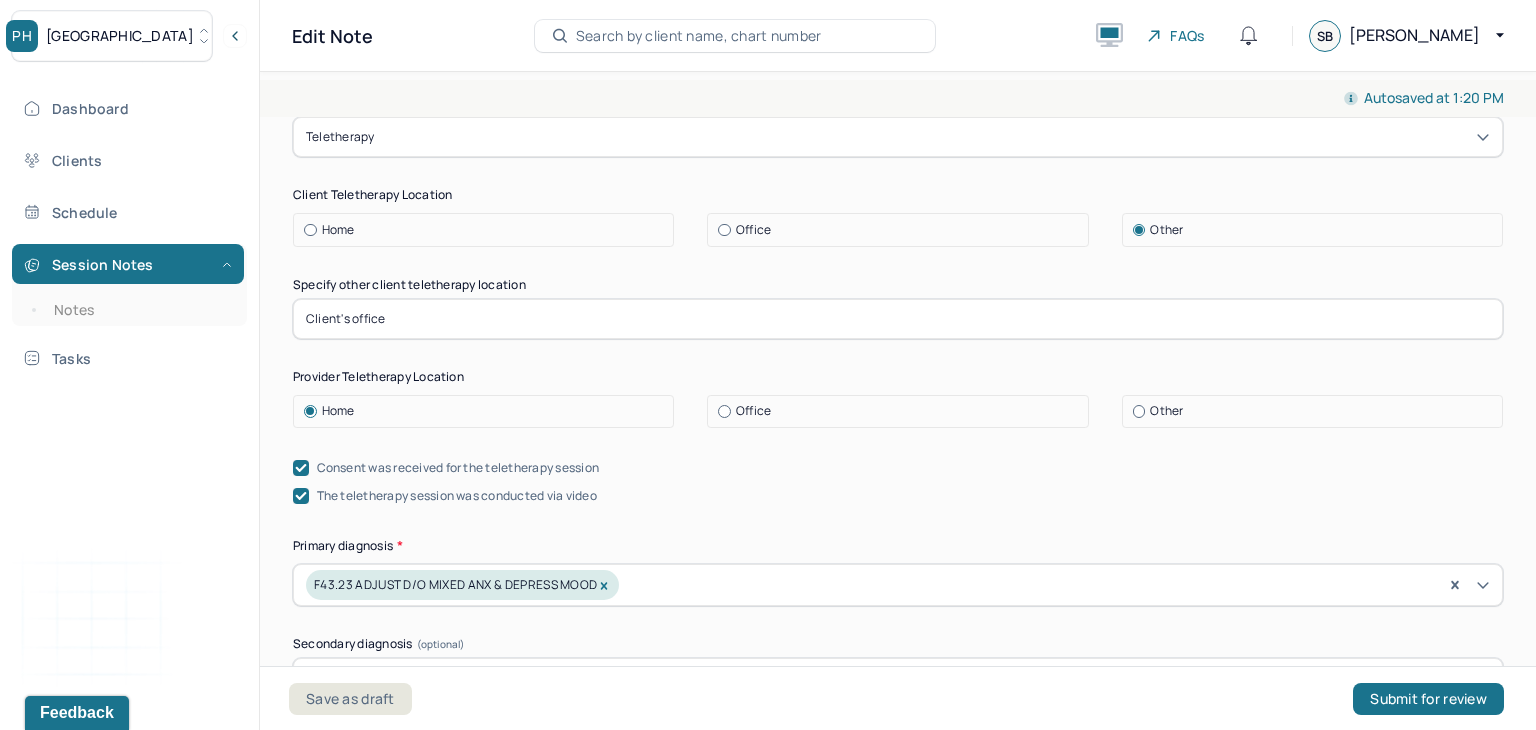 click on "Client's office" at bounding box center (898, 319) 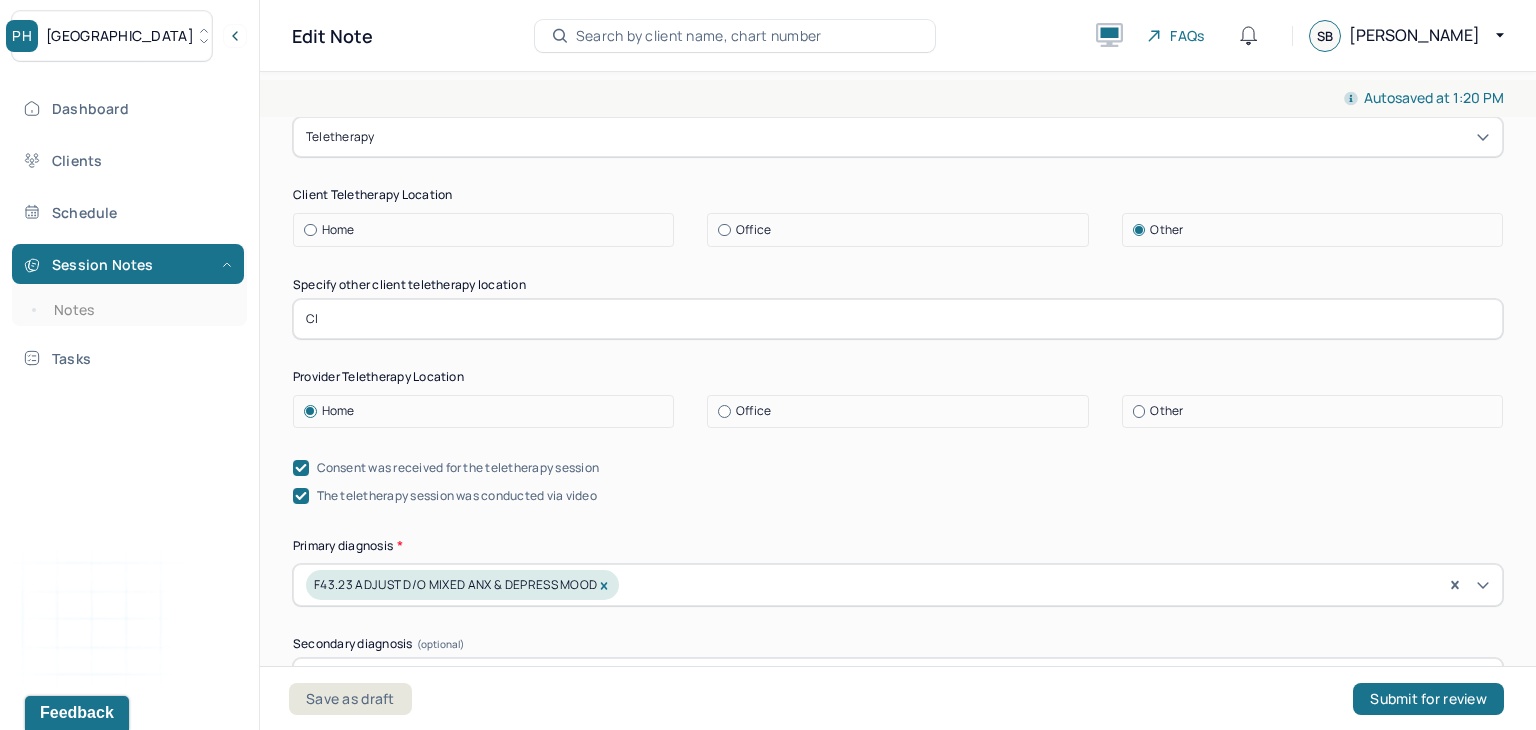 type on "C" 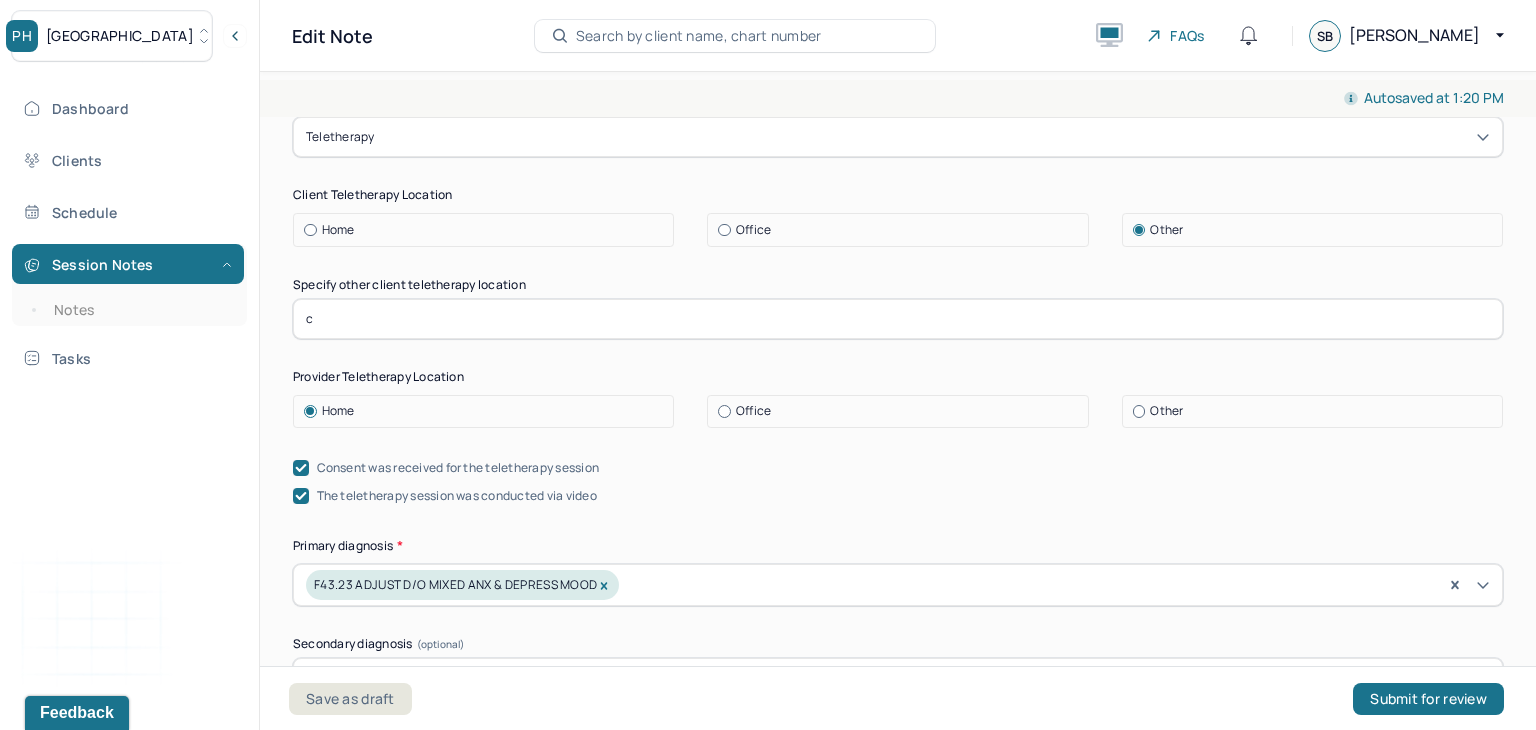 type on "Client's parked and empty vehicle" 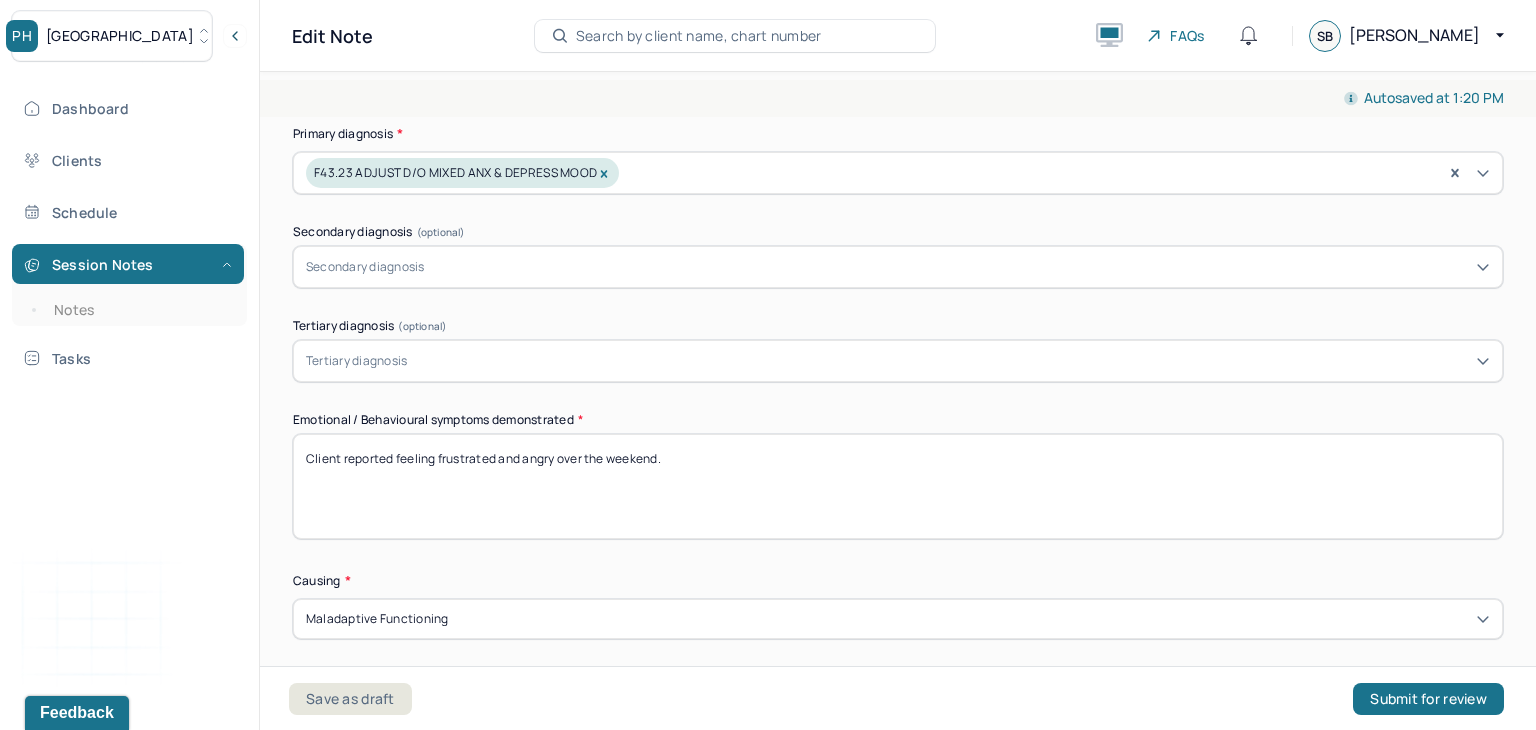 scroll, scrollTop: 843, scrollLeft: 0, axis: vertical 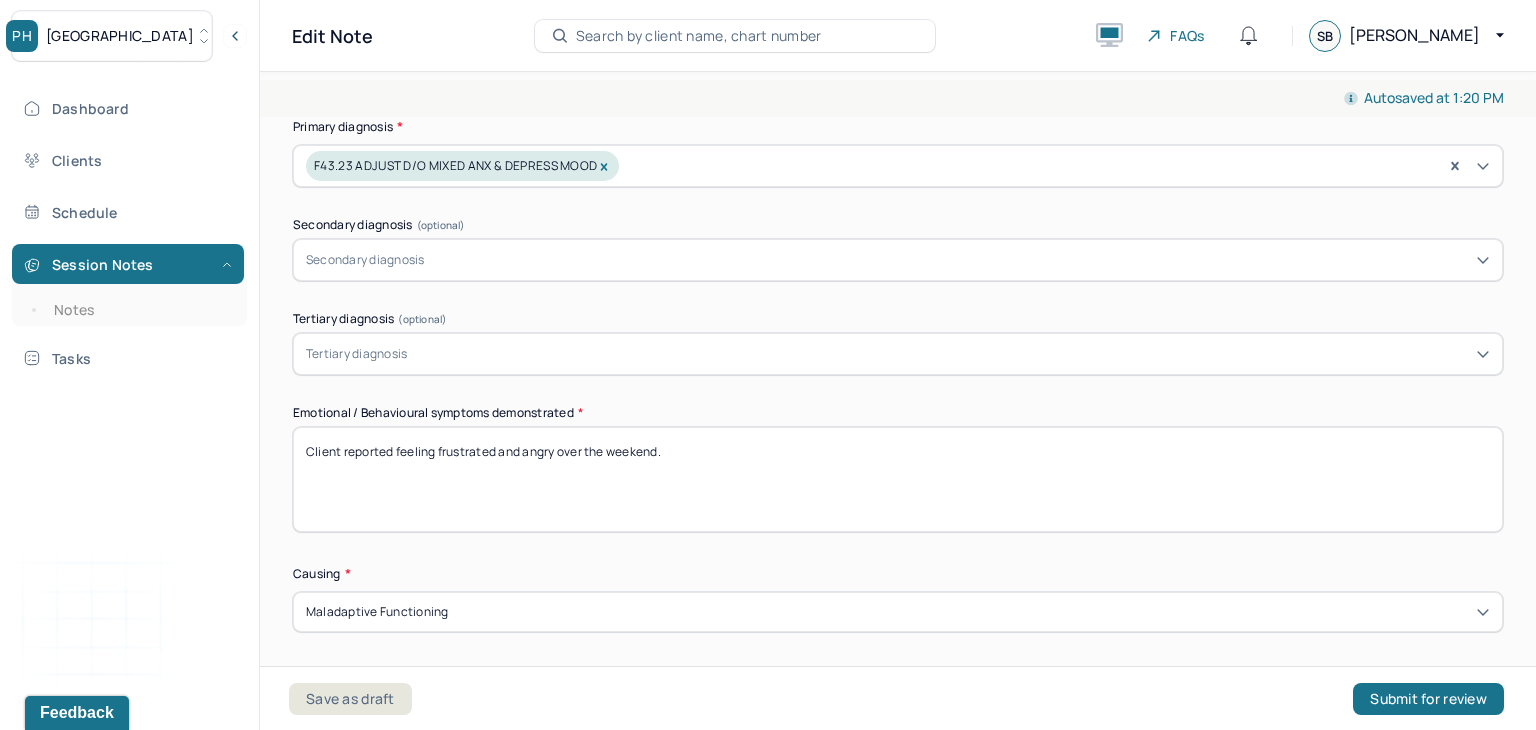 drag, startPoint x: 667, startPoint y: 448, endPoint x: 440, endPoint y: 497, distance: 232.22833 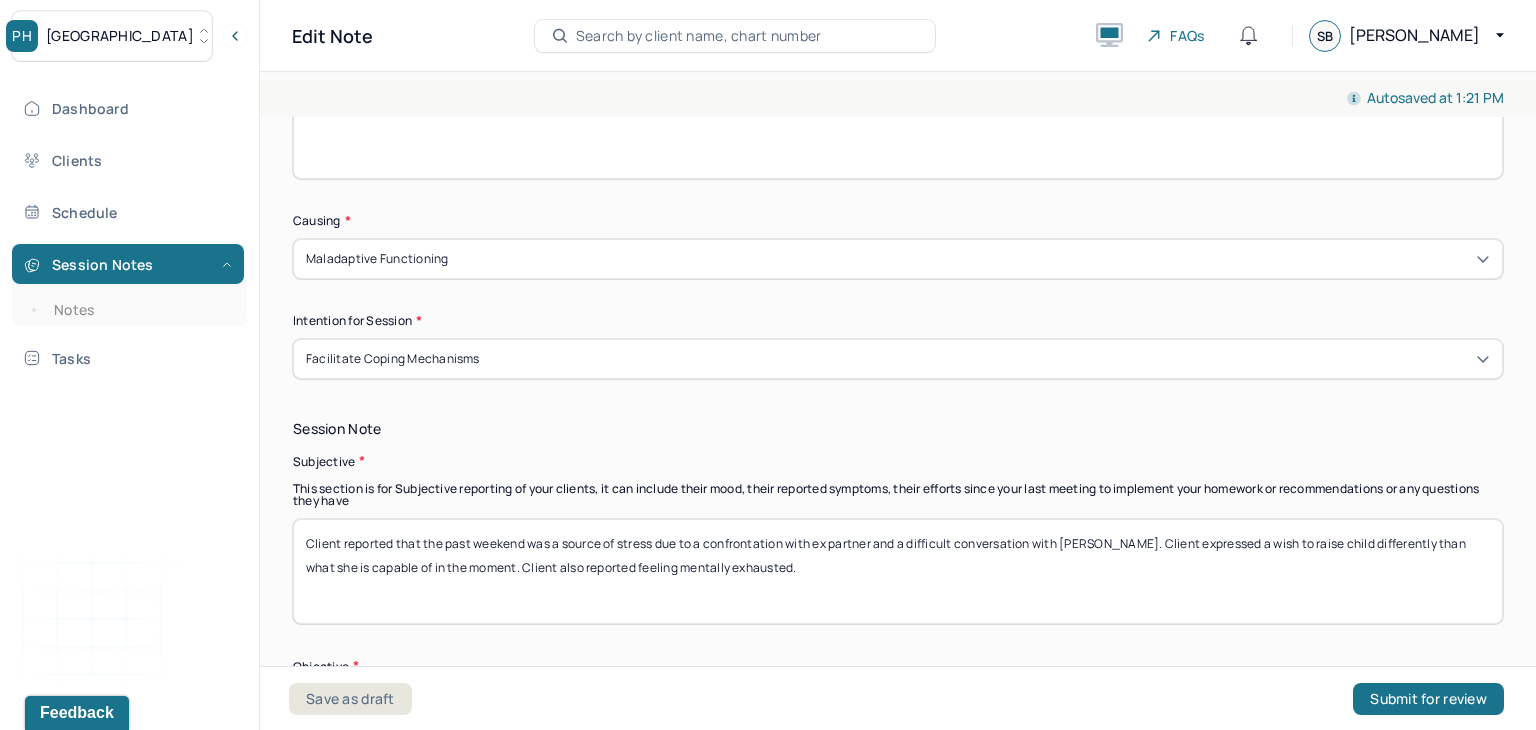 scroll, scrollTop: 1202, scrollLeft: 0, axis: vertical 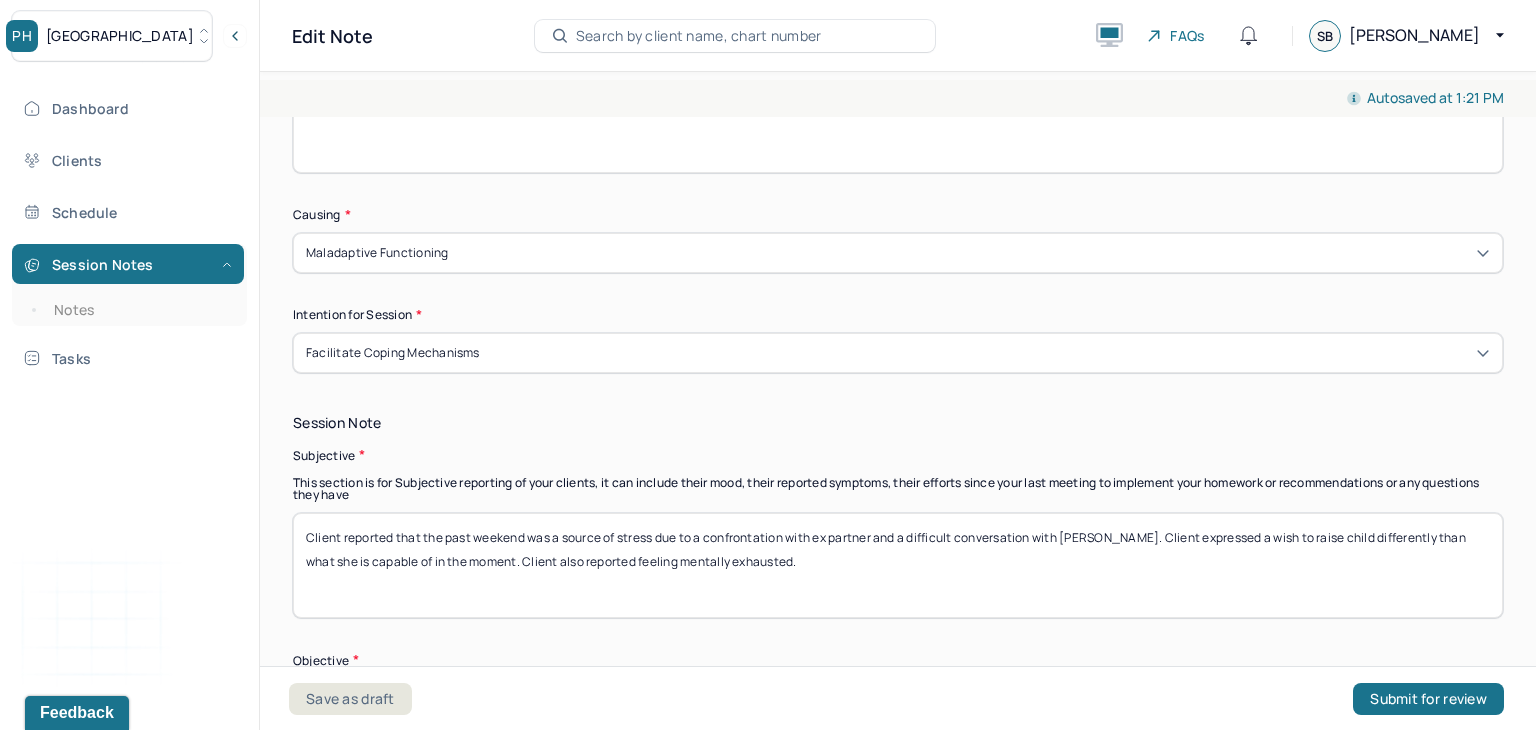 type on "Client reported feeling overwhelmed and worried." 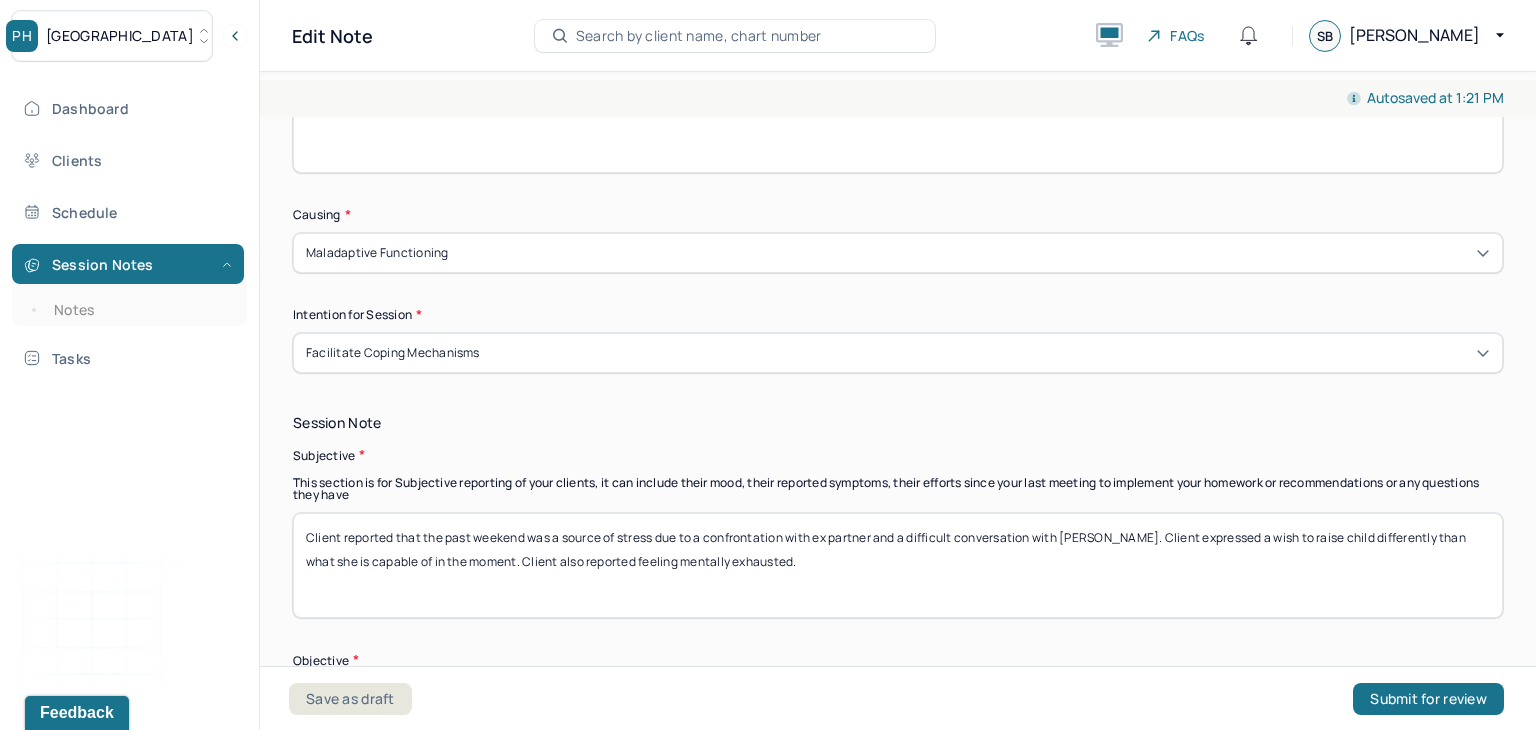 click on "Autosaved at 1:21 PM Appointment Details     Client name Nearlyse Dandas Date of service [DATE] Time 12:00pm - 1:00pm Duration 1hr Appointment type individual therapy Provider name [PERSON_NAME] Modifier 1 95 Telemedicine Note type Individual soap note Appointment Details     Client name Nearlyse Dandas Date of service [DATE] Time 12:00pm - 1:00pm Duration 1hr Appointment type individual therapy Provider name [PERSON_NAME] Modifier 1 95 Telemedicine Note type Individual soap note   Load previous session note   Instructions The fields marked with an asterisk ( * ) are required before you can submit your notes. Before you can submit your session notes, they must be signed. You have the option to save your notes as a draft before making a submission. Appointment location * Teletherapy Client Teletherapy Location Home Office Other Specify other client teletherapy location Client's parked and empty vehicle Provider Teletherapy Location Home Office Other Primary diagnosis * Secondary diagnosis * * *" at bounding box center (898, 397) 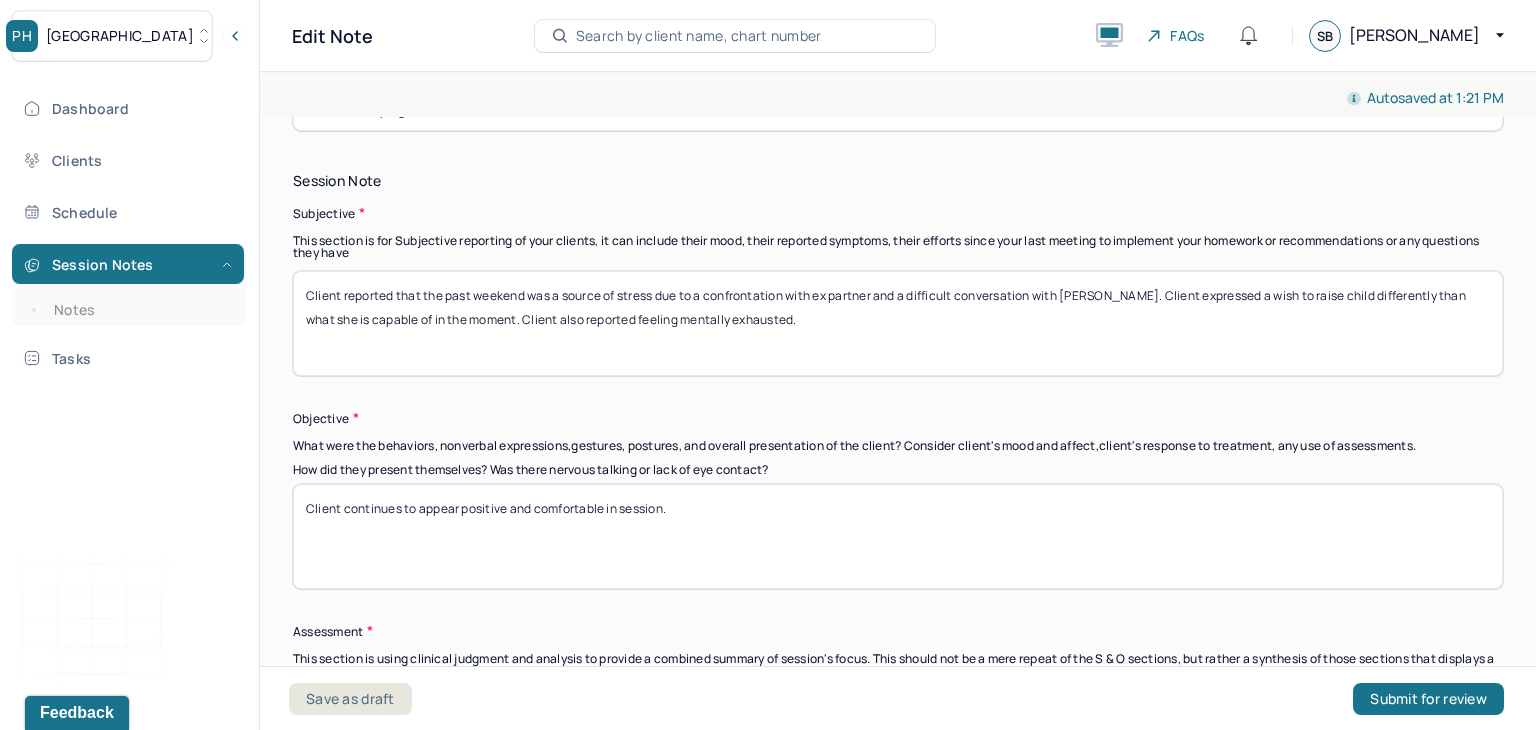 scroll, scrollTop: 1457, scrollLeft: 0, axis: vertical 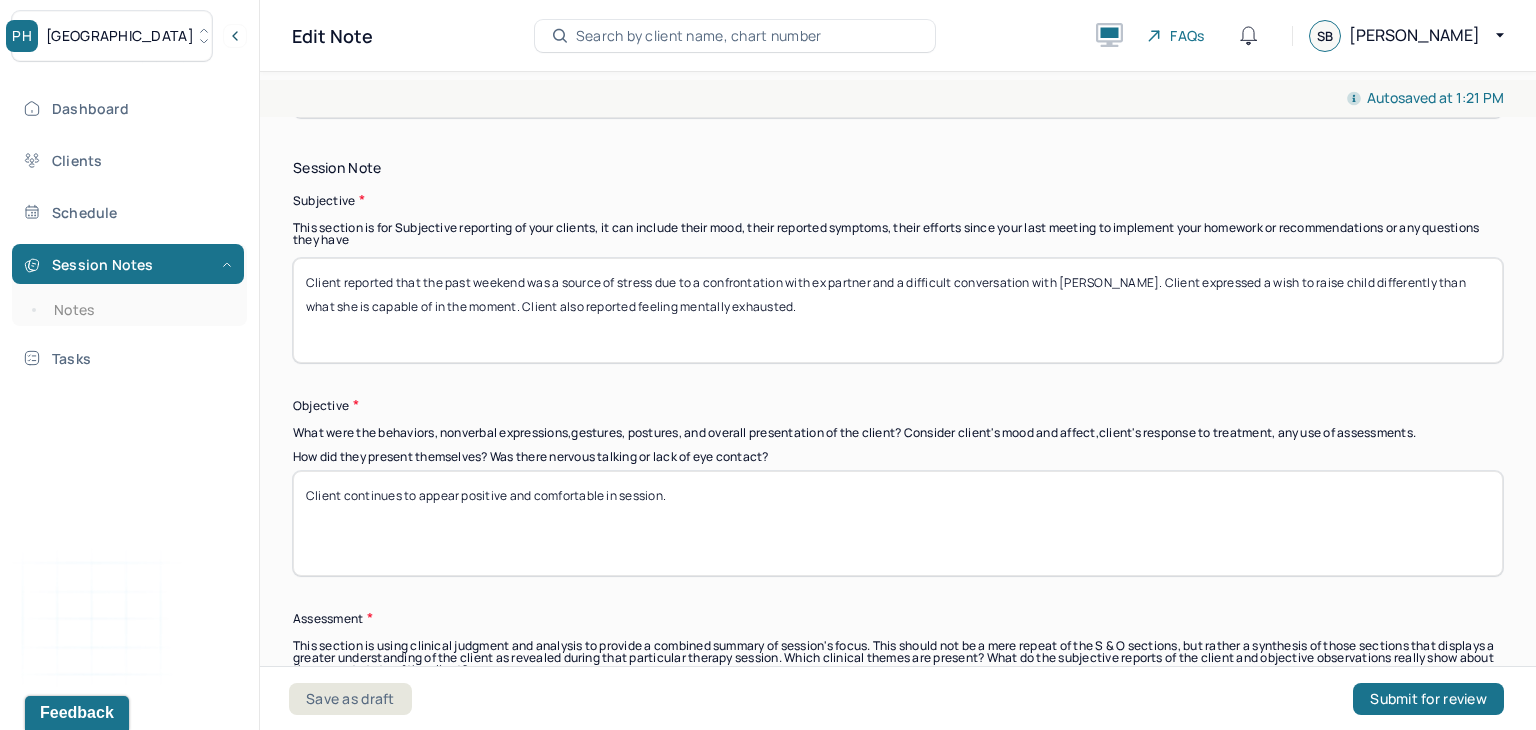 drag, startPoint x: 784, startPoint y: 320, endPoint x: 396, endPoint y: 270, distance: 391.20837 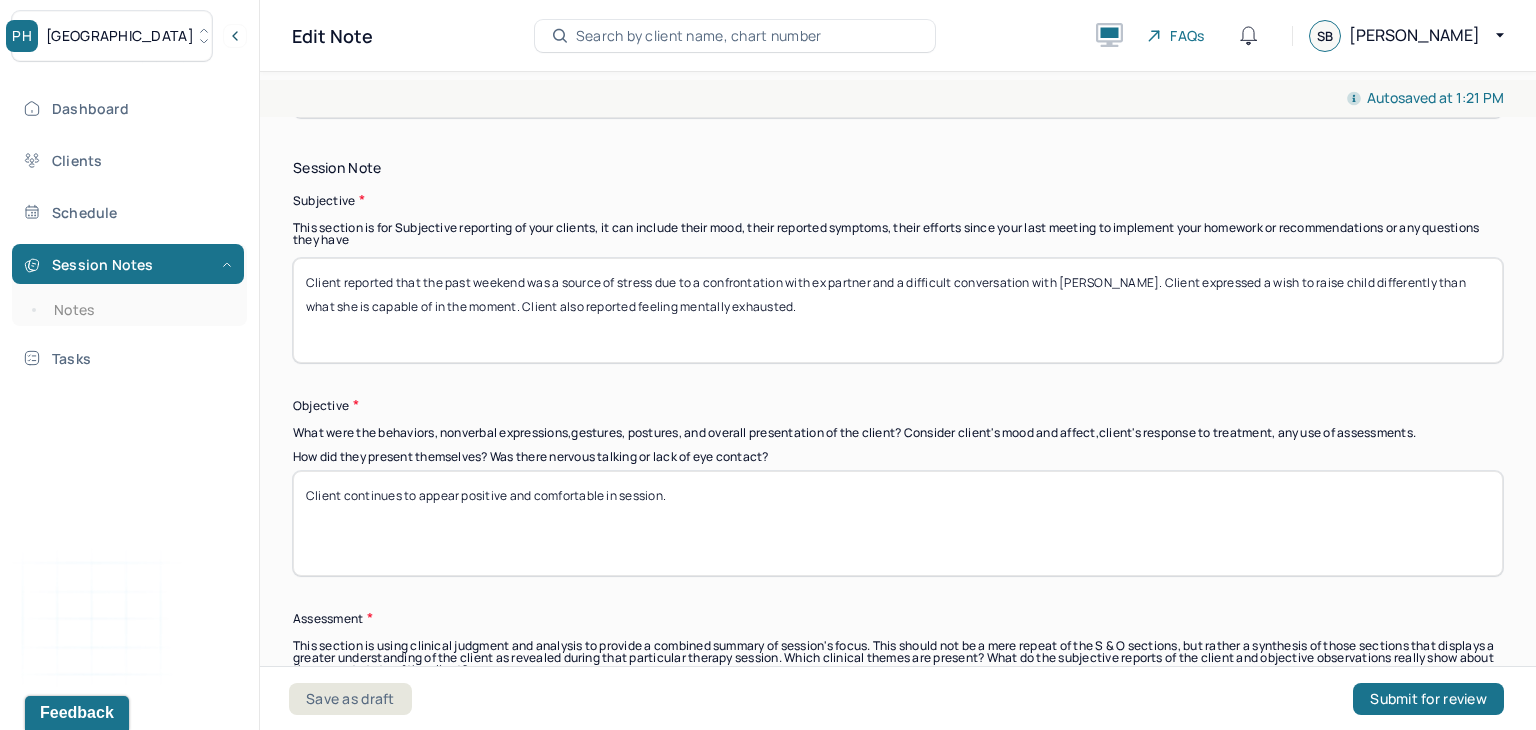 click on "Client reported that the past weekend was a source of stress due to a confrontation with ex partner and a difficult conversation with [PERSON_NAME]. Client expressed a wish to raise child differently than what she is capable of in the moment. Client also reported feeling mentally exhausted." at bounding box center (898, 310) 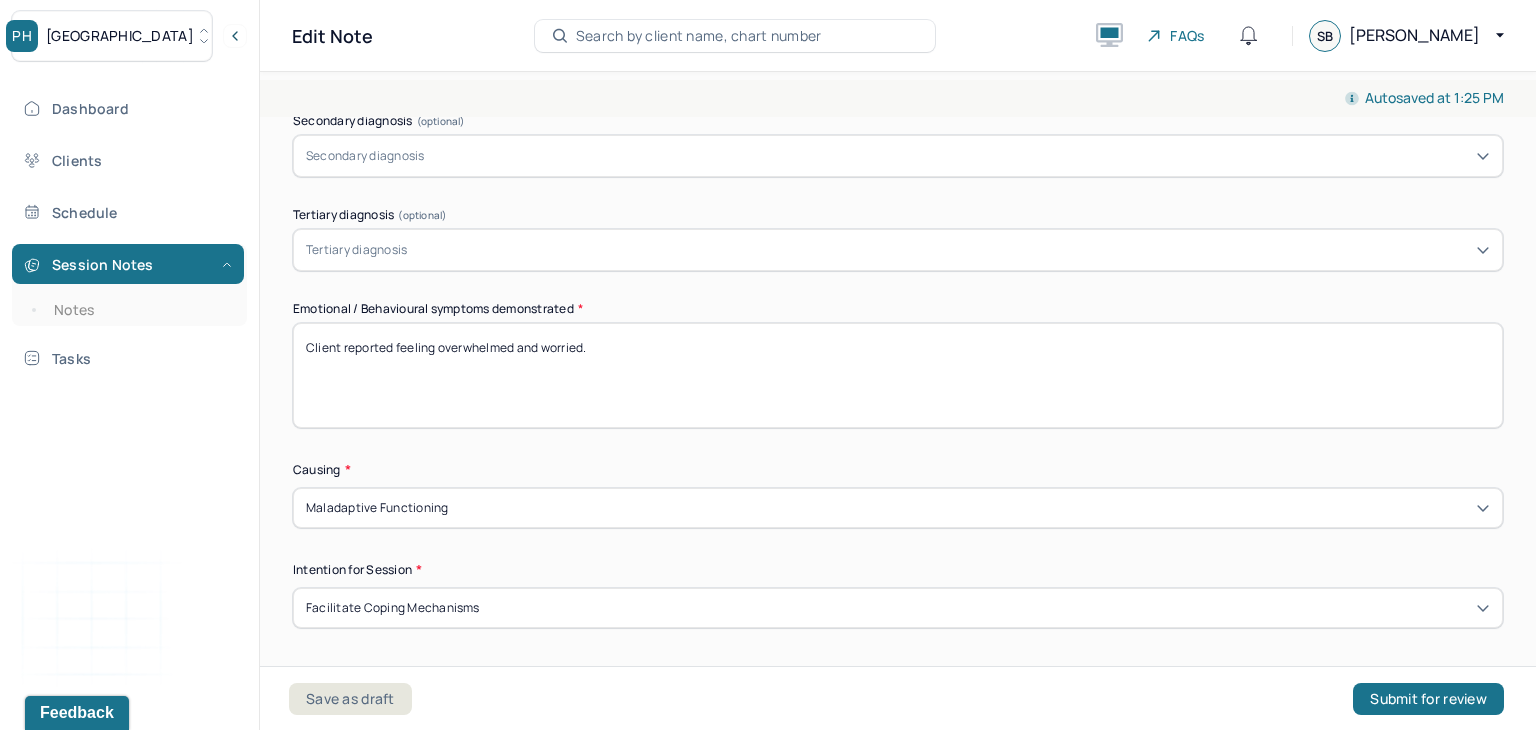 scroll, scrollTop: 921, scrollLeft: 0, axis: vertical 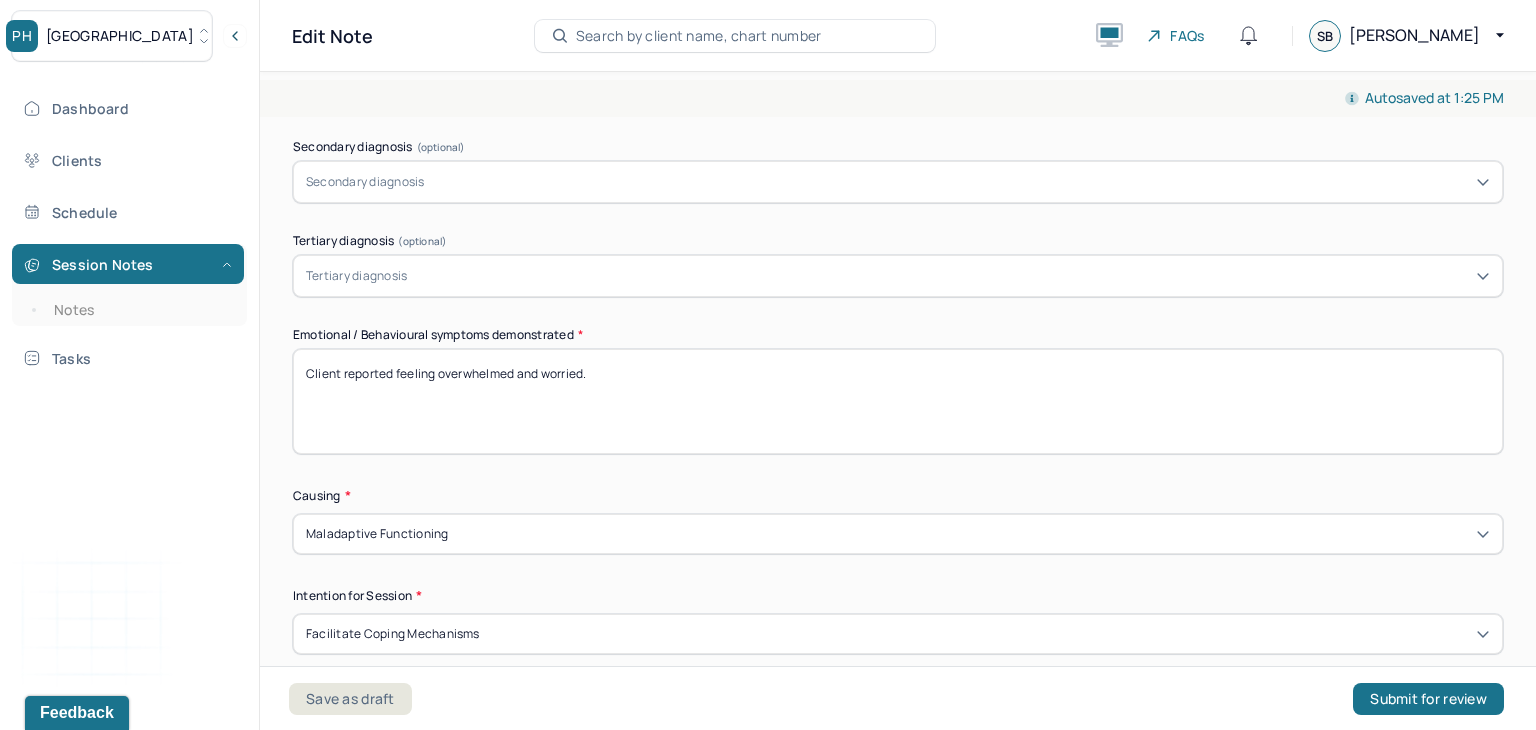 type on "Client reported feeling overwhelmed over the past week. Client stated that small things were becoming "too much." Client described [MEDICAL_DATA] related to child's new school and client's fear that she did not do enough to make sure that the school was a good fit. Client also discussed work related stressors. Client also stated that she struggles to know why she finds herself in different emotion states and she often cycles through various emotions. Client also reported being irritable in the last week." 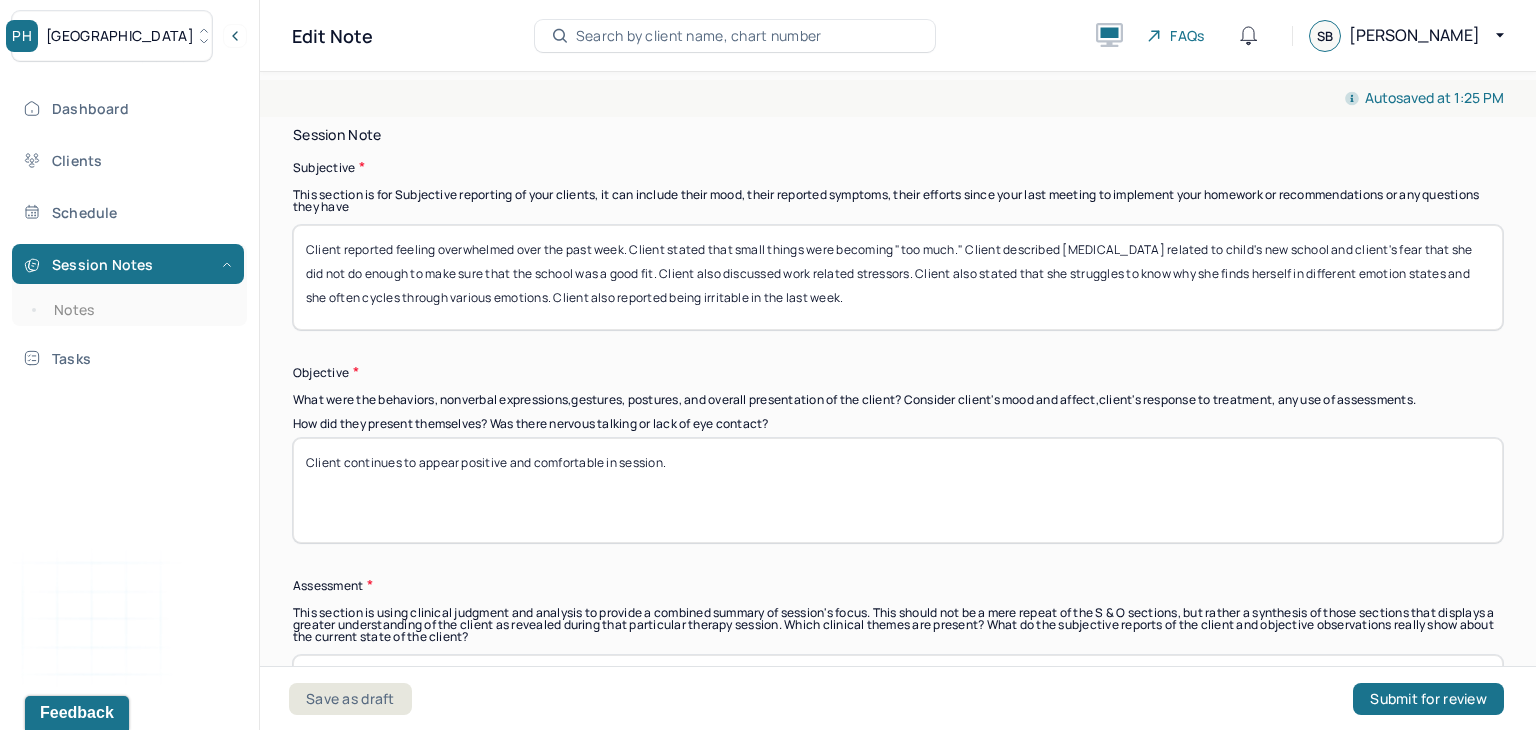 scroll, scrollTop: 1556, scrollLeft: 0, axis: vertical 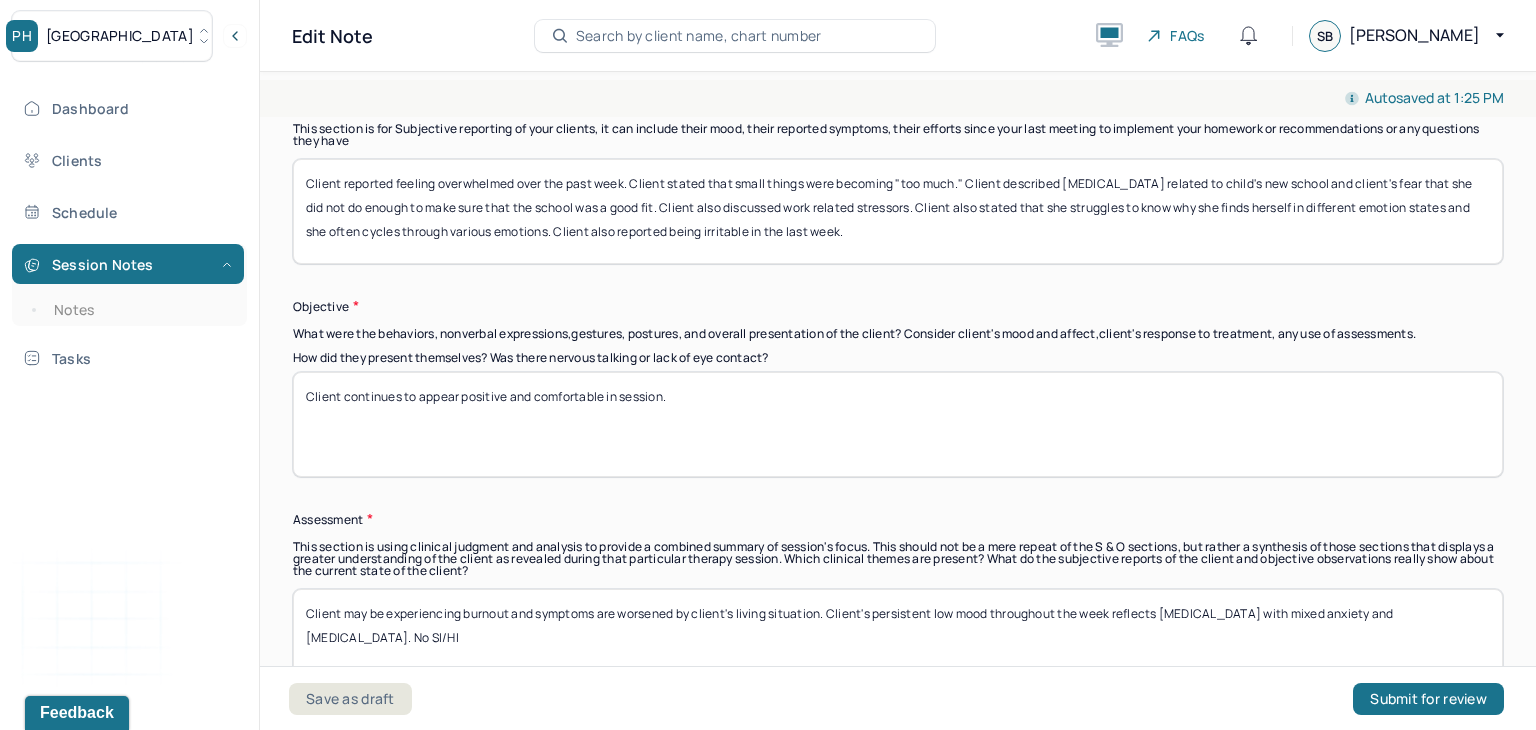 type on "Client reported feeling overwhelmed, irritable, and worried." 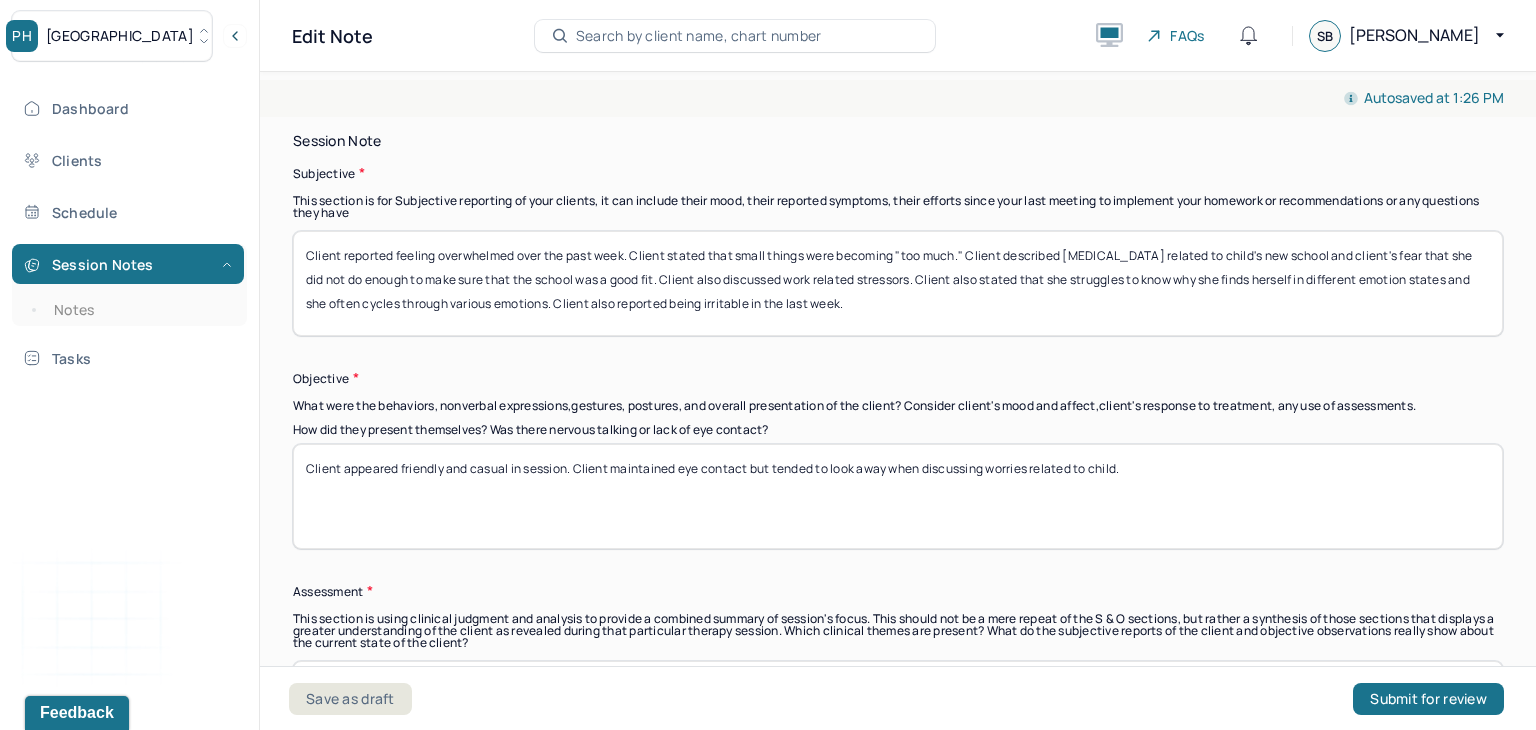 scroll, scrollTop: 1476, scrollLeft: 0, axis: vertical 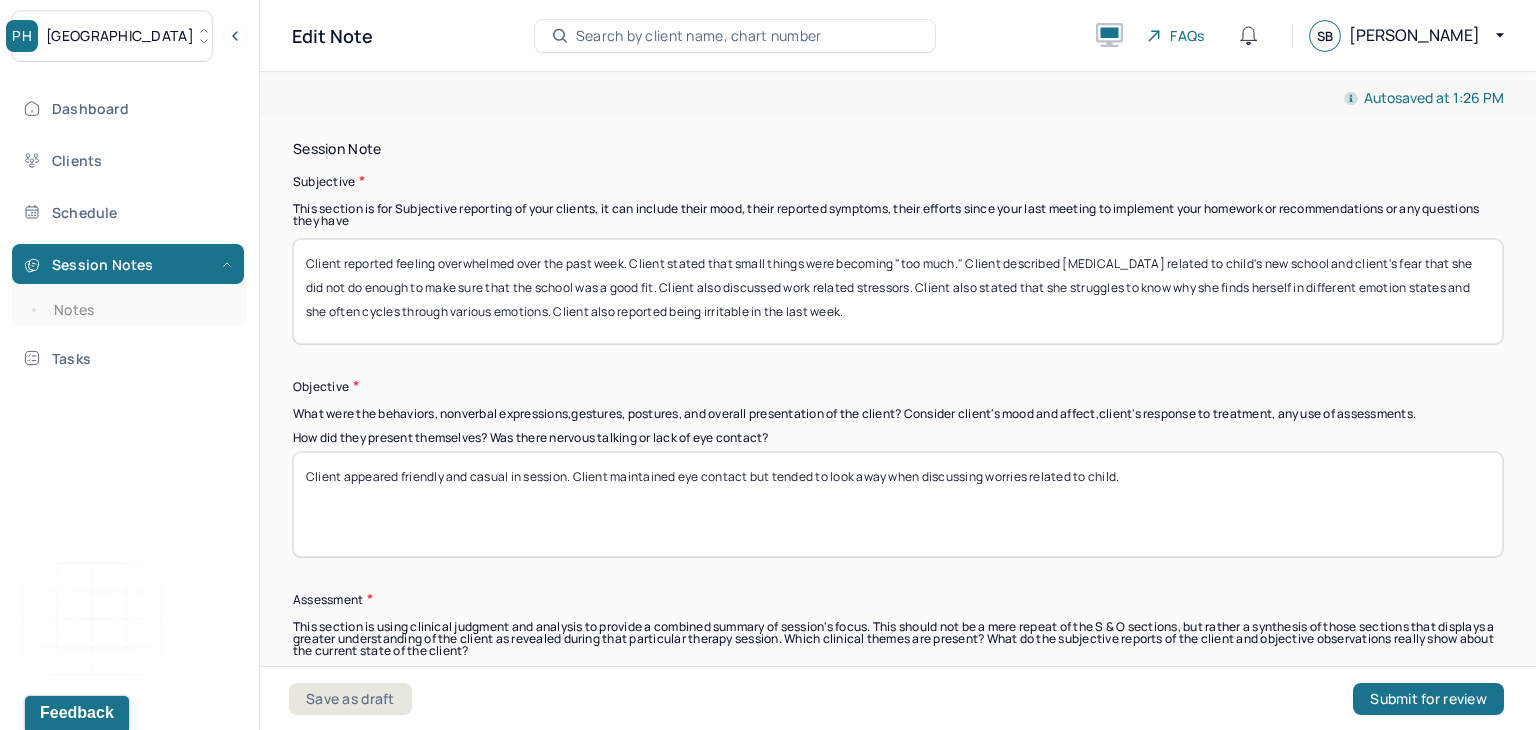 type on "Client appeared friendly and casual in session. Client maintained eye contact but tended to look away when discussing worries related to child." 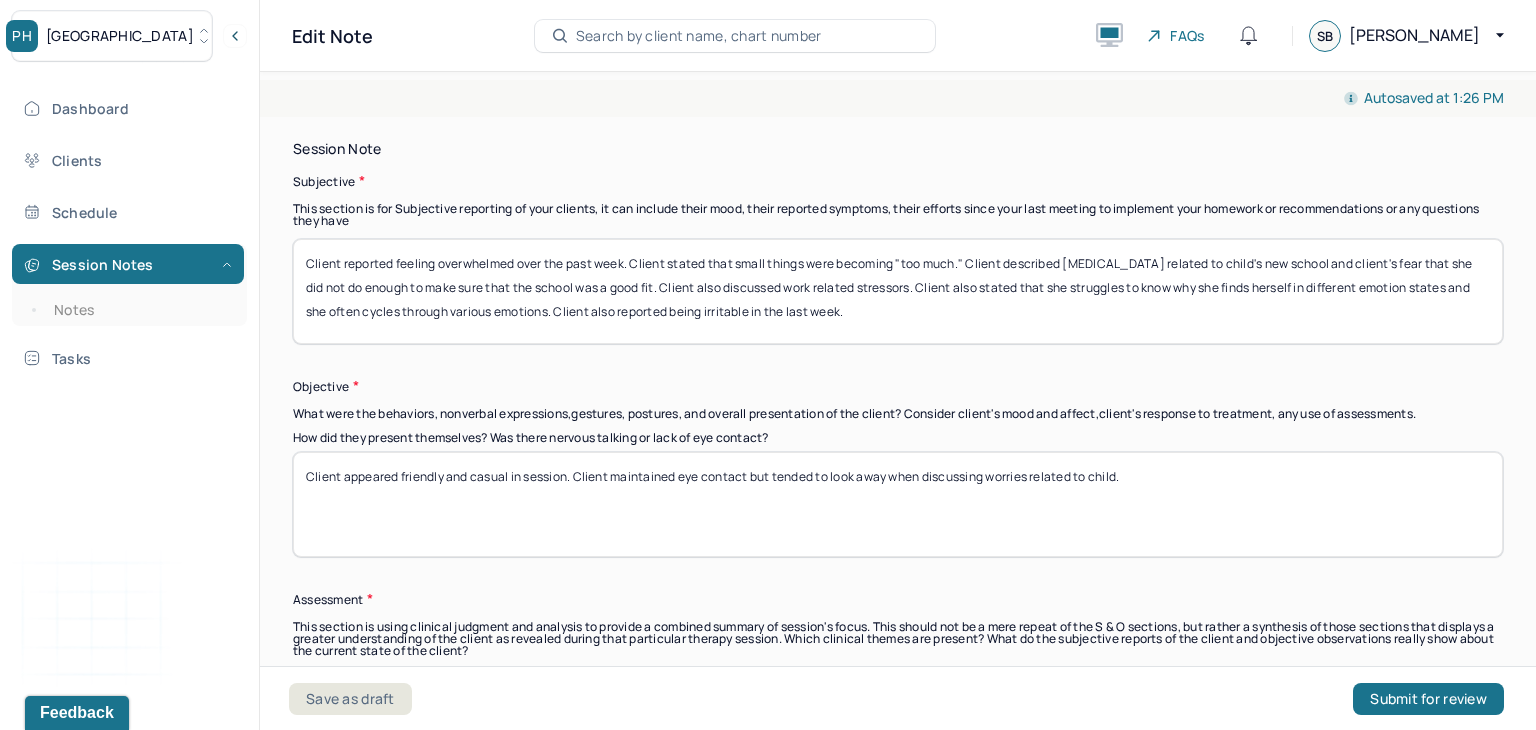 drag, startPoint x: 914, startPoint y: 316, endPoint x: 308, endPoint y: 257, distance: 608.86536 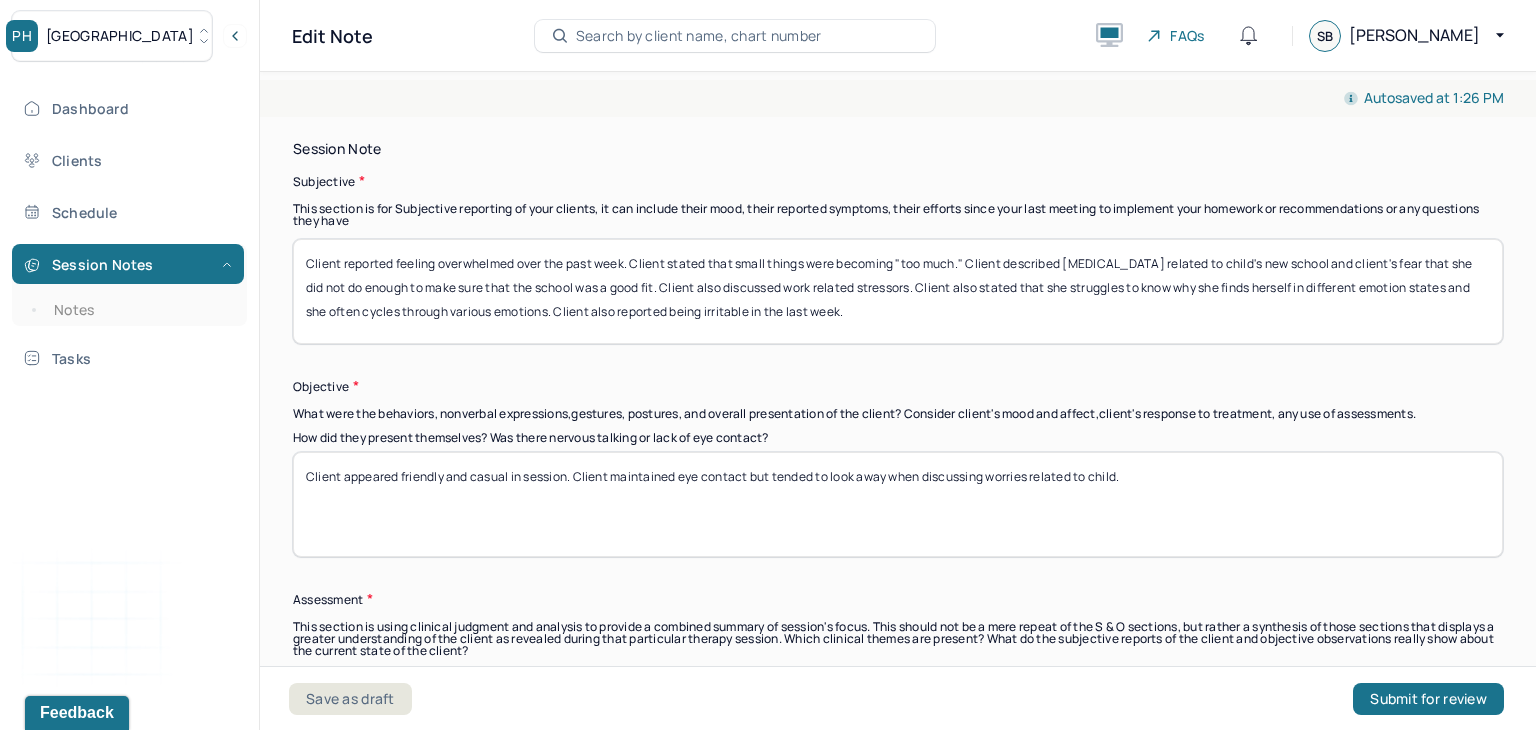 click on "Client reported feeling overwhelmed over the past week. Client stated that small things were becoming "too much." Client described [MEDICAL_DATA] related to child's new school and client's fear that she did not do enough to make sure that the school was a good fit. Client also discussed work related stressors. Client also stated that she struggles to know why she finds herself in different emotion states and she often cycles through various emotions. Client also reported being irritable in the last week." at bounding box center (898, 291) 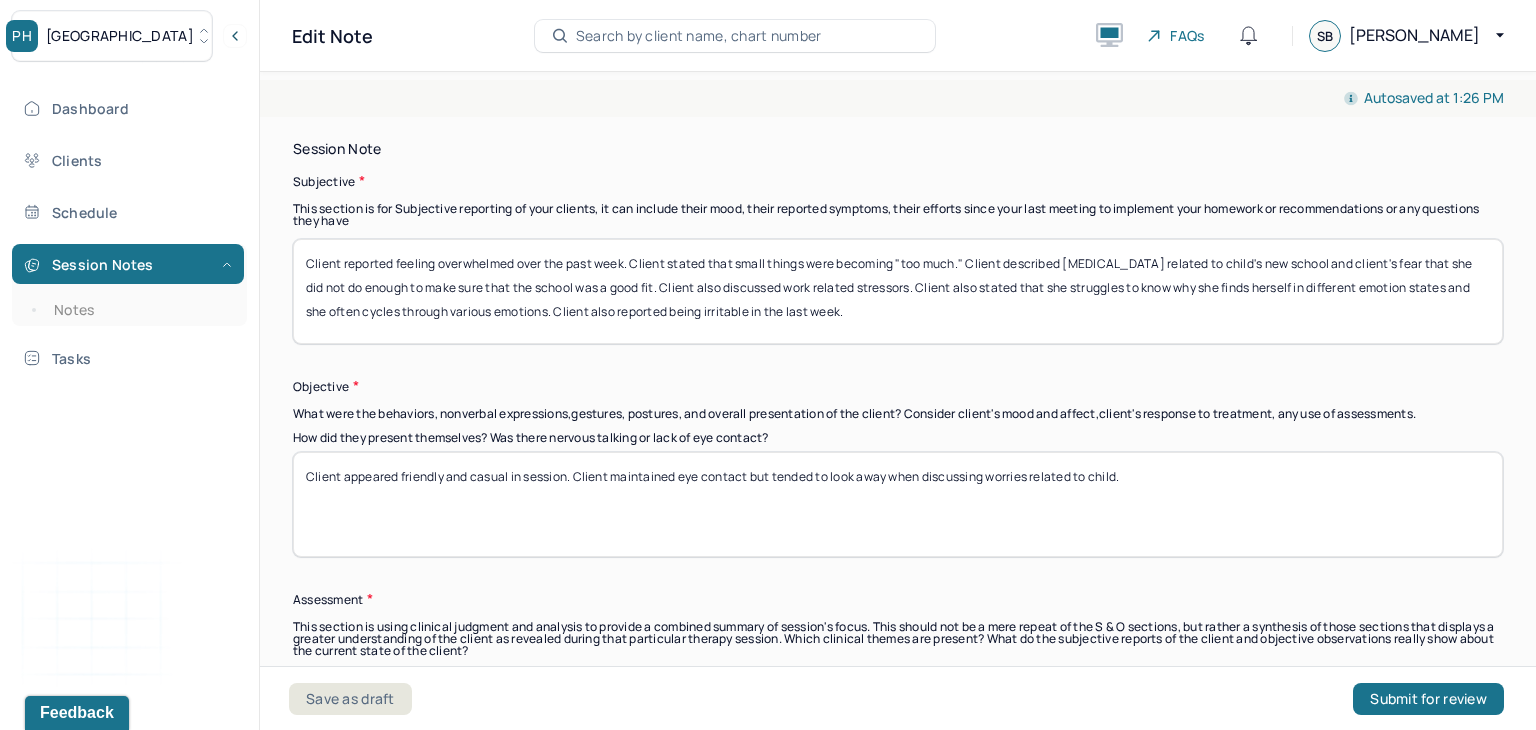 drag, startPoint x: 1212, startPoint y: 457, endPoint x: 278, endPoint y: 462, distance: 934.01337 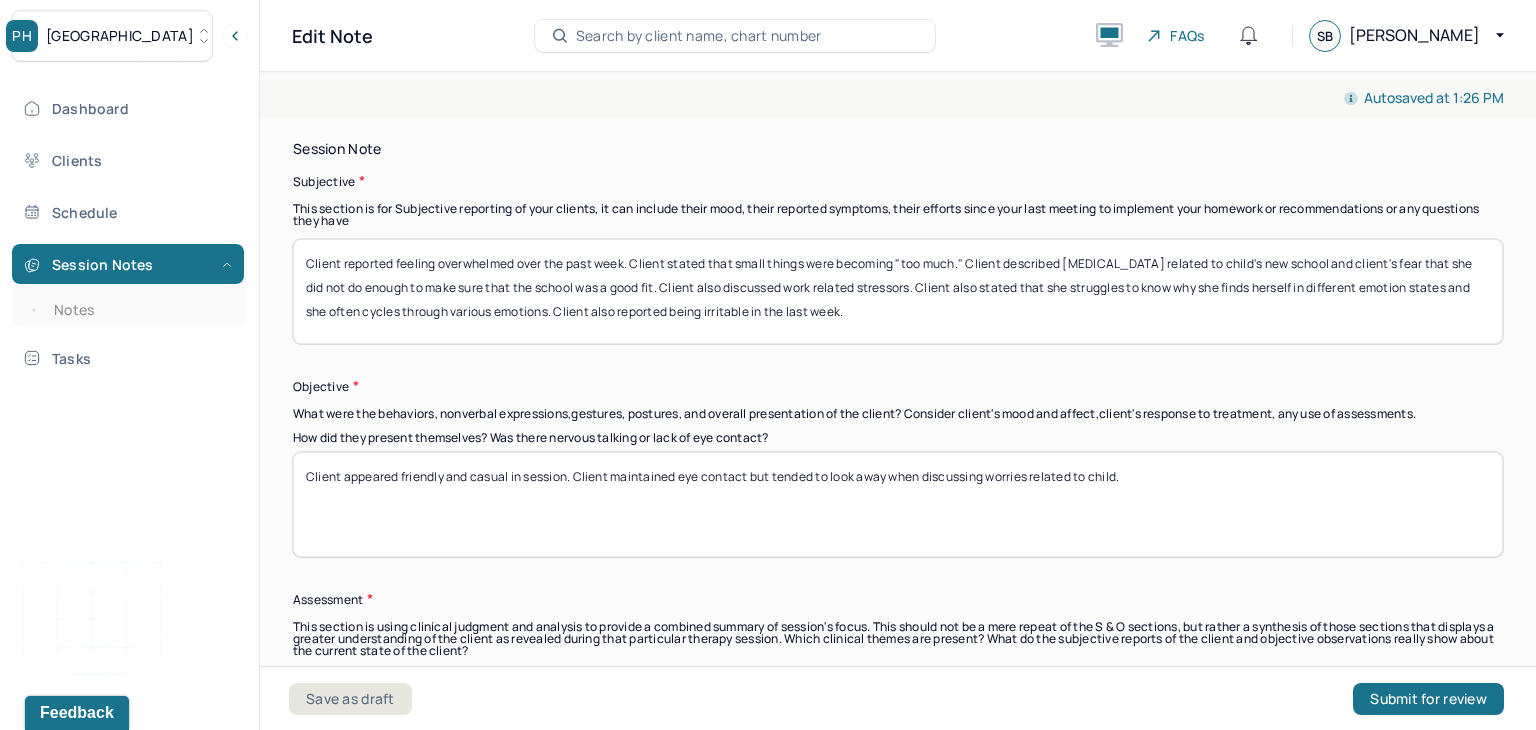 click on "Autosaved at 1:26 PM Appointment Details     Client name Nearlyse Dandas Date of service [DATE] Time 12:00pm - 1:00pm Duration 1hr Appointment type individual therapy Provider name [PERSON_NAME] Modifier 1 95 Telemedicine Note type Individual soap note Appointment Details     Client name Nearlyse Dandas Date of service [DATE] Time 12:00pm - 1:00pm Duration 1hr Appointment type individual therapy Provider name [PERSON_NAME] Modifier 1 95 Telemedicine Note type Individual soap note   Load previous session note   Instructions The fields marked with an asterisk ( * ) are required before you can submit your notes. Before you can submit your session notes, they must be signed. You have the option to save your notes as a draft before making a submission. Appointment location * Teletherapy Client Teletherapy Location Home Office Other Specify other client teletherapy location Client's parked and empty vehicle Provider Teletherapy Location Home Office Other Primary diagnosis * Secondary diagnosis * * *" at bounding box center [898, 397] 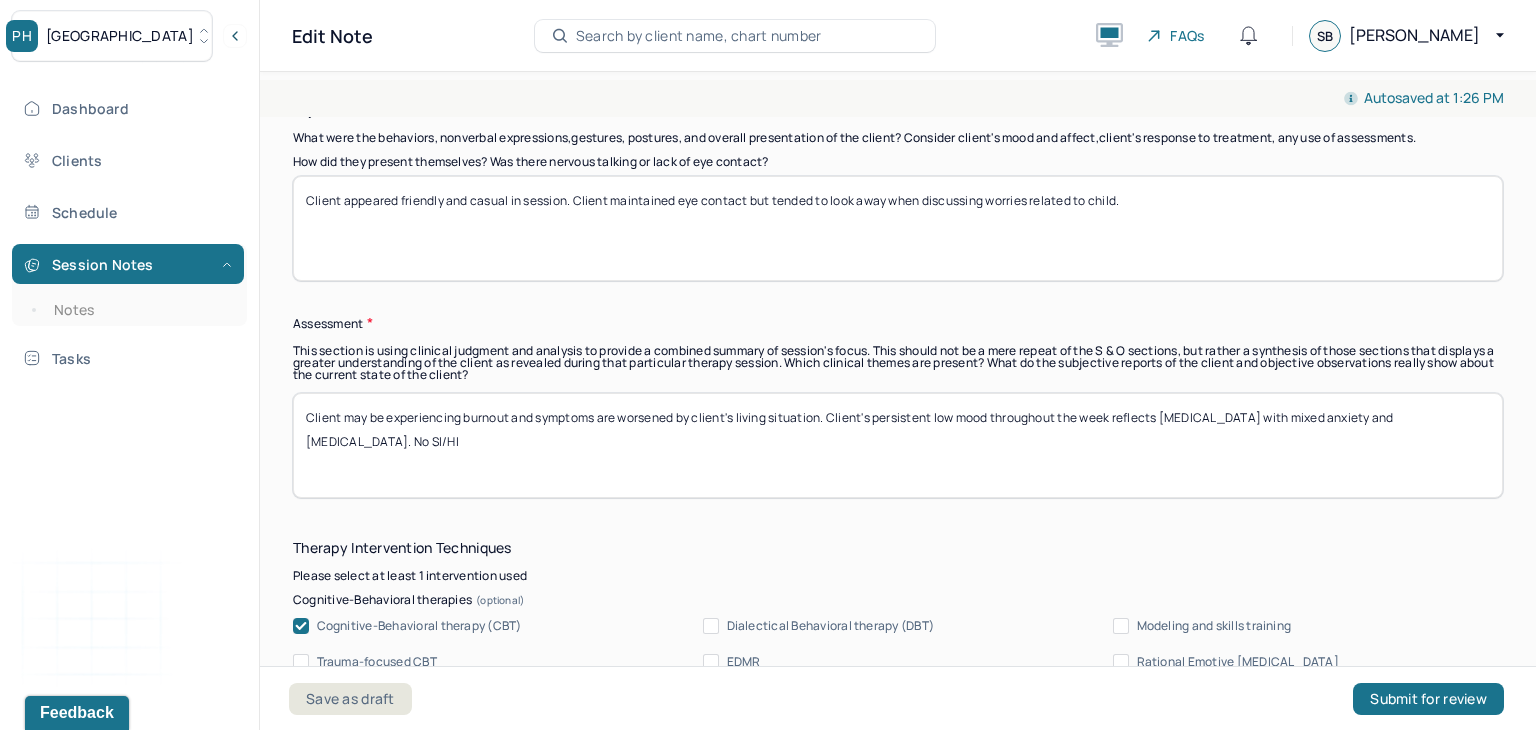 scroll, scrollTop: 1862, scrollLeft: 0, axis: vertical 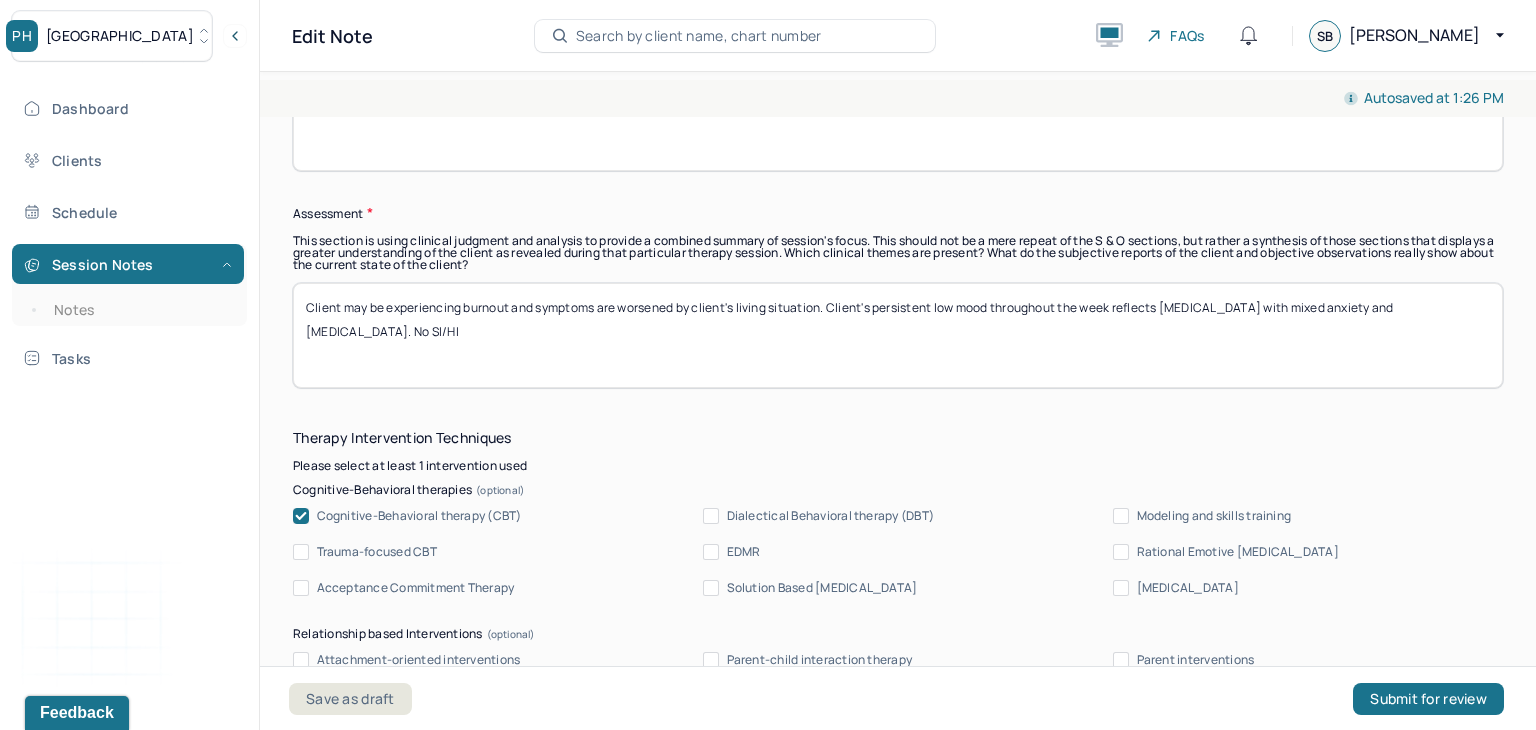 drag, startPoint x: 431, startPoint y: 326, endPoint x: 273, endPoint y: 291, distance: 161.83015 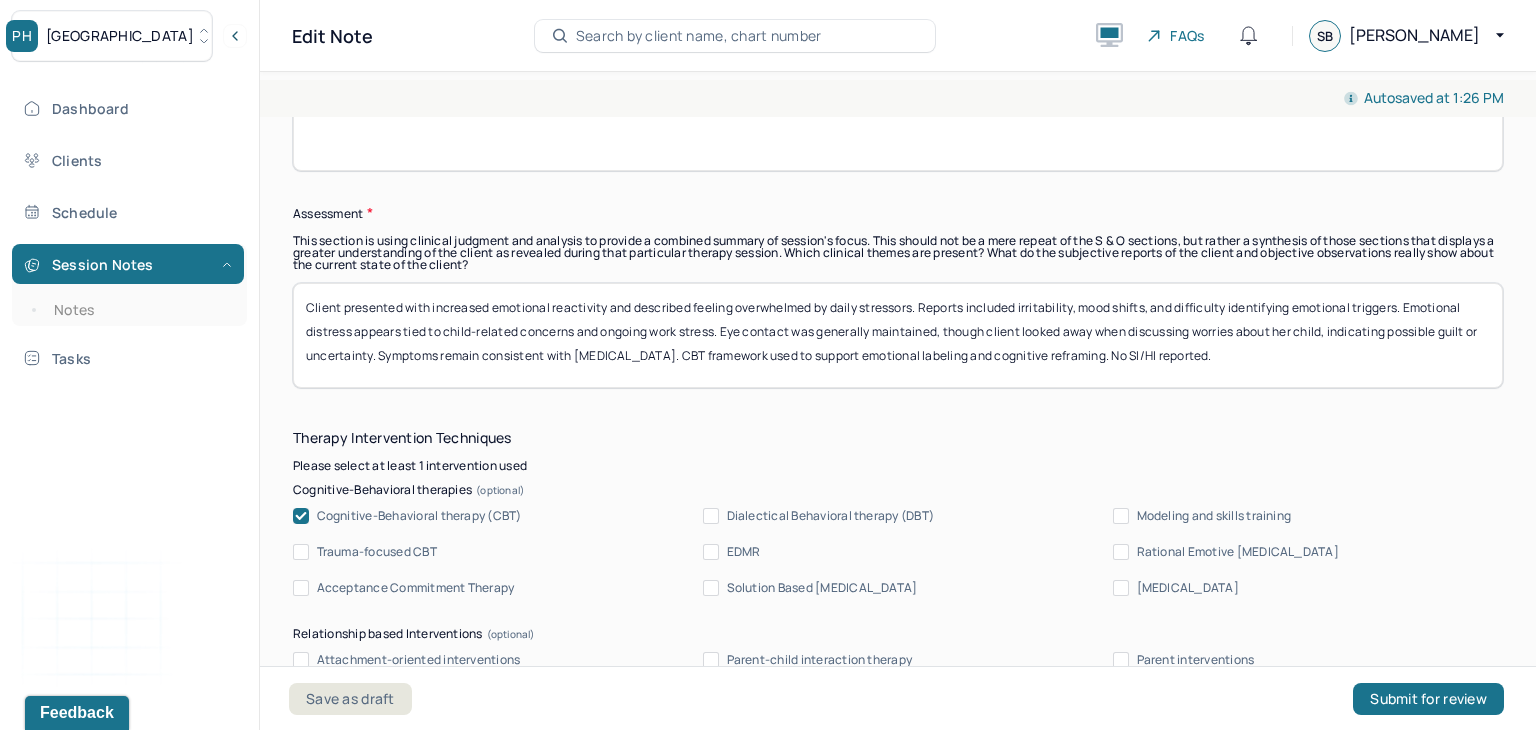 scroll, scrollTop: 0, scrollLeft: 0, axis: both 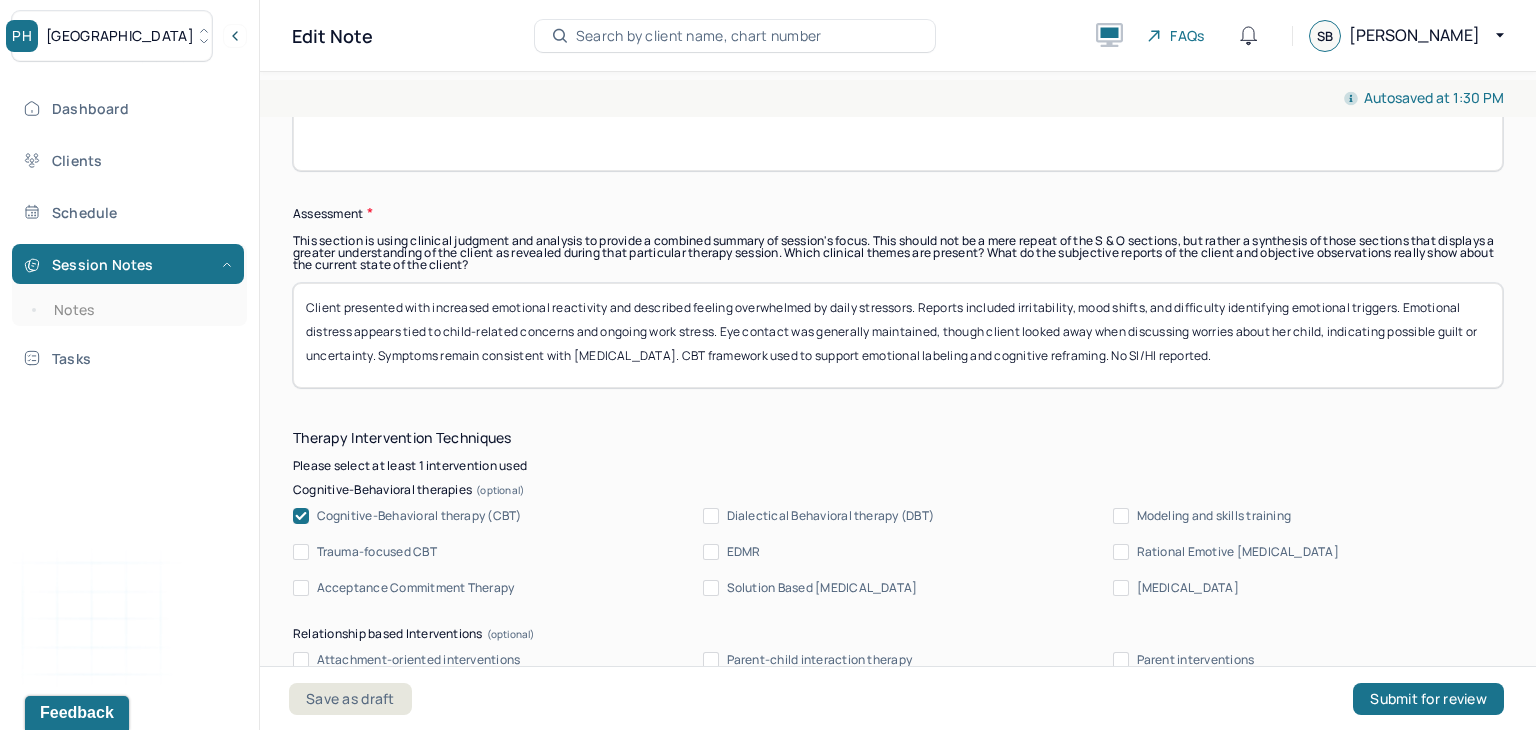 click on "Client presented with increased emotional reactivity and described feeling overwhelmed by daily stressors. Reports included irritability, mood shifts, and difficulty identifying emotional triggers. Emotional distress appears tied to child-related concerns and ongoing work stress. Eye contact was generally maintained, though client looked away when discussing worries about her child, indicating possible guilt or uncertainty. Symptoms remain consistent with [MEDICAL_DATA]. CBT framework used to support emotional labeling and cognitive reframing. No SI/HI reported." at bounding box center (898, 335) 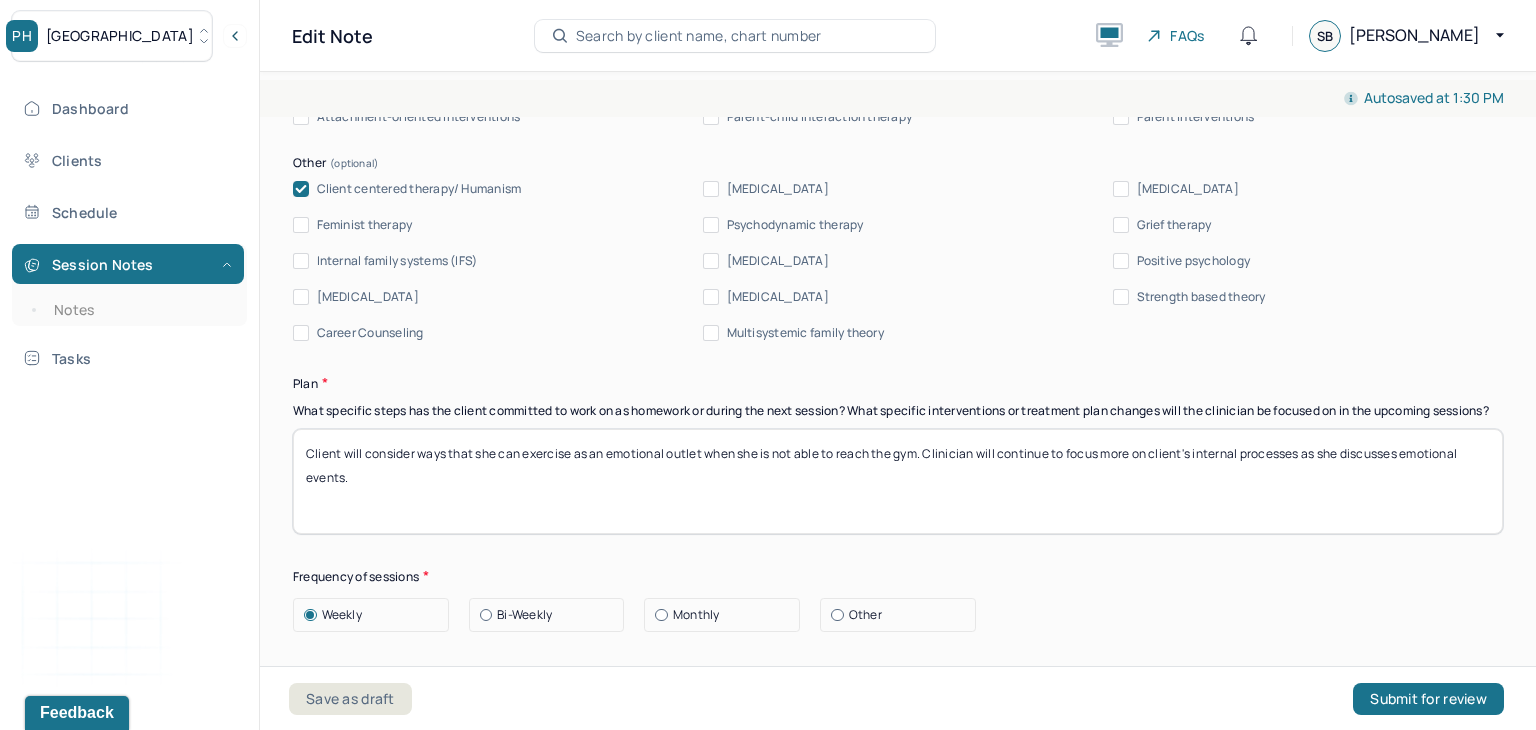 scroll, scrollTop: 2418, scrollLeft: 0, axis: vertical 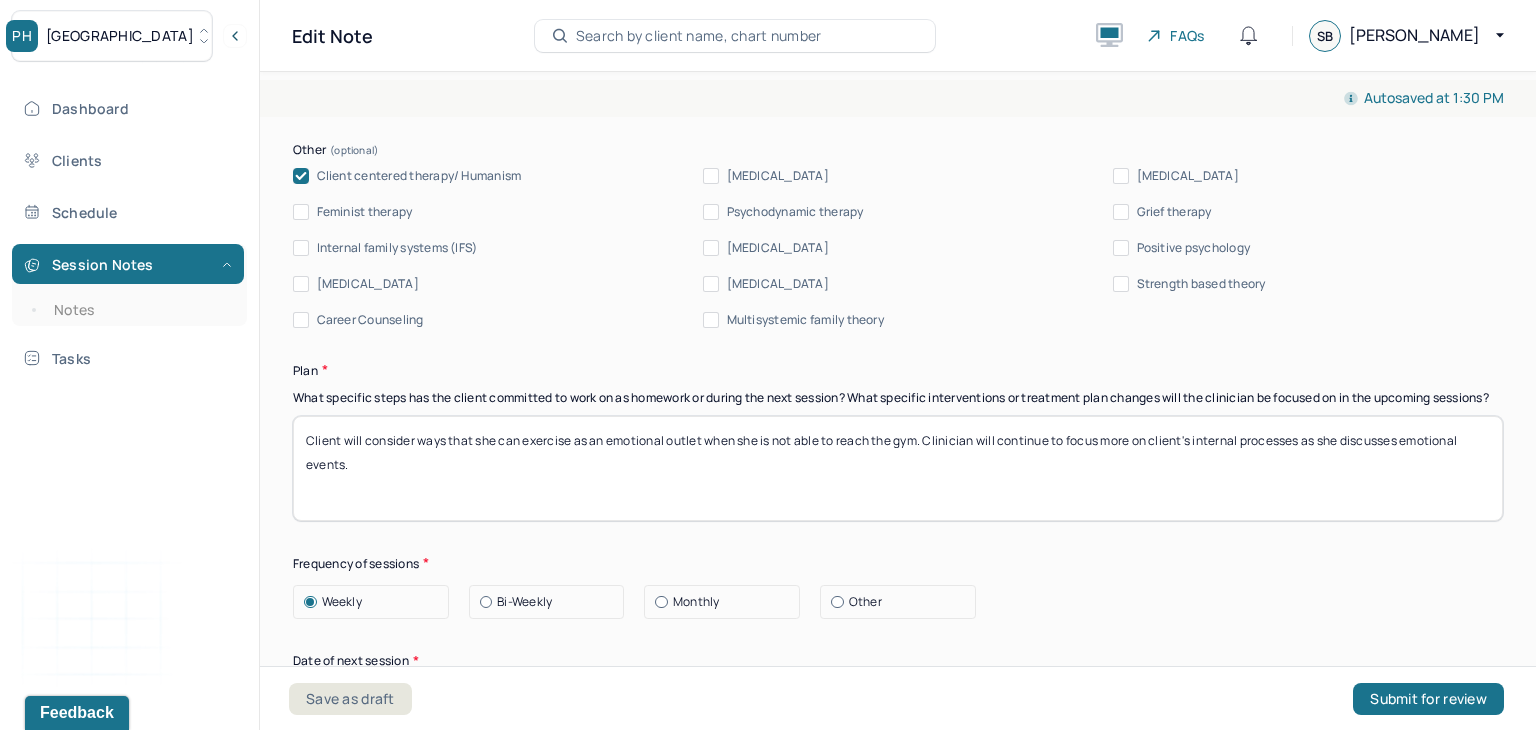 type on "Client presented with increased emotional reactivity and described feeling overwhelmed by daily stressors. Reports included irritability, mood shifts, and difficulty identifying emotional triggers. Emotional distress appears tied to child-related concerns and ongoing work stress. Eye contact was generally maintained, though client looked away when discussing worries about her child, indicating possible guilt or uncertainty. Symptoms remain consistent with [MEDICAL_DATA]. CBT framework used to support emotional labeling and cognitive reframing. No SI/HI reported." 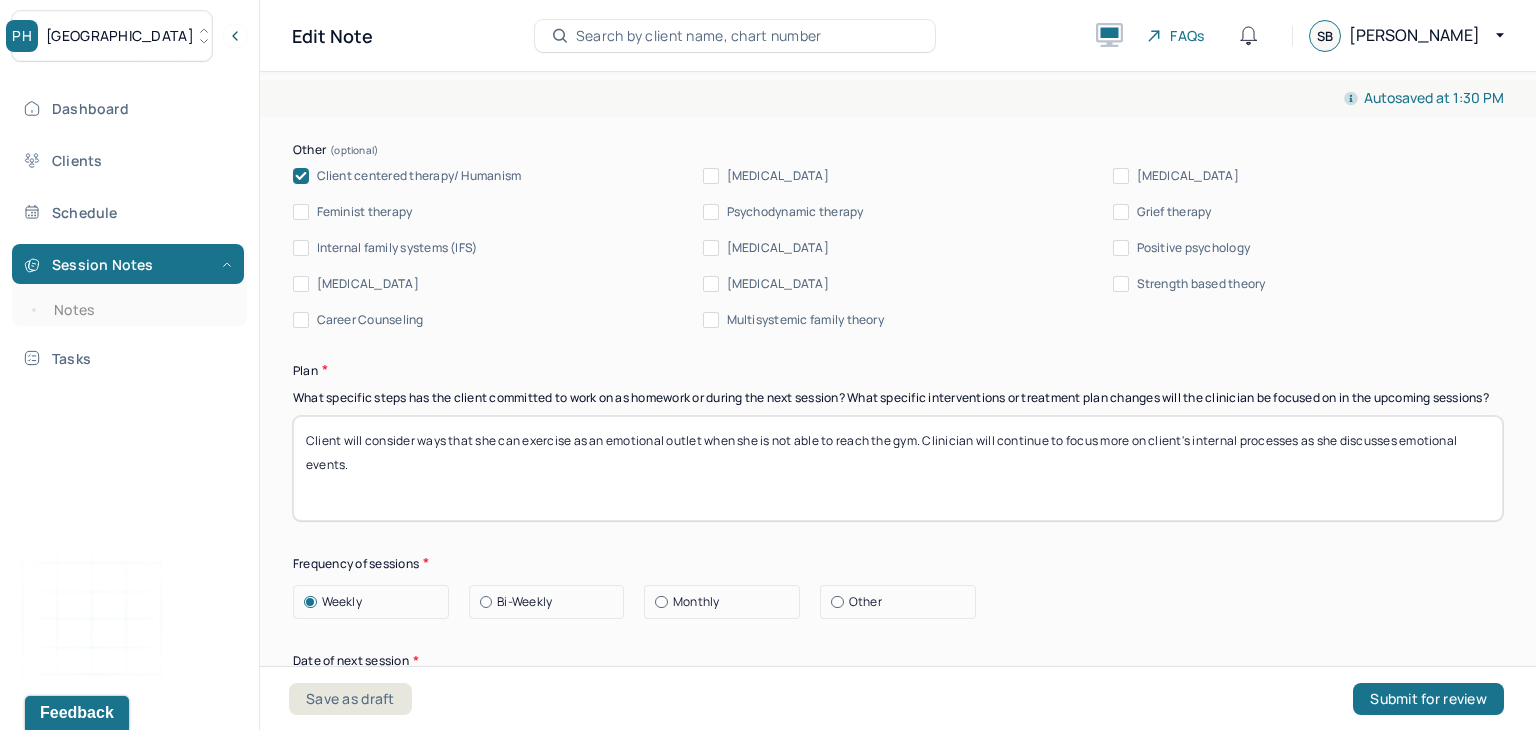 drag, startPoint x: 388, startPoint y: 494, endPoint x: 365, endPoint y: 449, distance: 50.537113 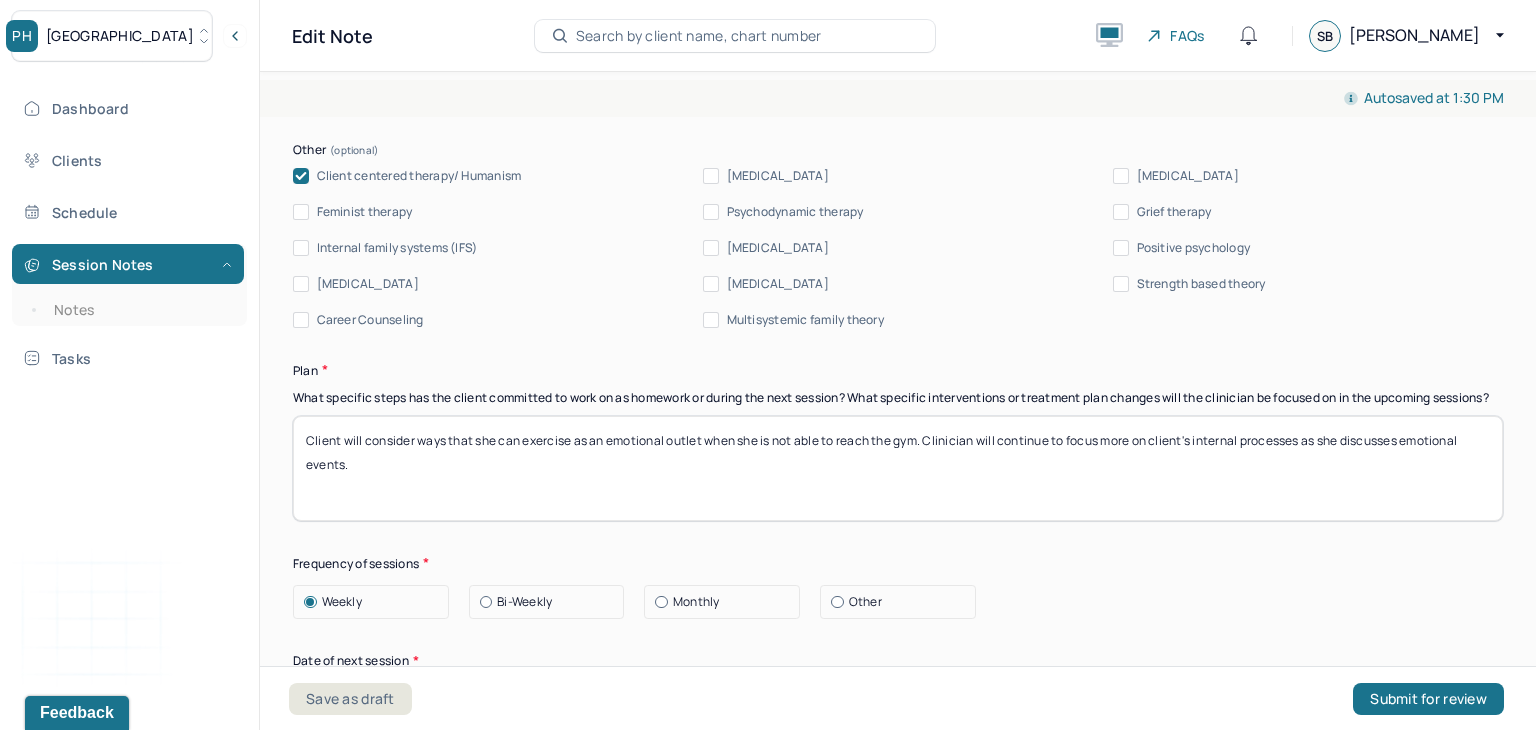 click on "Client will consider ways that she can exercise as an emotional outlet when she is not able to reach the gym. Clinician will continue to focus more on client's internal processes as she discusses emotional events." at bounding box center [898, 468] 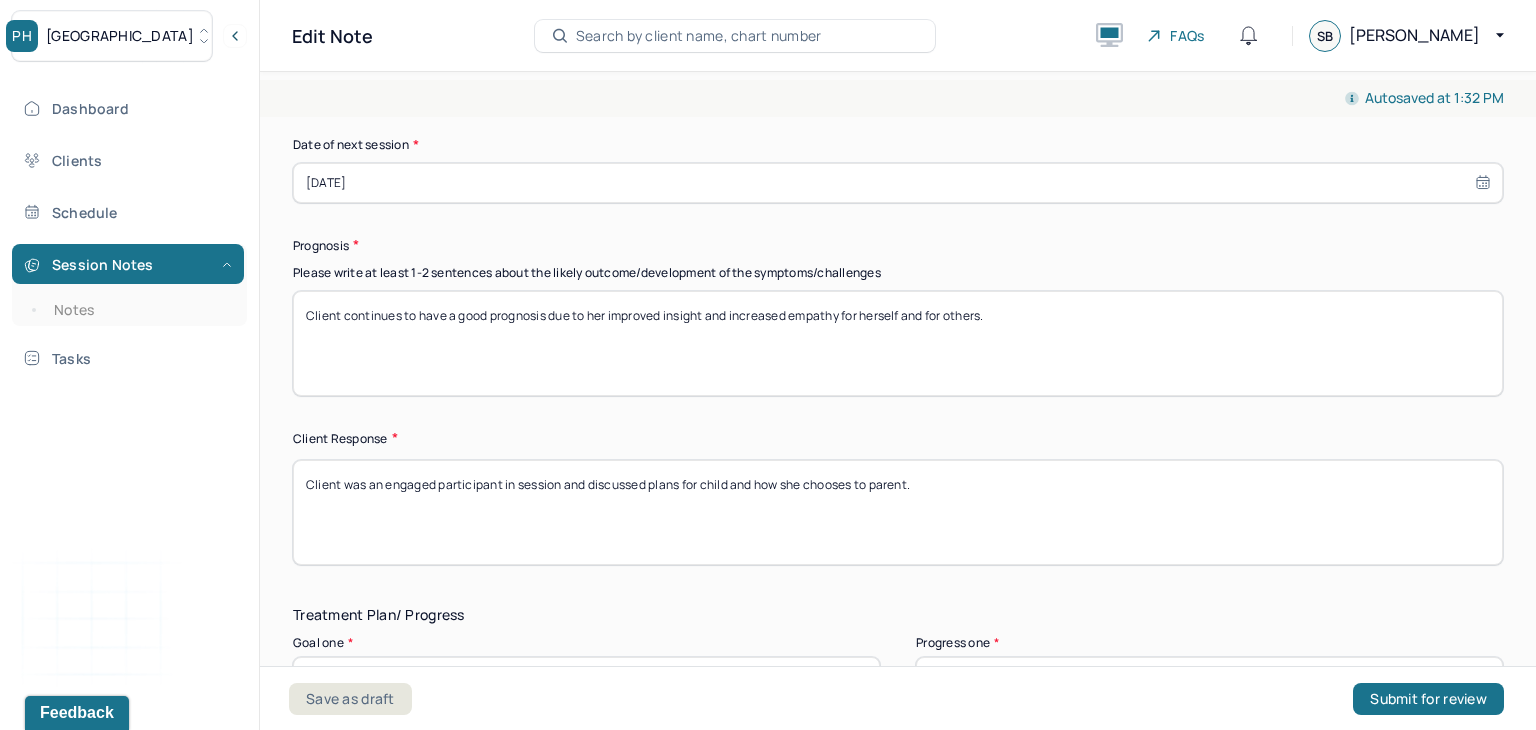 scroll, scrollTop: 2915, scrollLeft: 0, axis: vertical 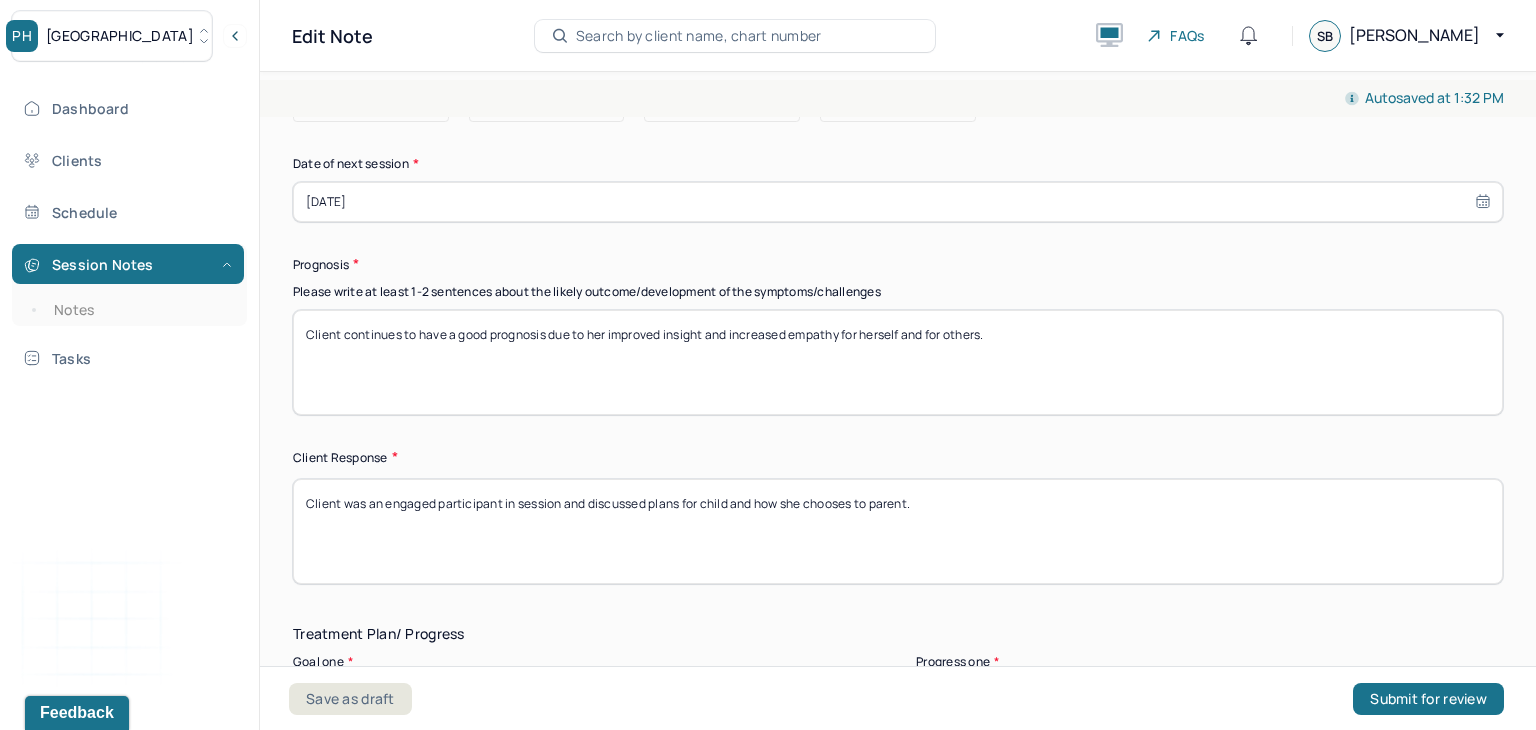 type on "Client will document at least 5 times where she experiences emotions above baseline and events that occurred right before. Clinician will work with client to better understand the roots of her emotional responses." 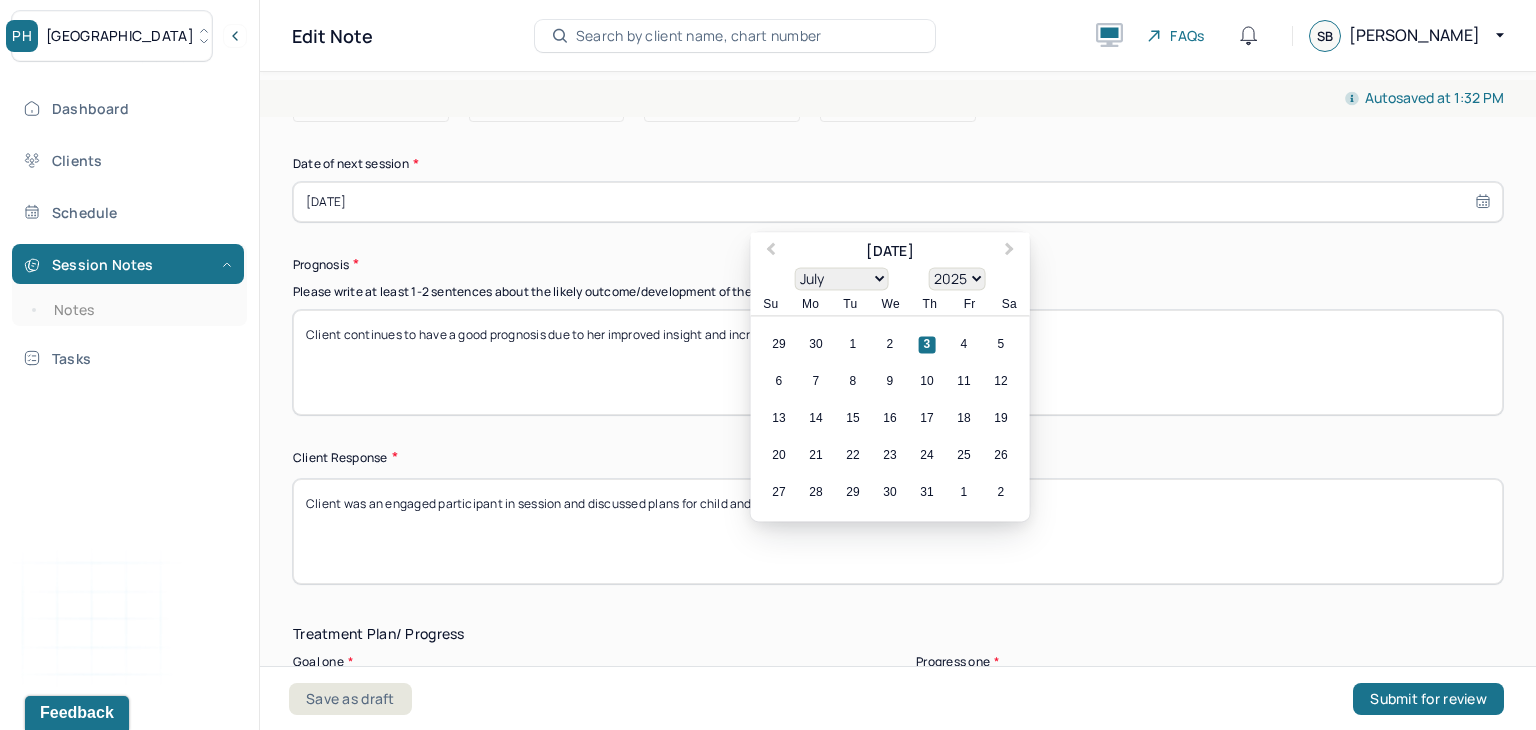 click on "[DATE]" at bounding box center [898, 202] 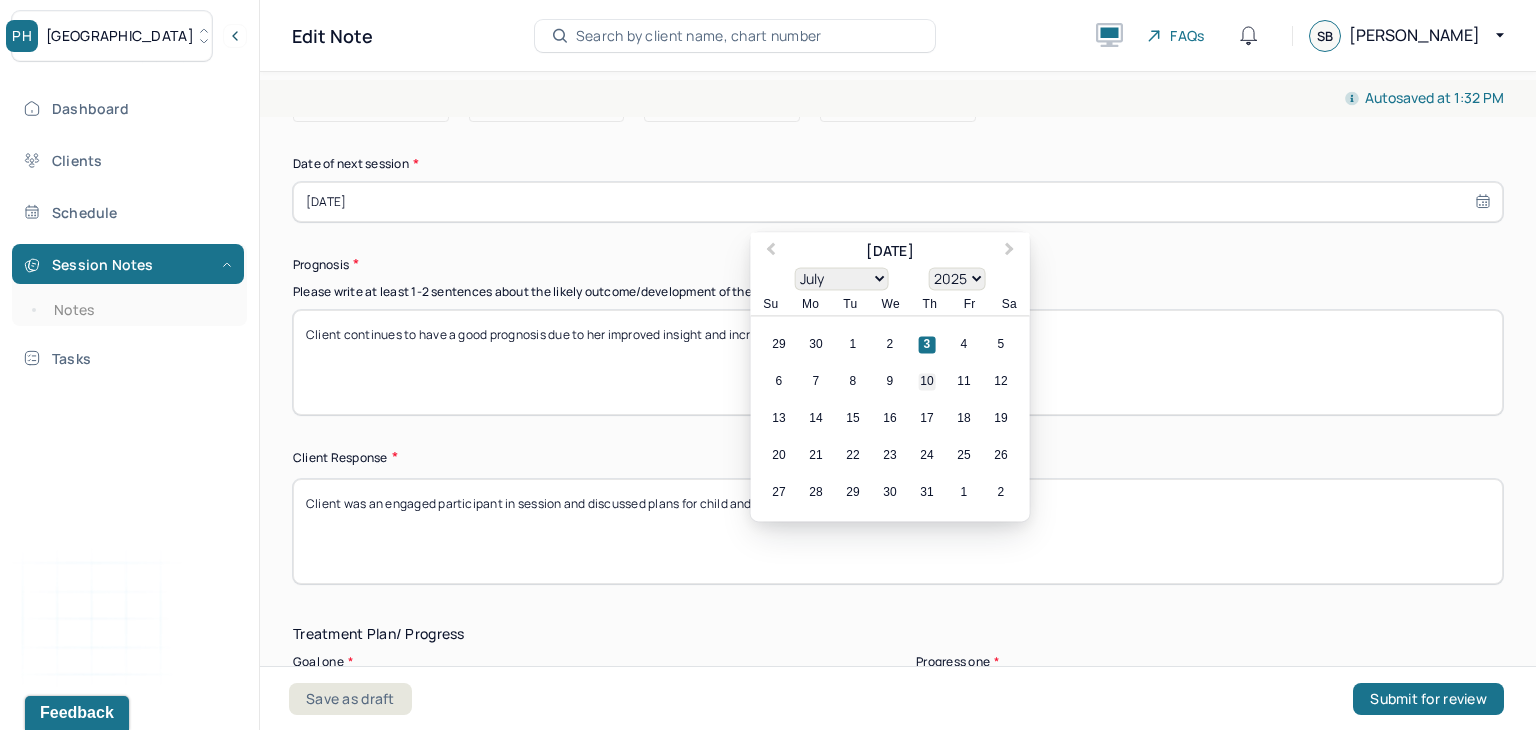 click on "10" at bounding box center [927, 381] 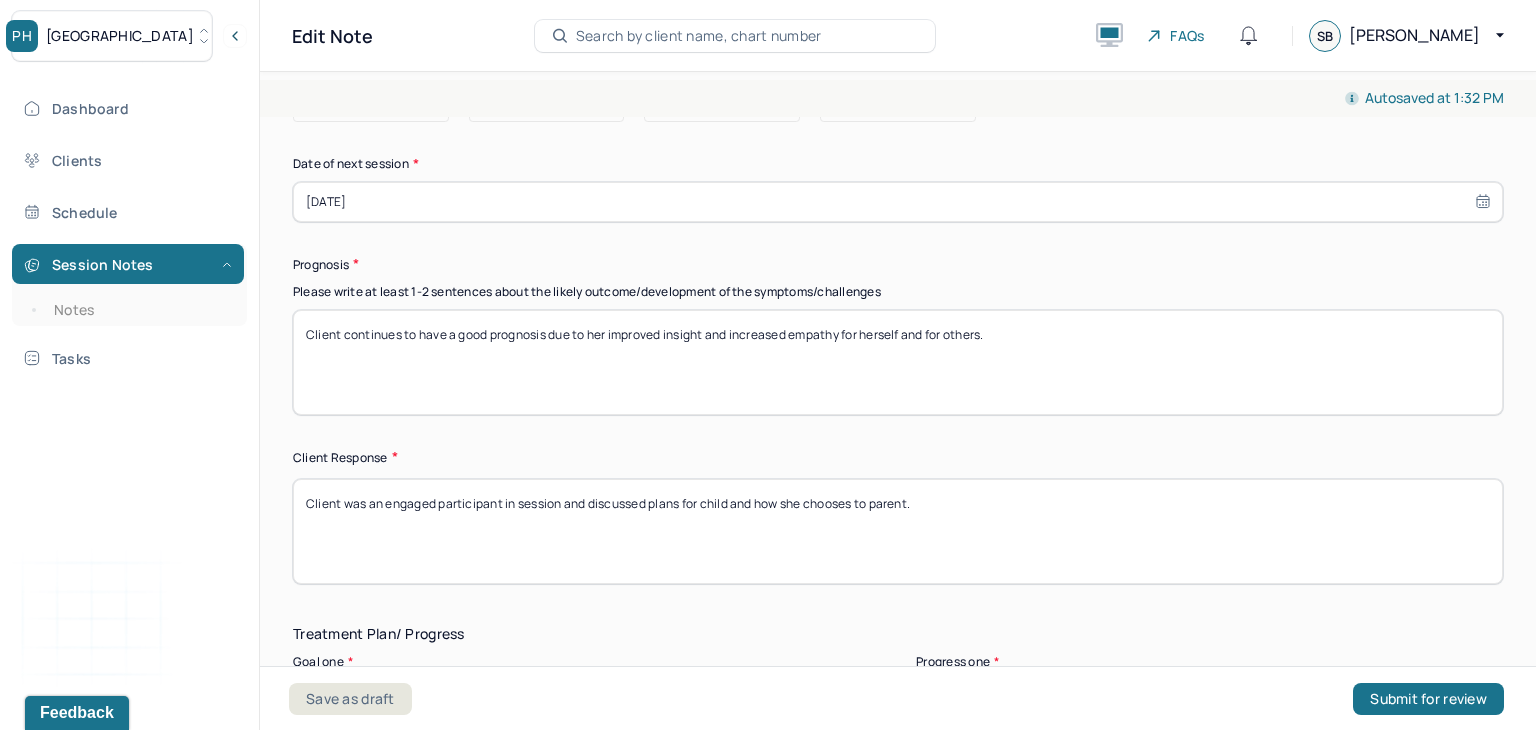 click on "[DATE]" at bounding box center (898, 202) 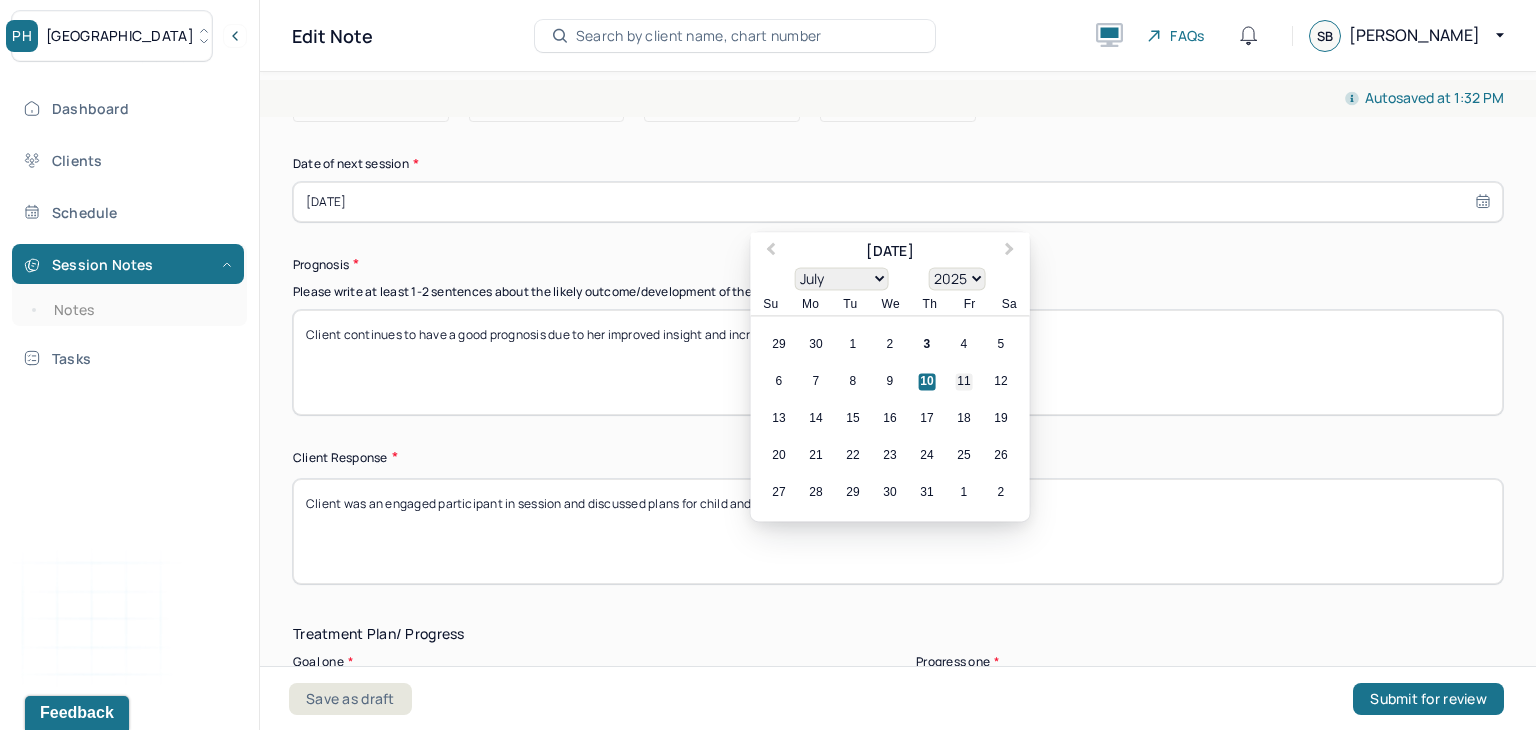 click on "6 7 8 9 10 11 12" at bounding box center (890, 381) 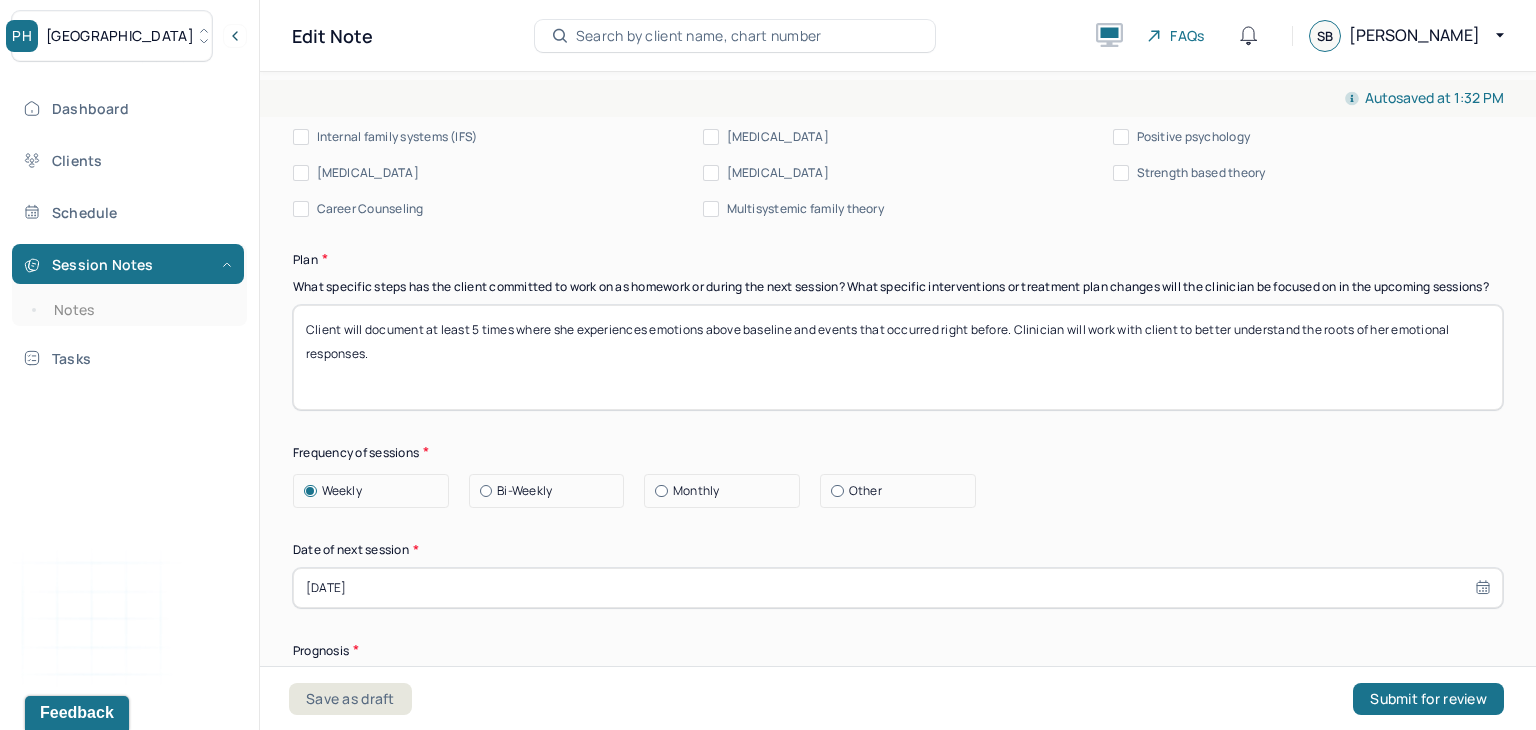 scroll, scrollTop: 2510, scrollLeft: 0, axis: vertical 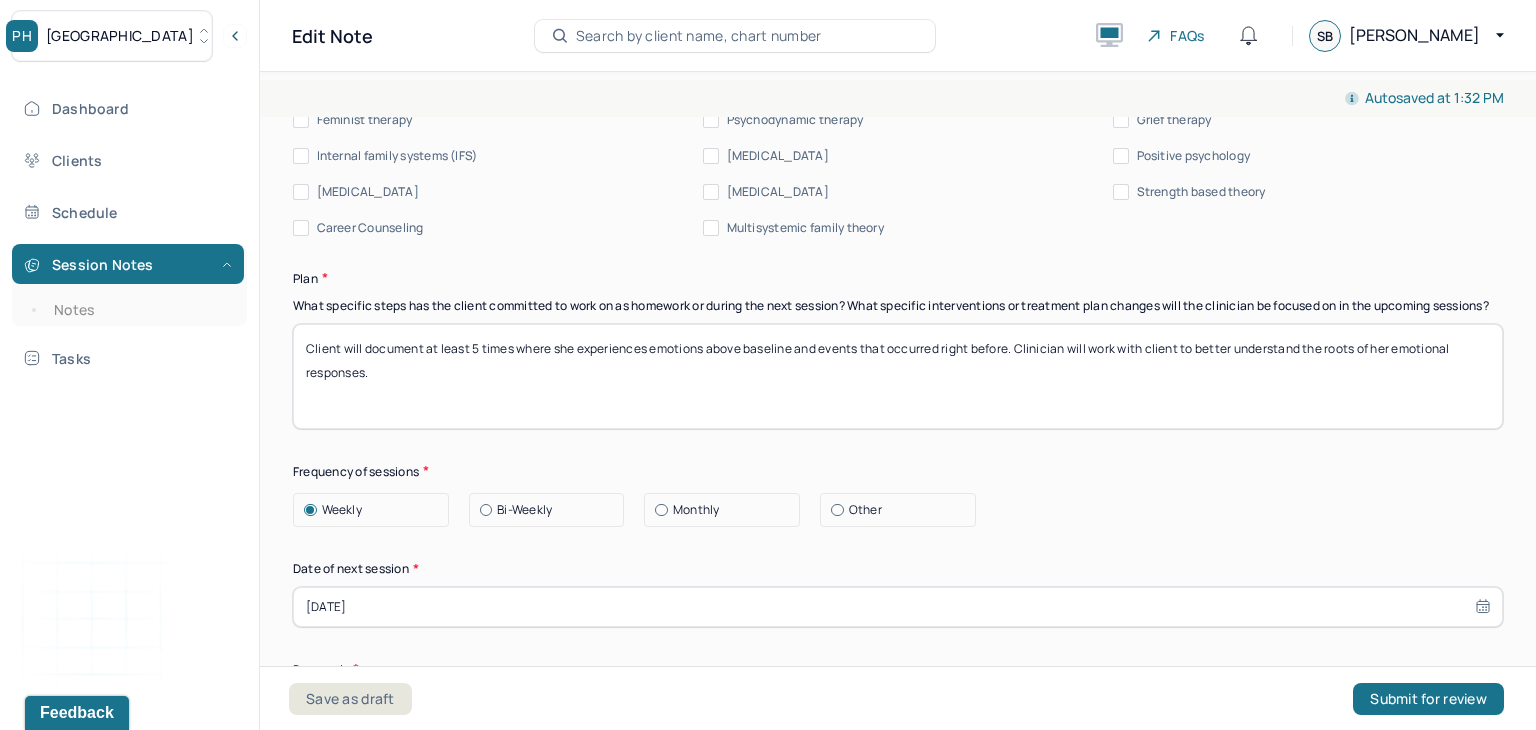 drag, startPoint x: 403, startPoint y: 382, endPoint x: 277, endPoint y: 366, distance: 127.01181 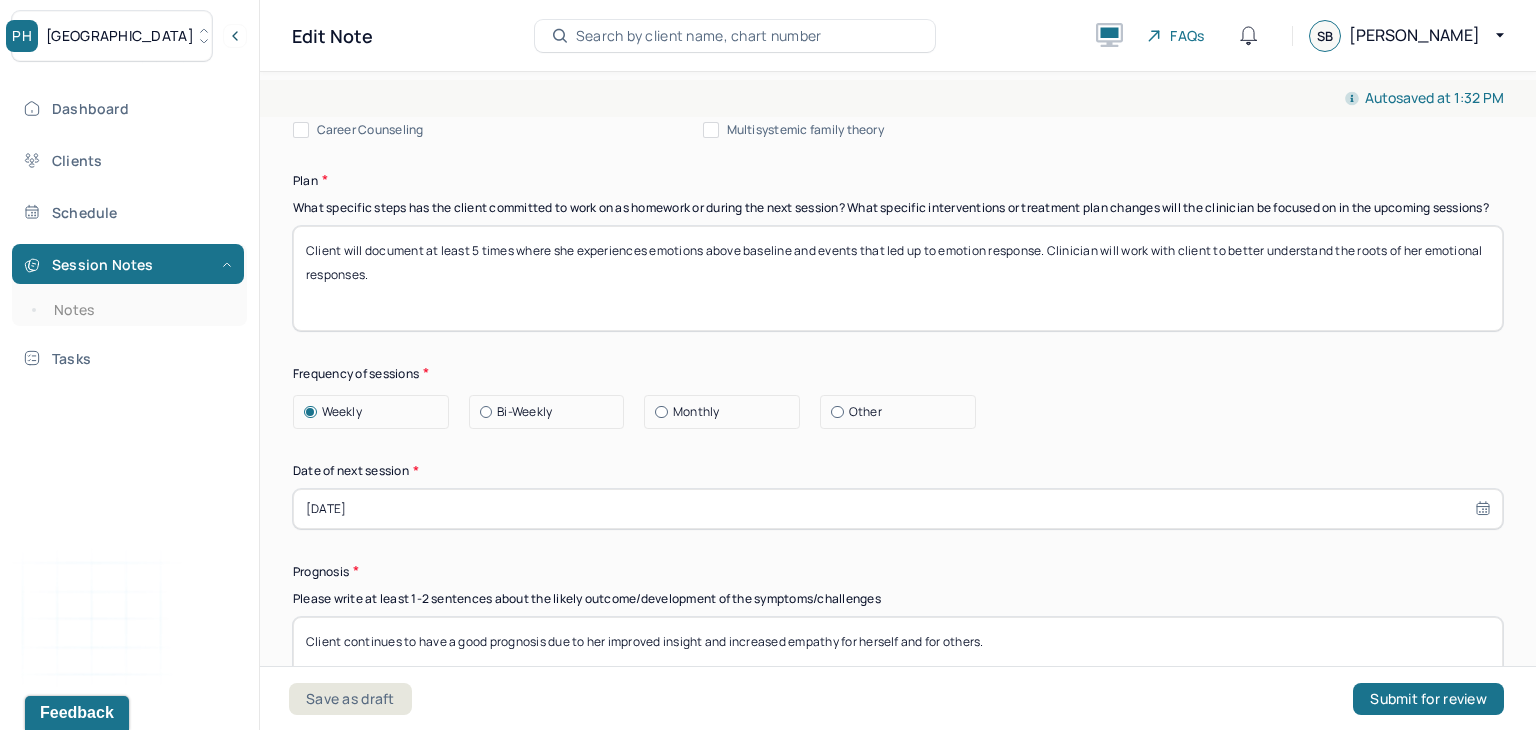 scroll, scrollTop: 2588, scrollLeft: 0, axis: vertical 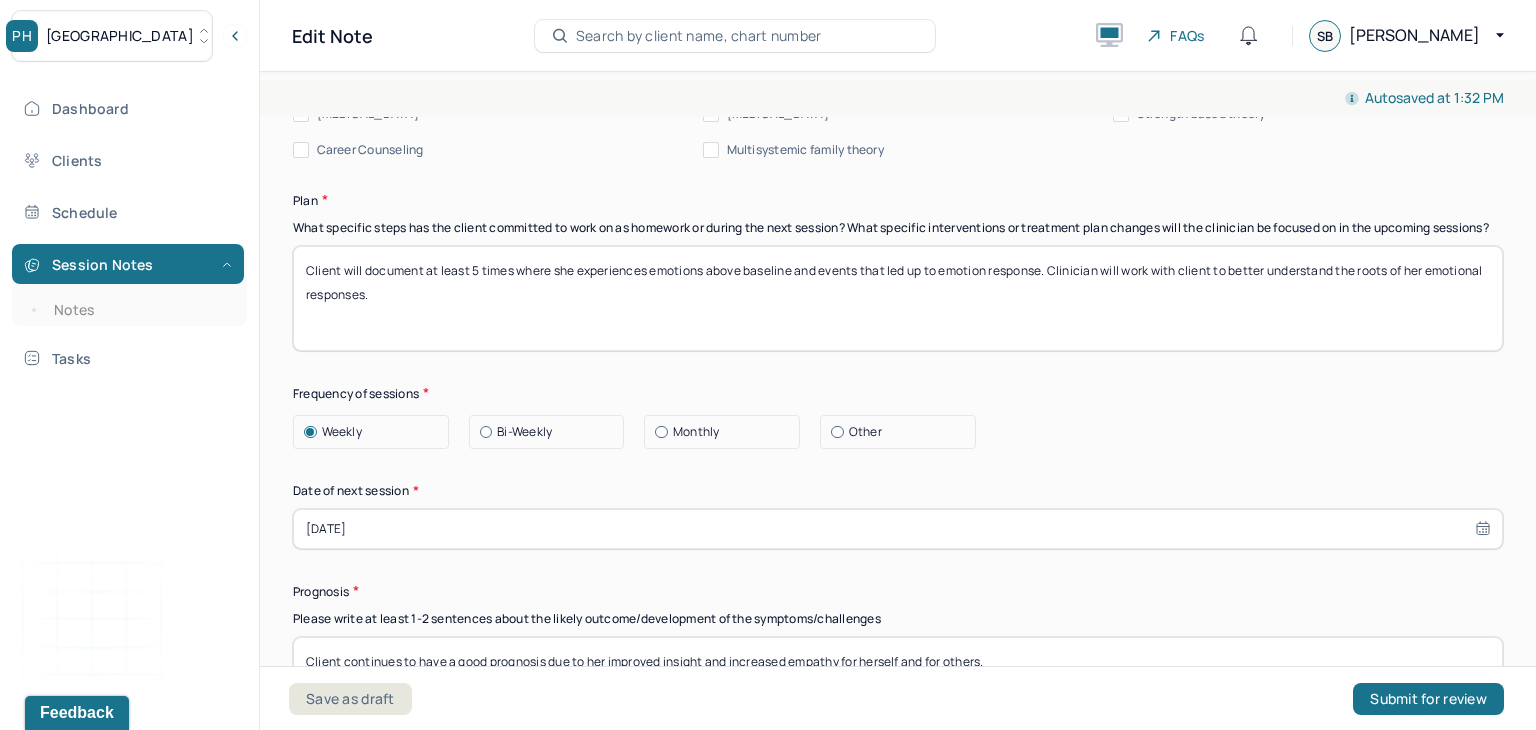click on "Client will document at least 5 times where she experiences emotions above baseline and events that led up to emotion response. Clinician will work with client to better understand the roots of her emotional responses." at bounding box center [898, 298] 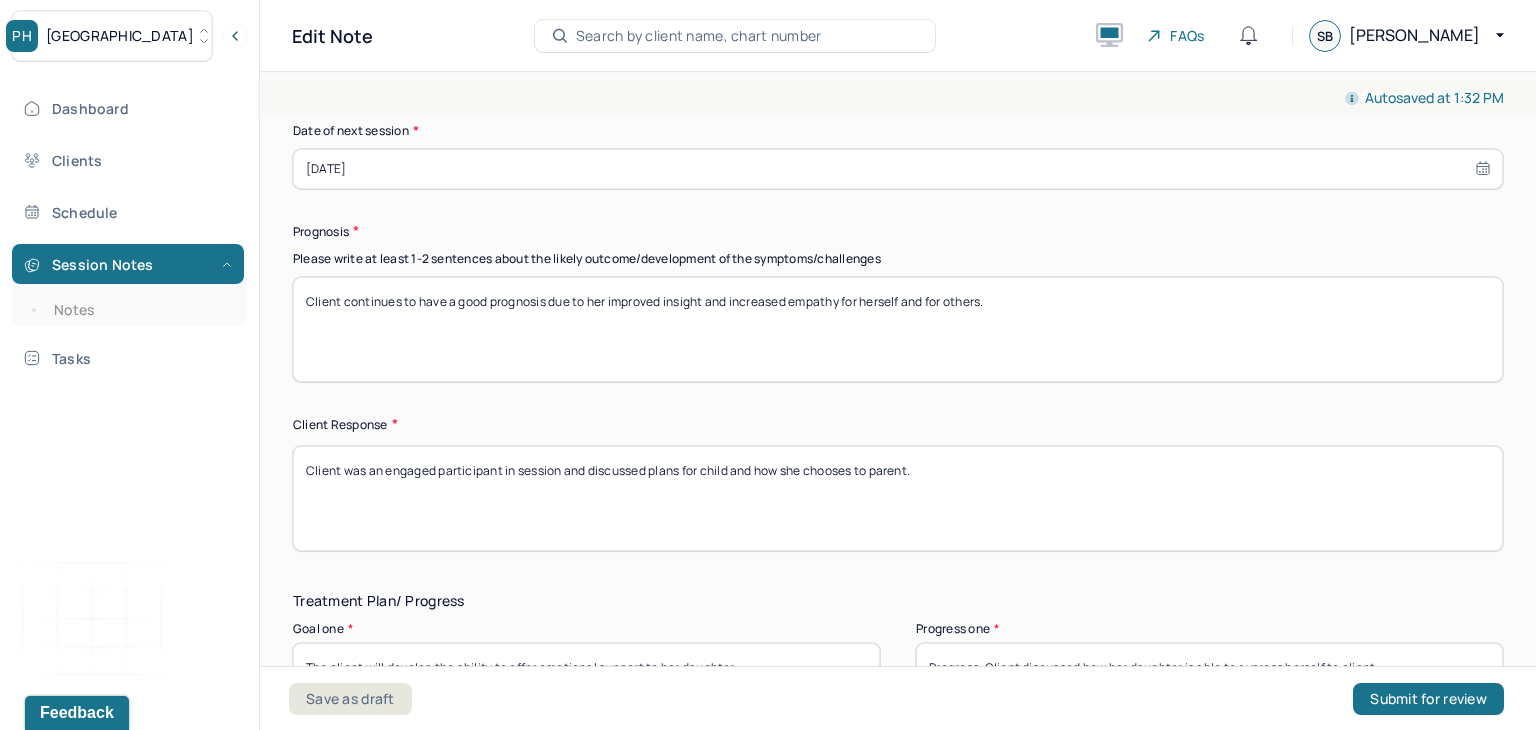 scroll, scrollTop: 2954, scrollLeft: 0, axis: vertical 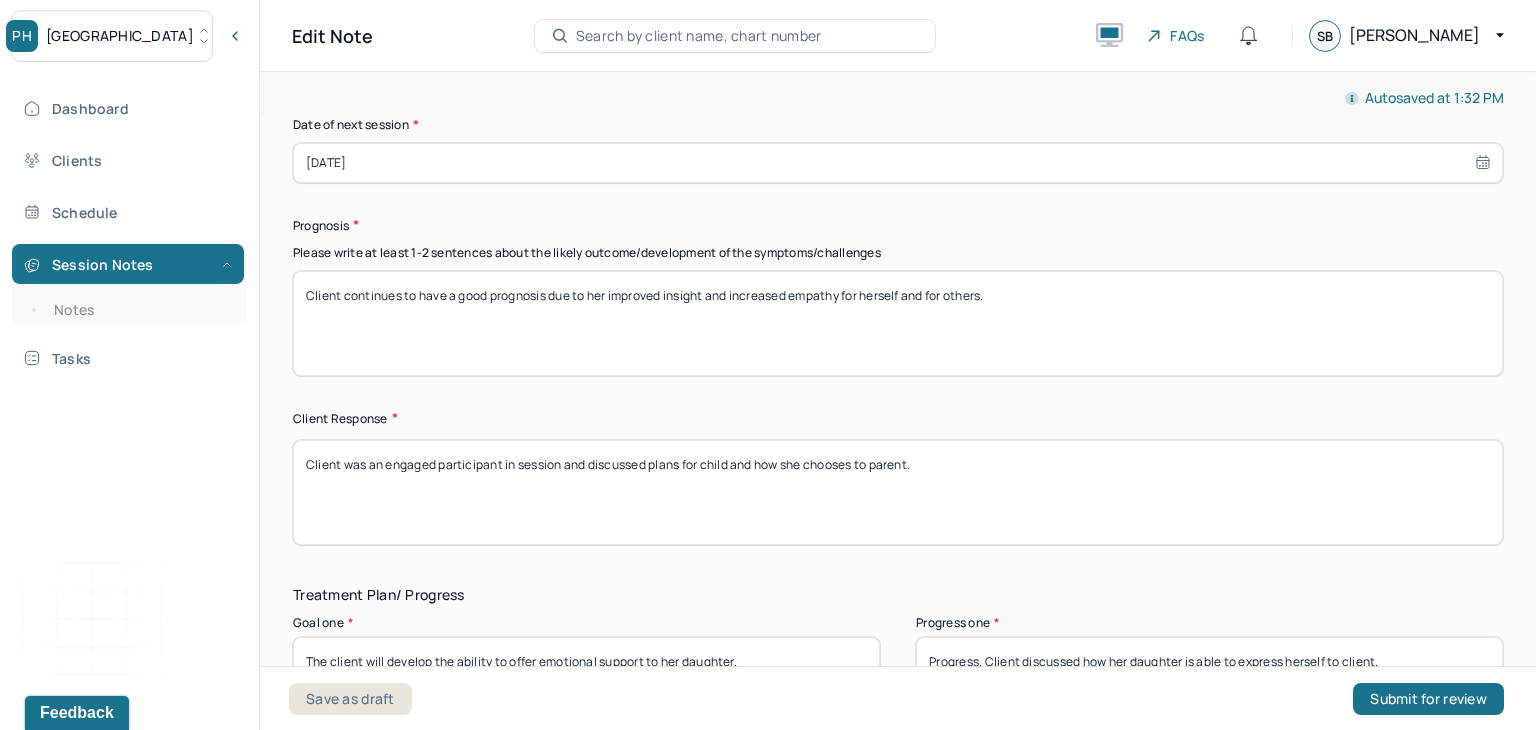 type on "Client will document at least 5 times where she experiences emotions above baseline and events that led up to emotion response. Clinician will work with client to better understand the roots of her emotional responses." 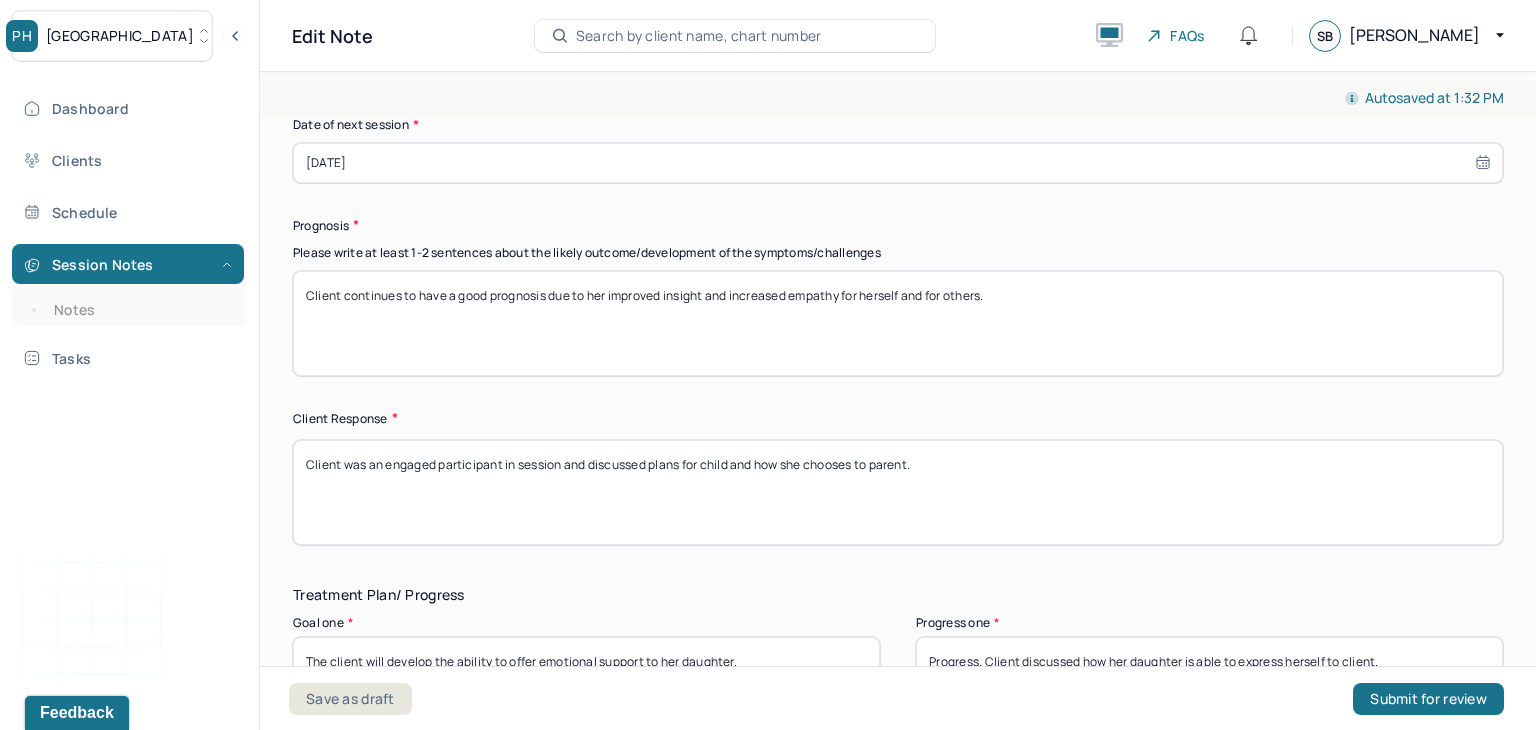 drag, startPoint x: 1106, startPoint y: 333, endPoint x: 344, endPoint y: 301, distance: 762.67163 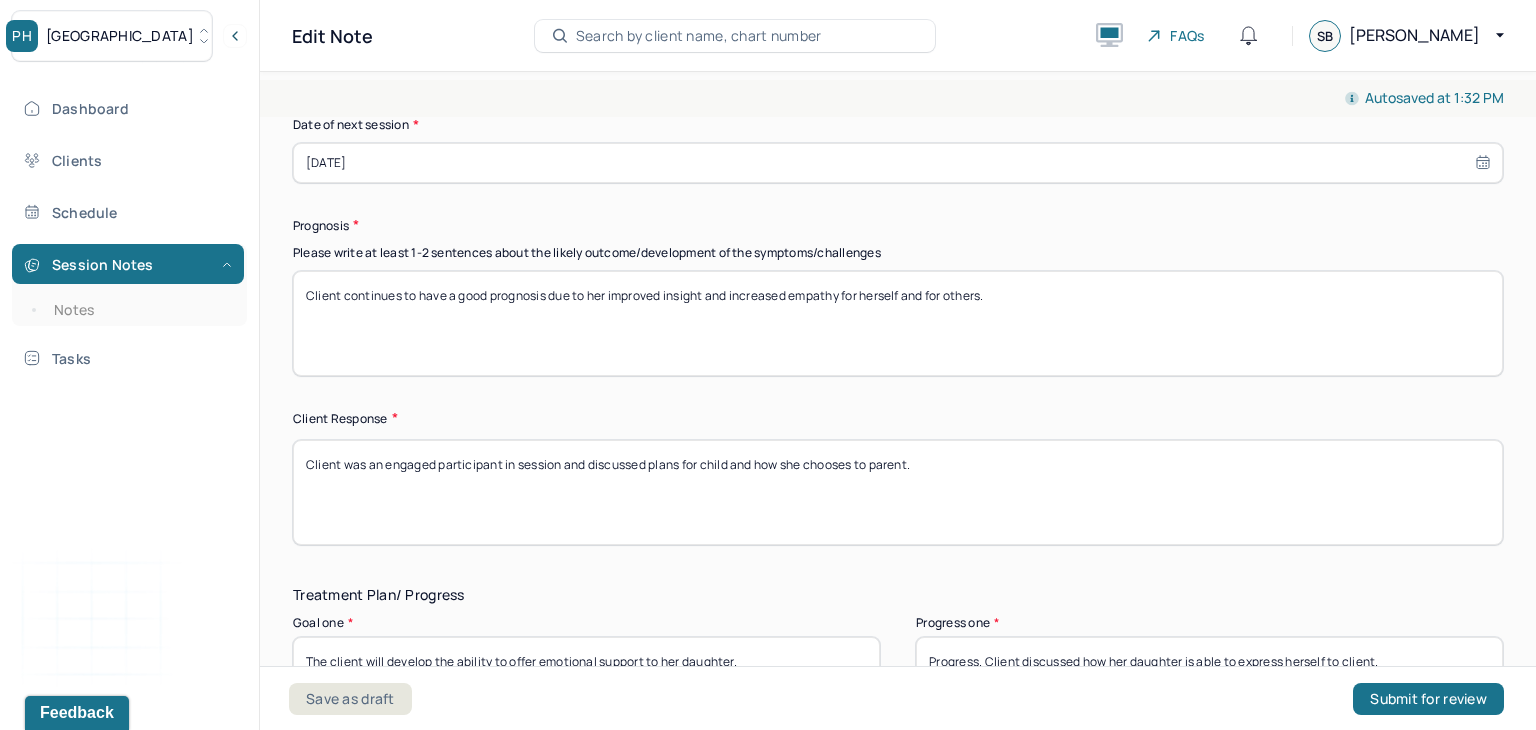 click on "Client continues to have a good prognosis due to her improved insight and increased empathy for herself and for others." at bounding box center (898, 323) 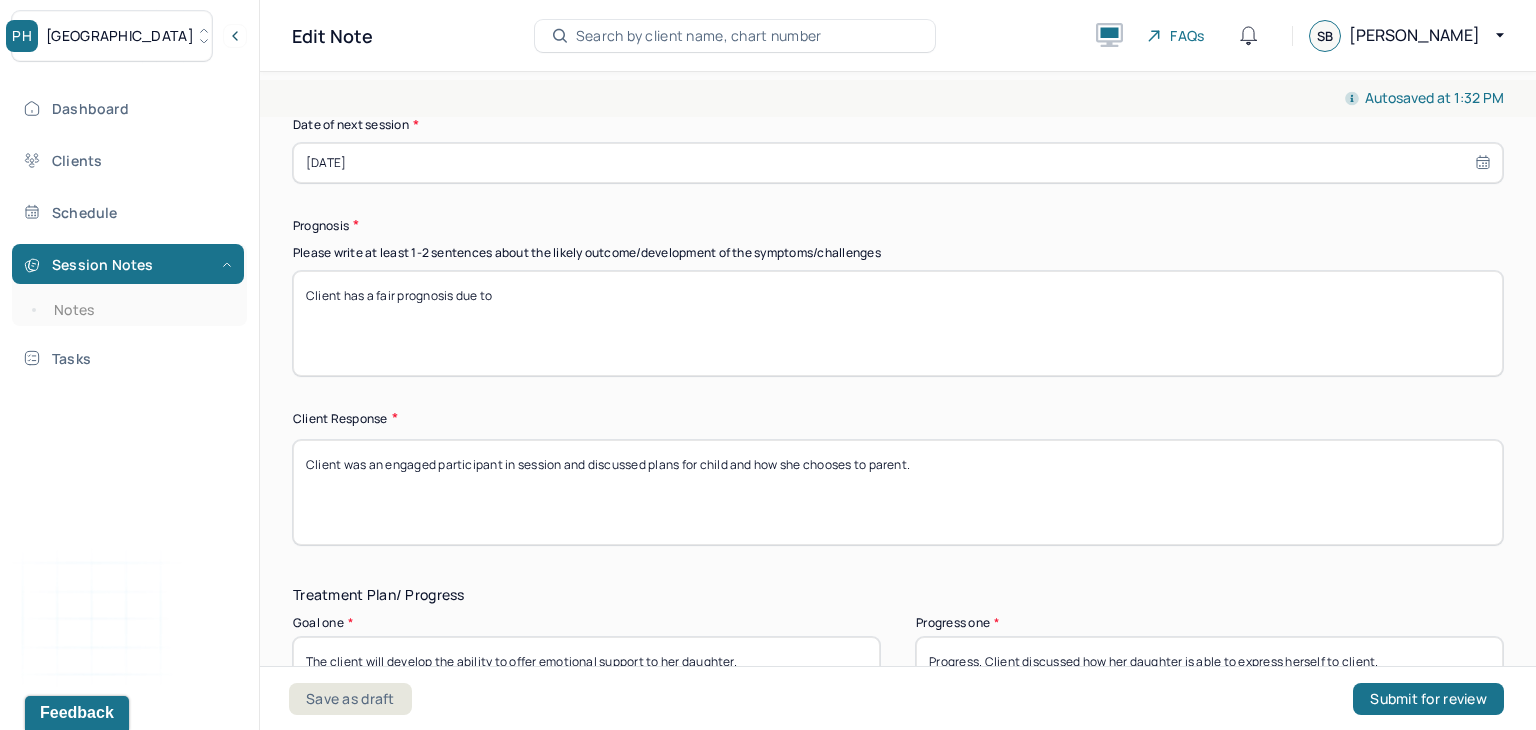 paste on "Client demonstrates insight and willingness to engage in treatment" 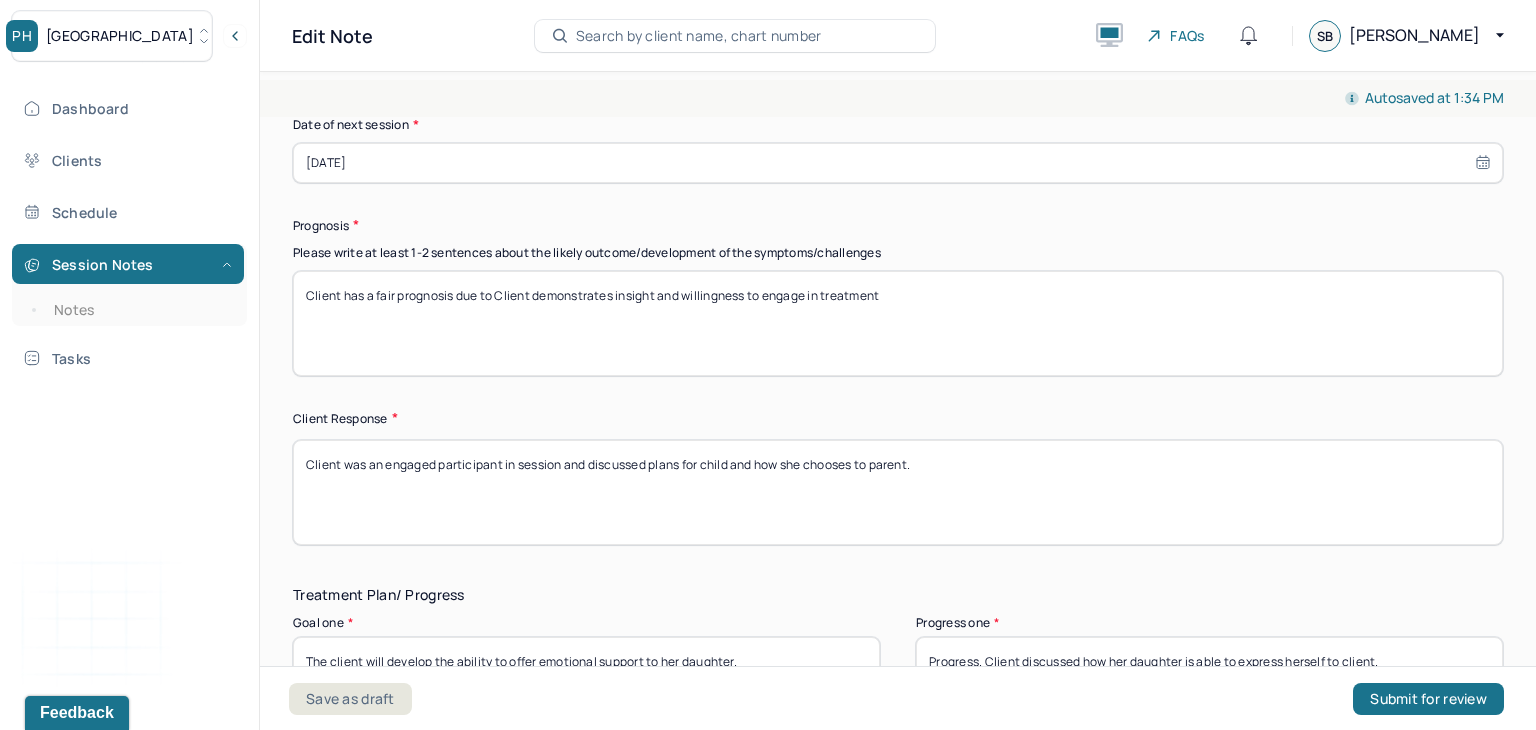 click on "Client has a fair prognosis due to" at bounding box center (898, 323) 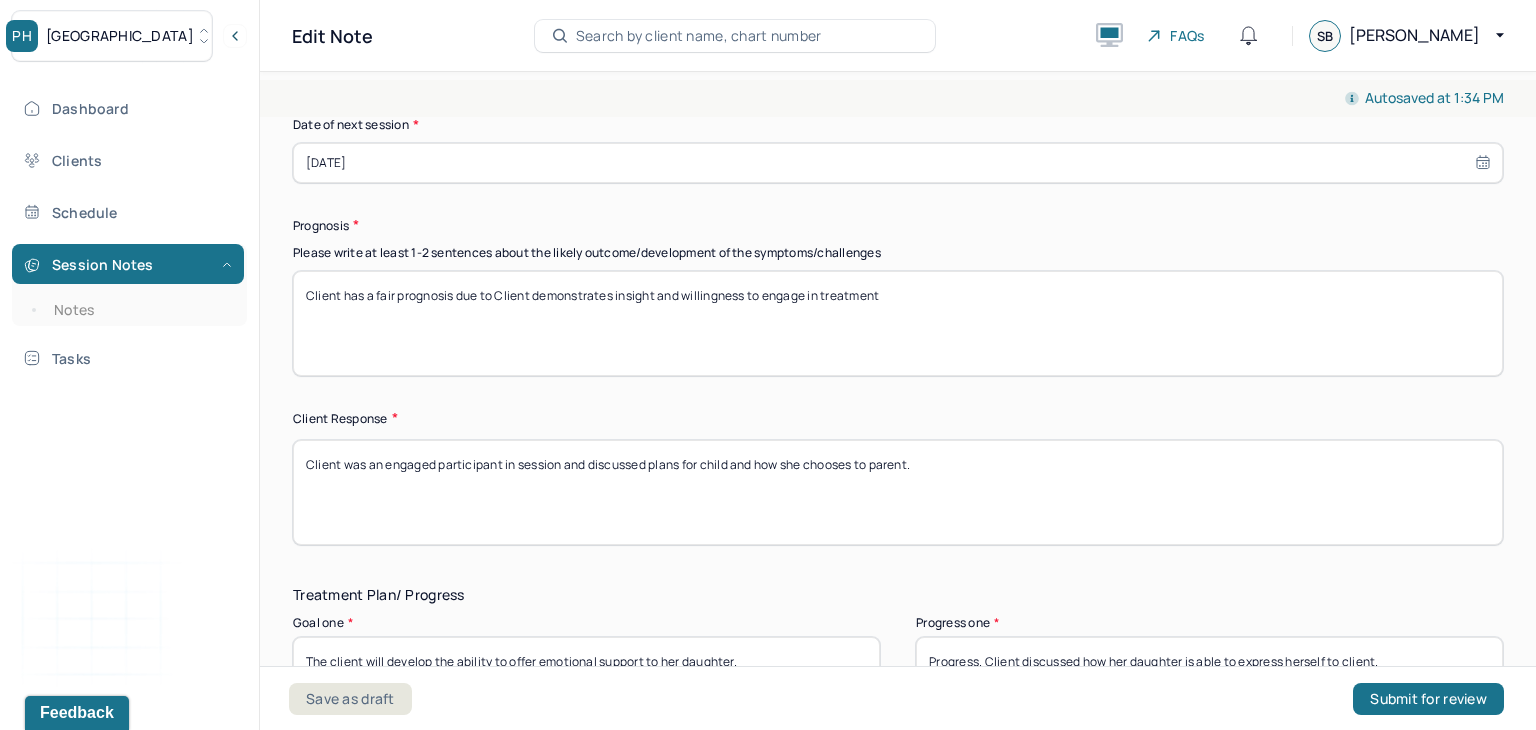 drag, startPoint x: 616, startPoint y: 309, endPoint x: 498, endPoint y: 303, distance: 118.15244 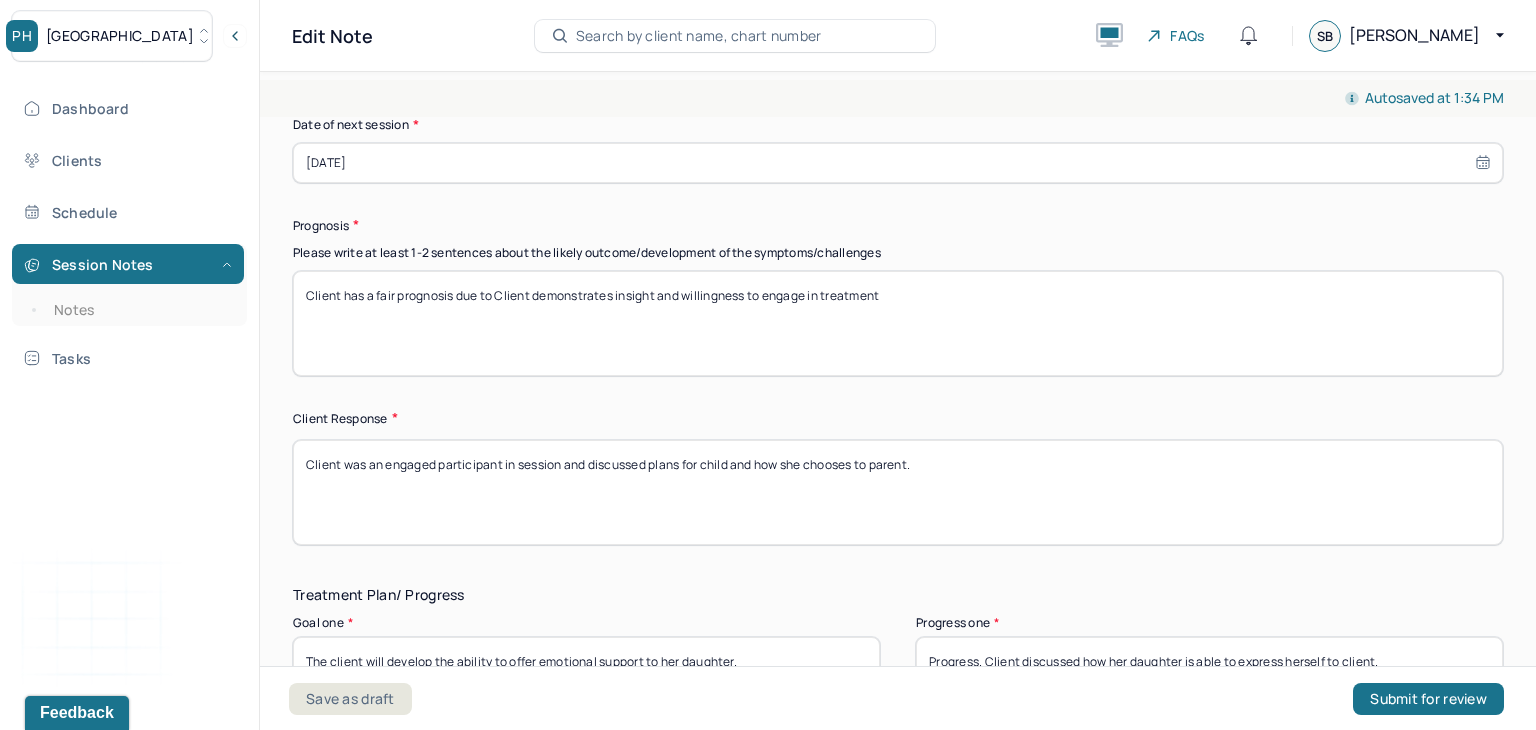 click on "Client has a fair prognosis due to" at bounding box center (898, 323) 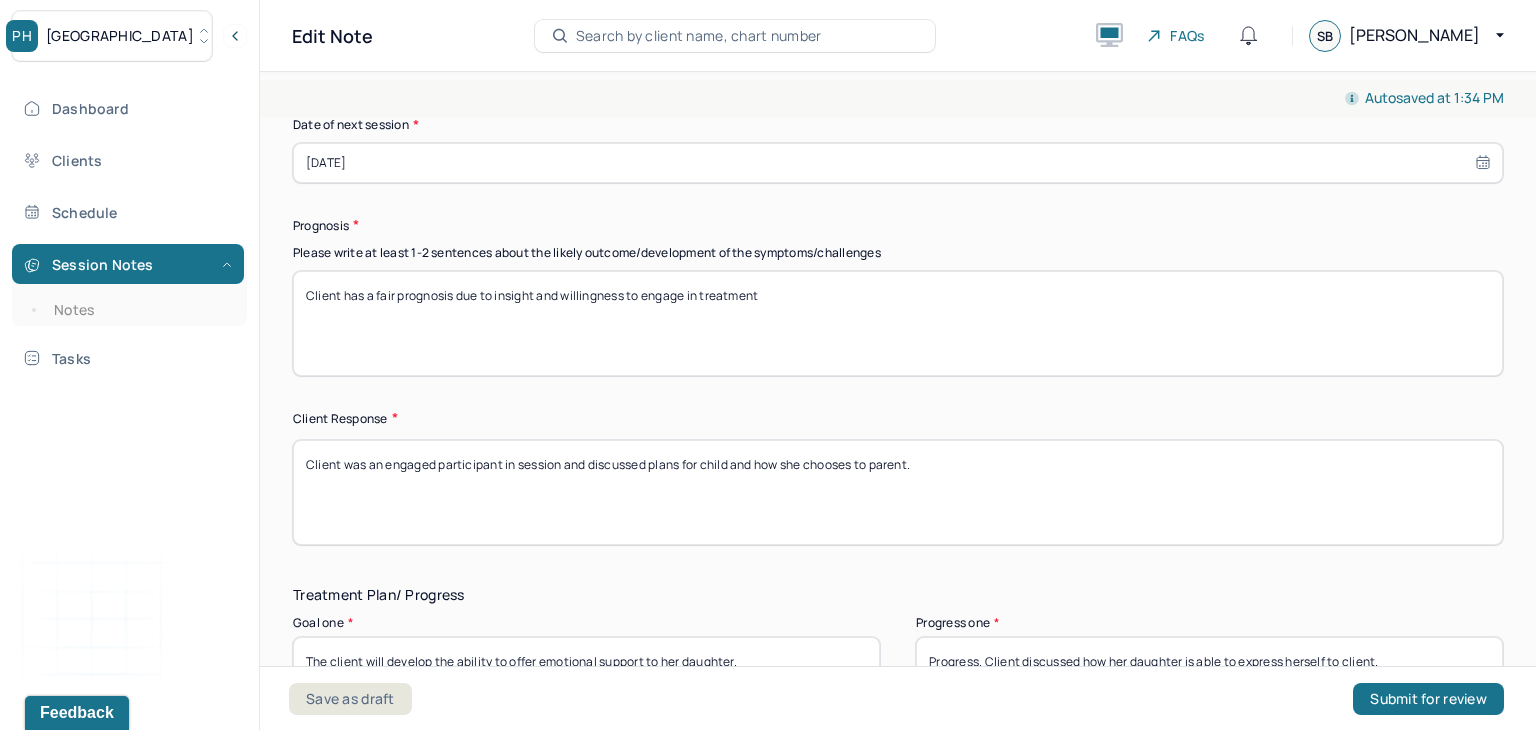 click on "Client has a fair prognosis due to" at bounding box center [898, 323] 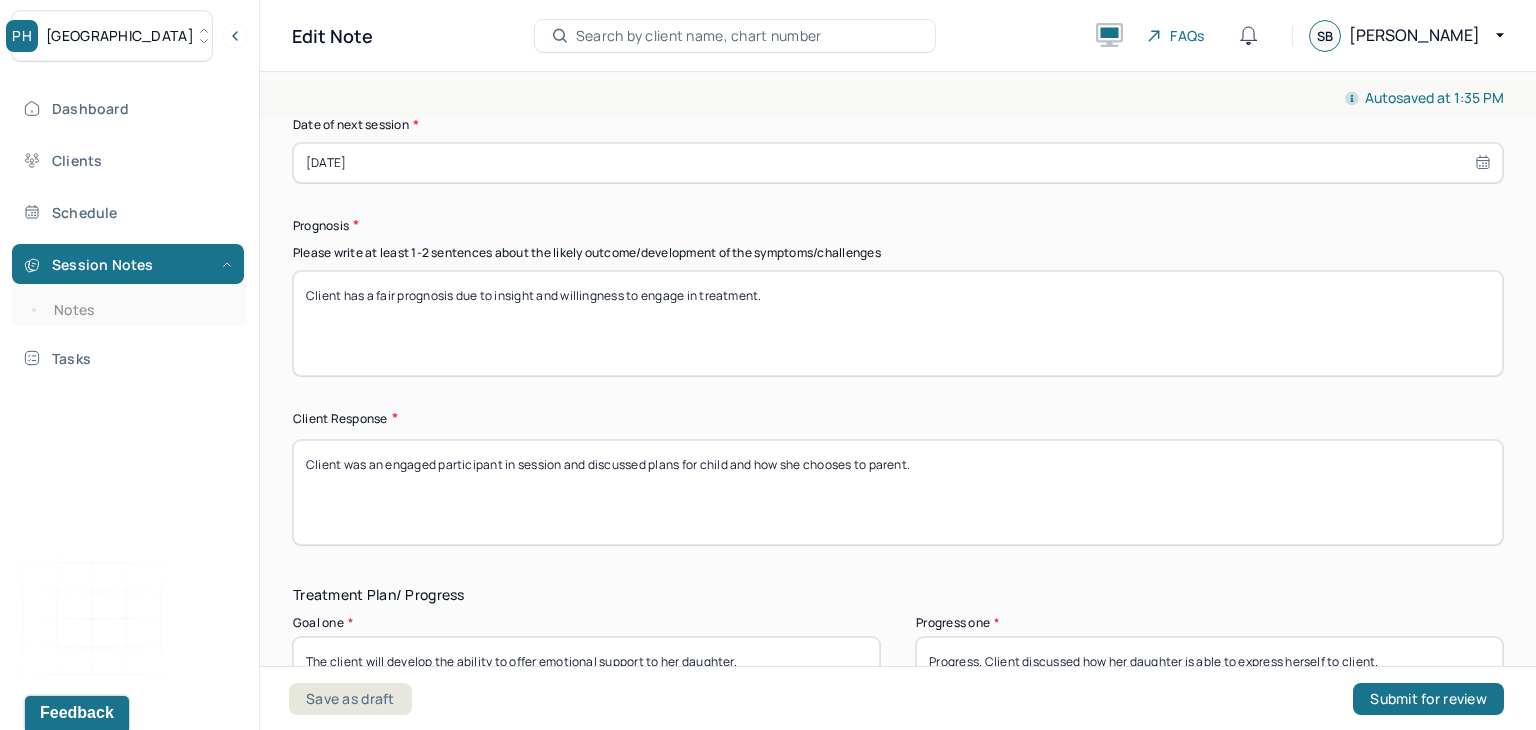type on "Client has a fair prognosis due to insight and willingness to engage in treatment." 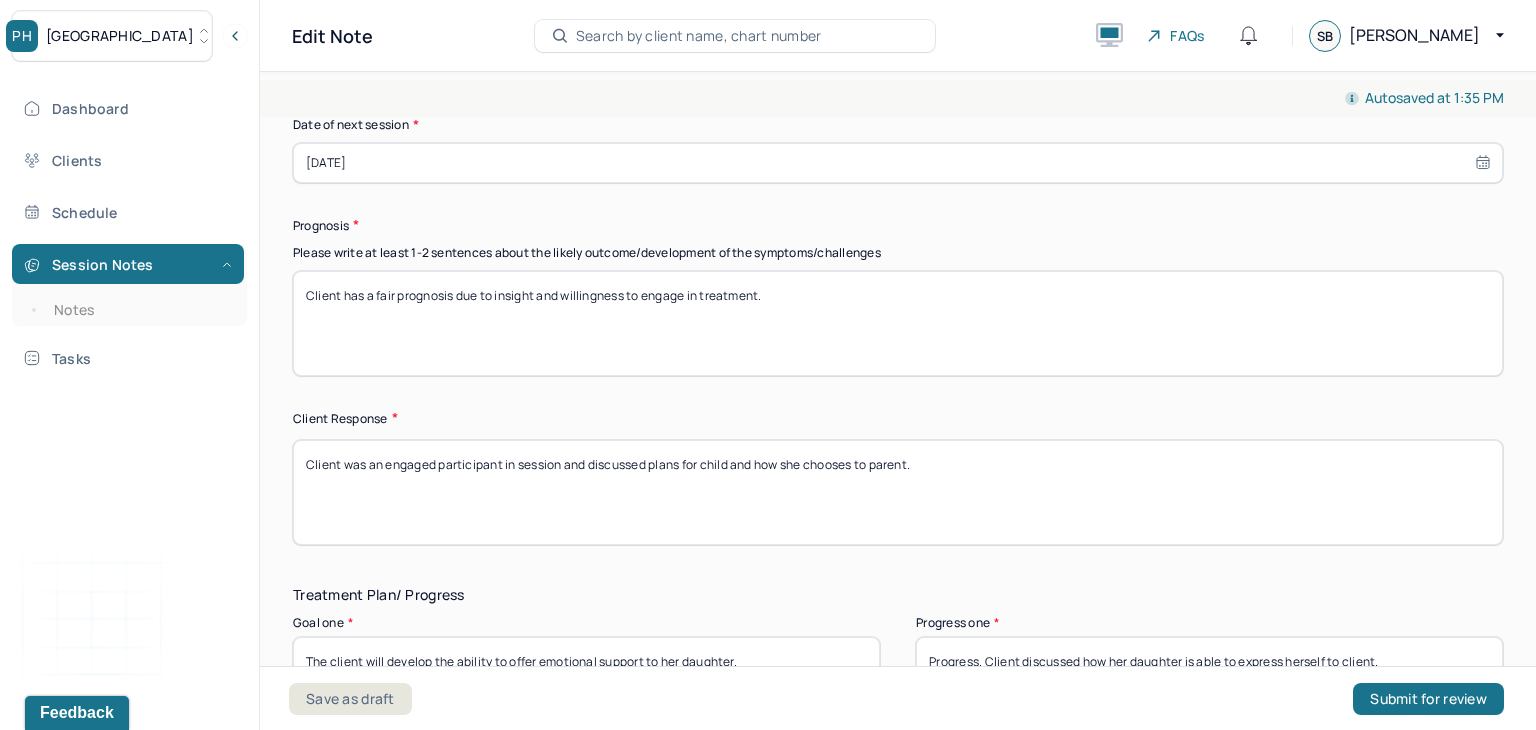 drag, startPoint x: 1020, startPoint y: 469, endPoint x: 681, endPoint y: 497, distance: 340.1544 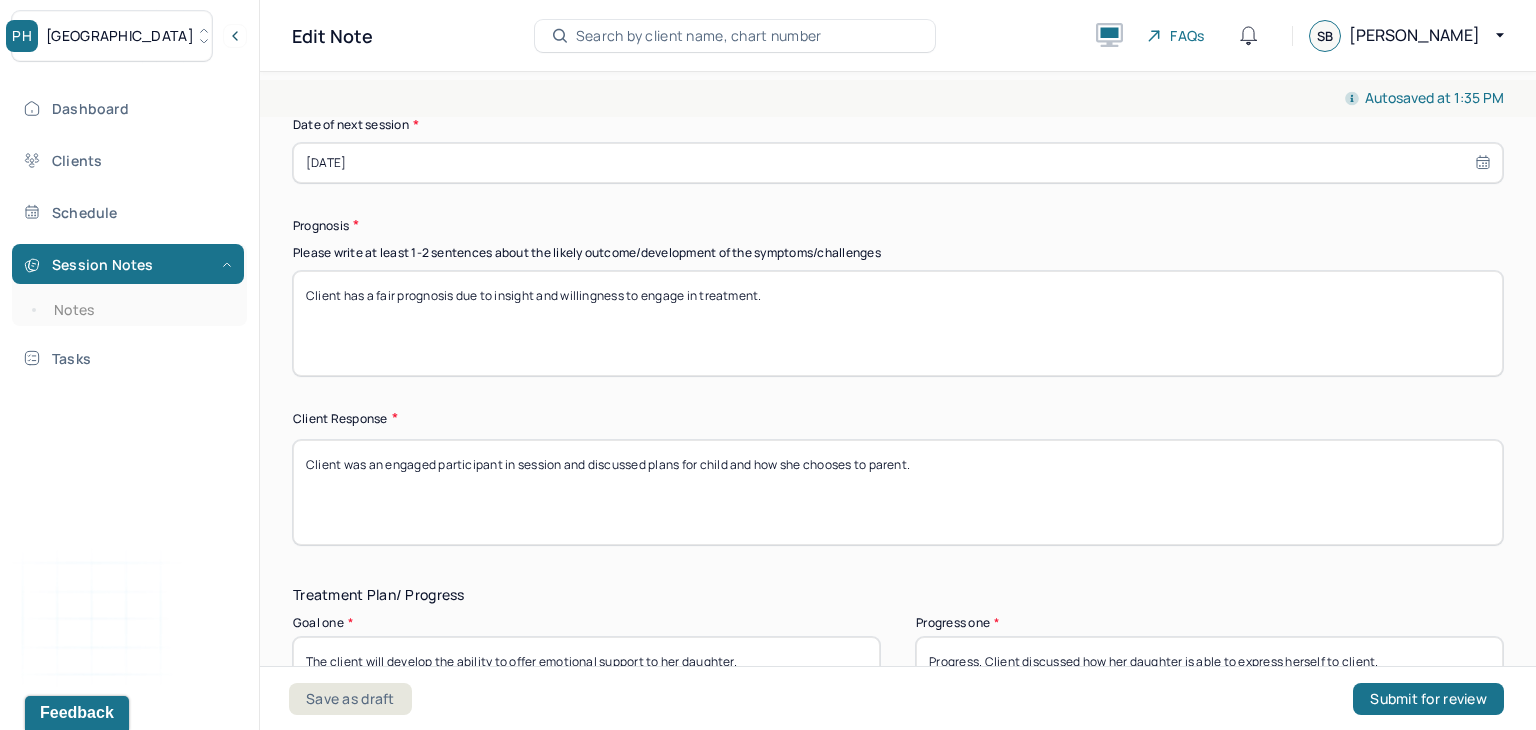 click on "Client was an engaged participant in session and discussed plans for child and how she chooses to parent." at bounding box center [898, 492] 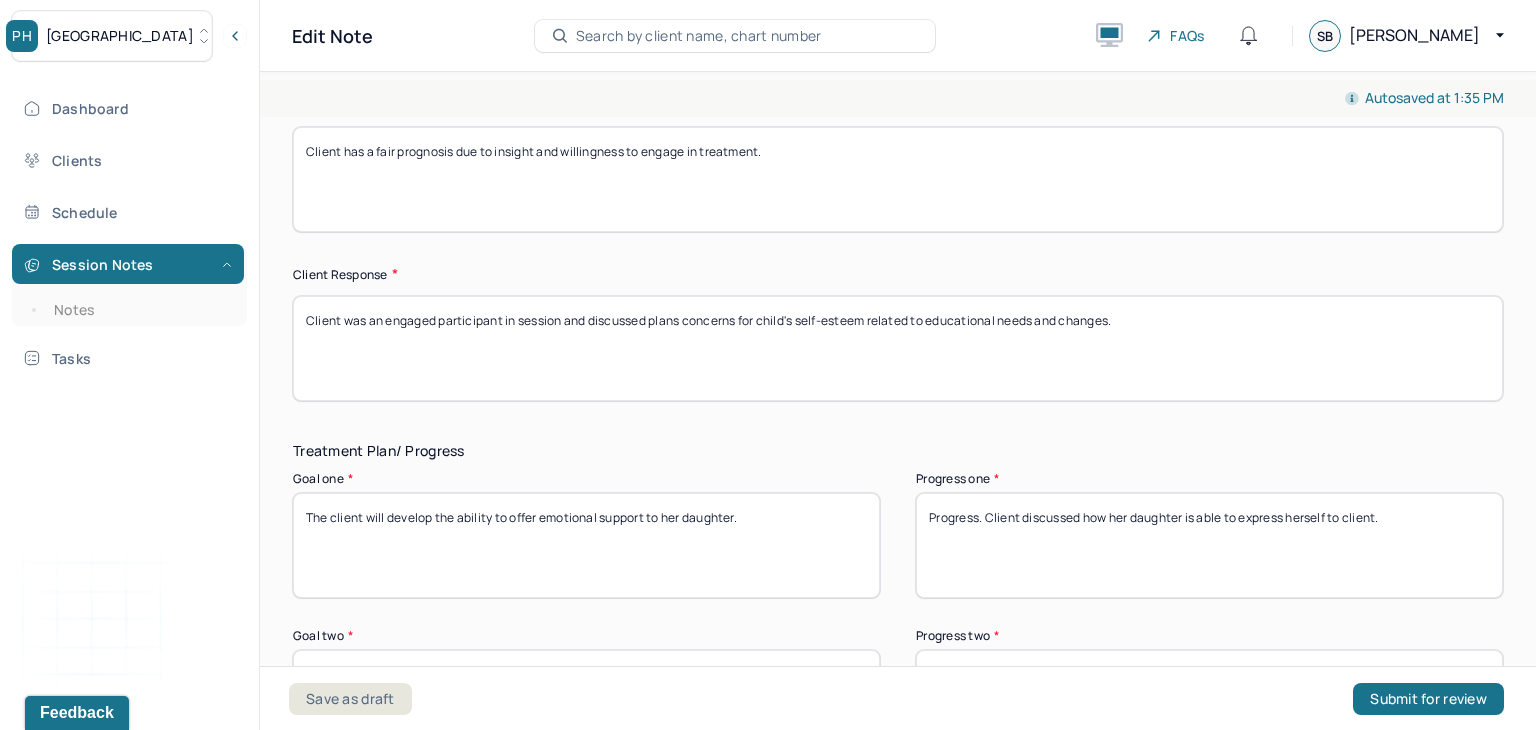 scroll, scrollTop: 3111, scrollLeft: 0, axis: vertical 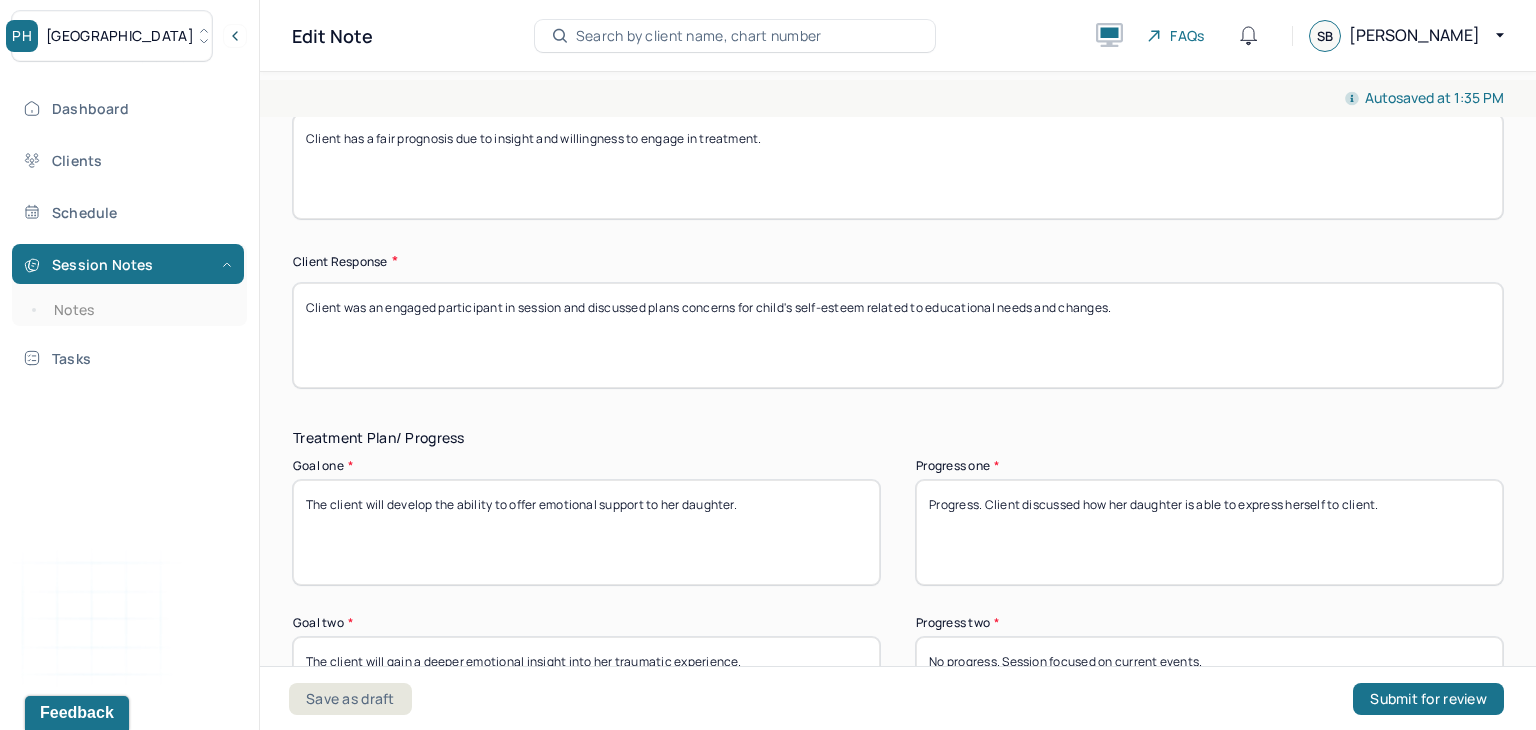 type on "Client was an engaged participant in session and discussed plans concerns for child's self-esteem related to educational needs and changes." 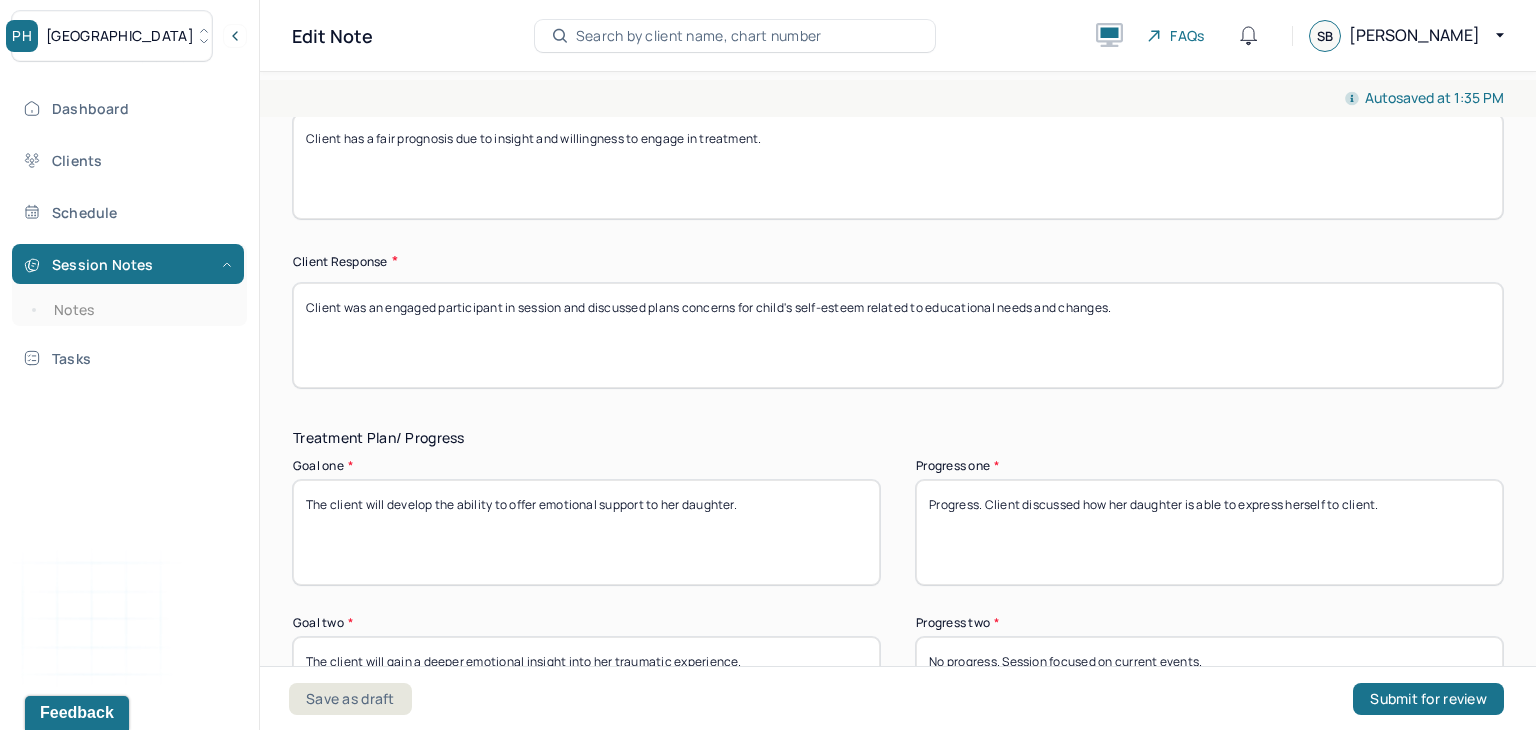 drag, startPoint x: 1377, startPoint y: 519, endPoint x: 1077, endPoint y: 547, distance: 301.30383 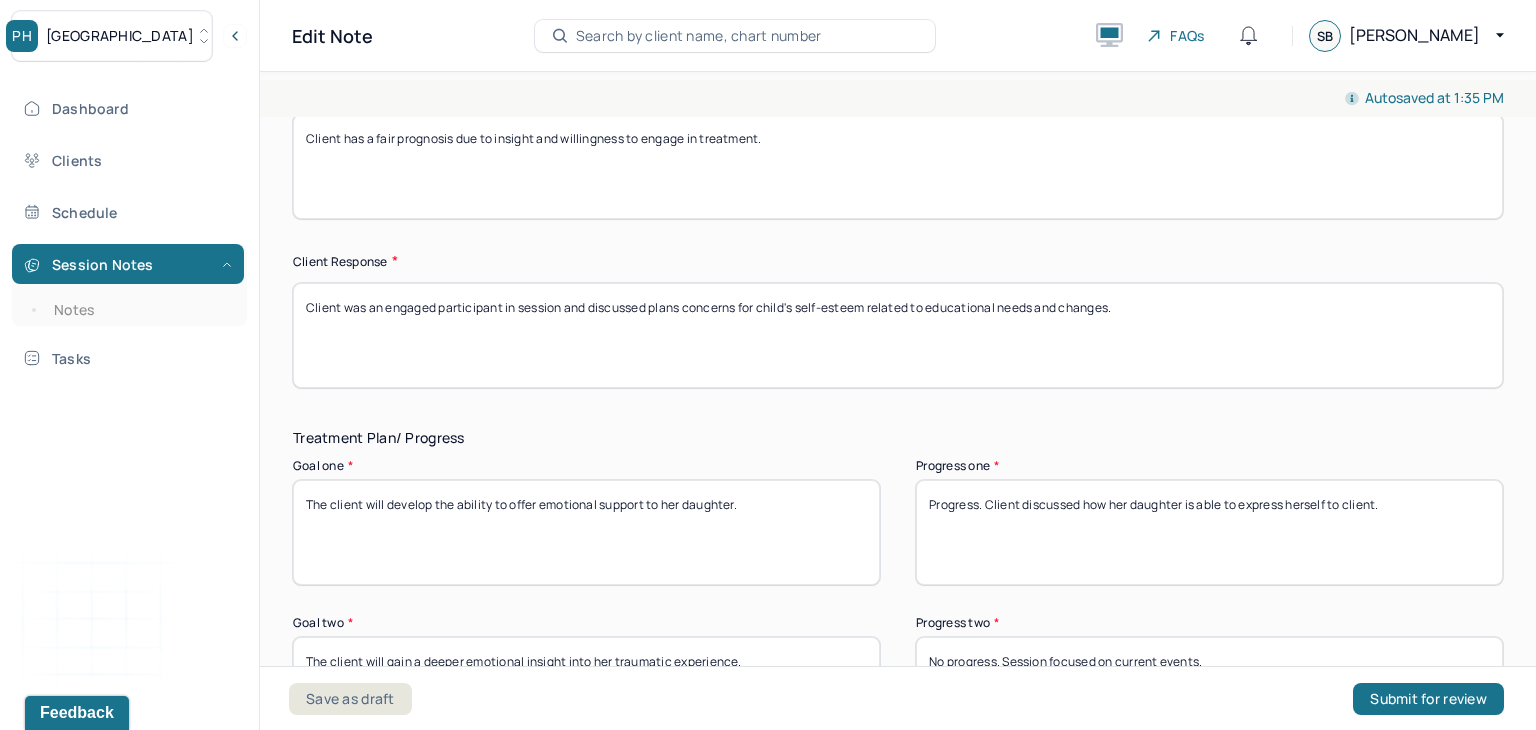 click on "Progress. Client discussed how her daughter is able to express herself to client." at bounding box center [1209, 532] 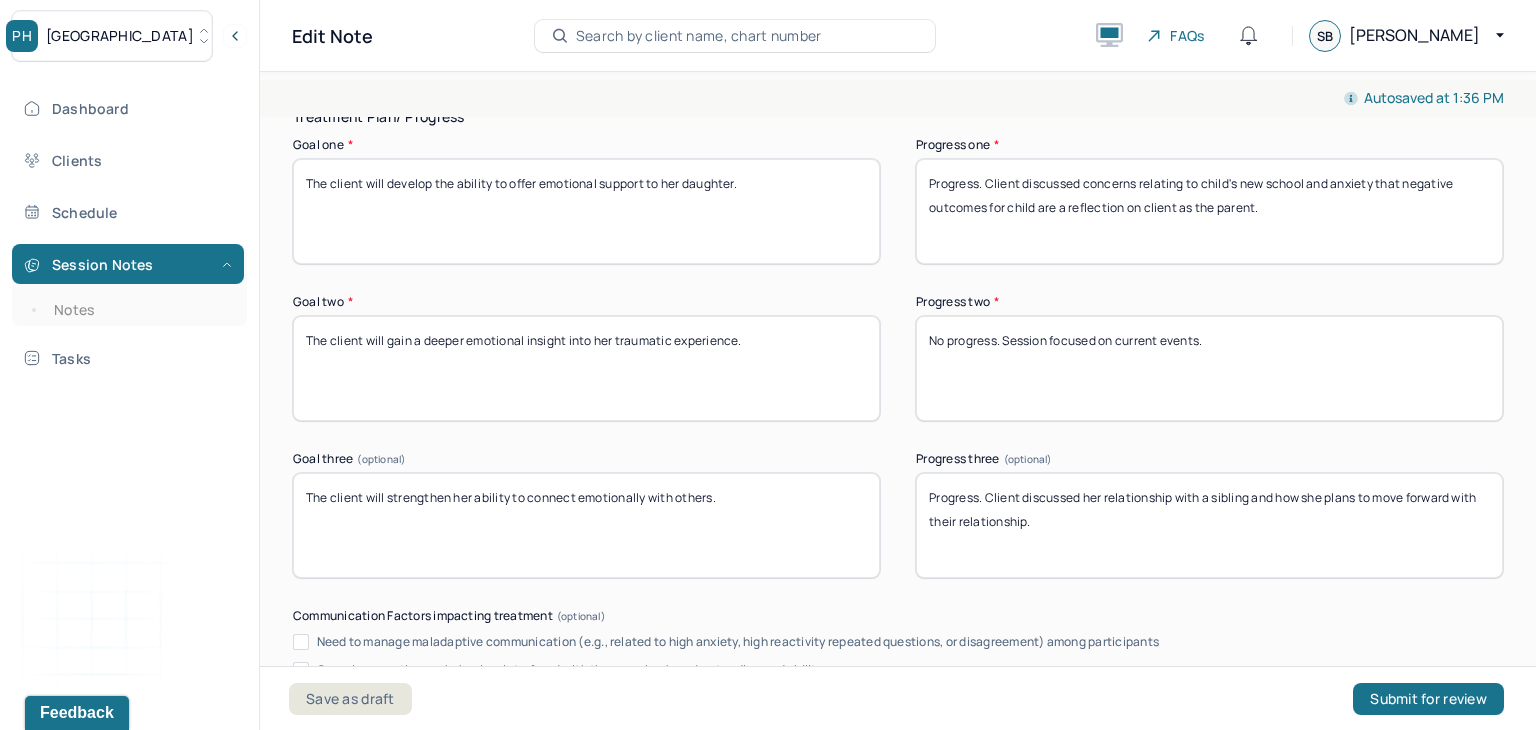 scroll, scrollTop: 3444, scrollLeft: 0, axis: vertical 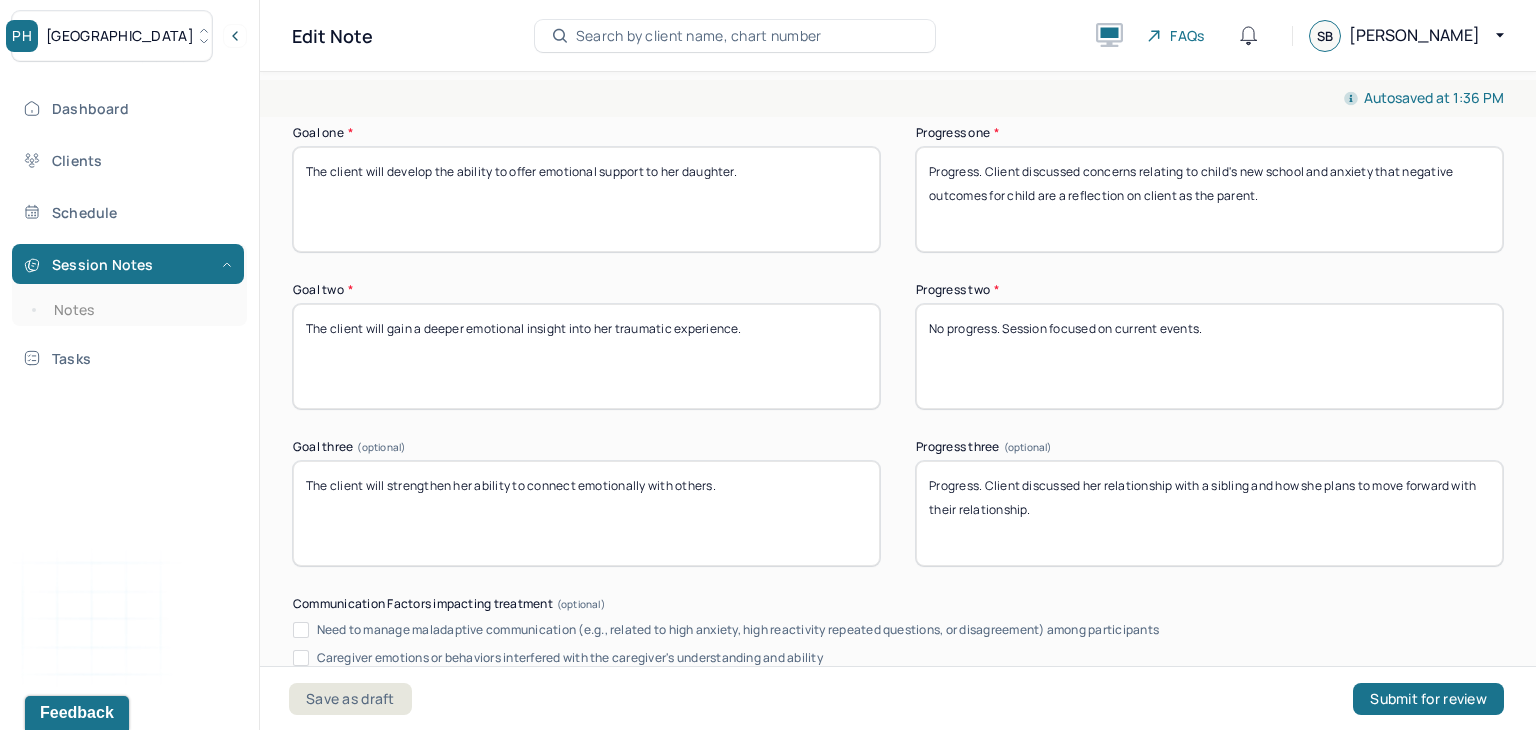 type on "Progress. Client discussed concerns relating to child's new school and anxiety that negative outcomes for child are a reflection on client as the parent." 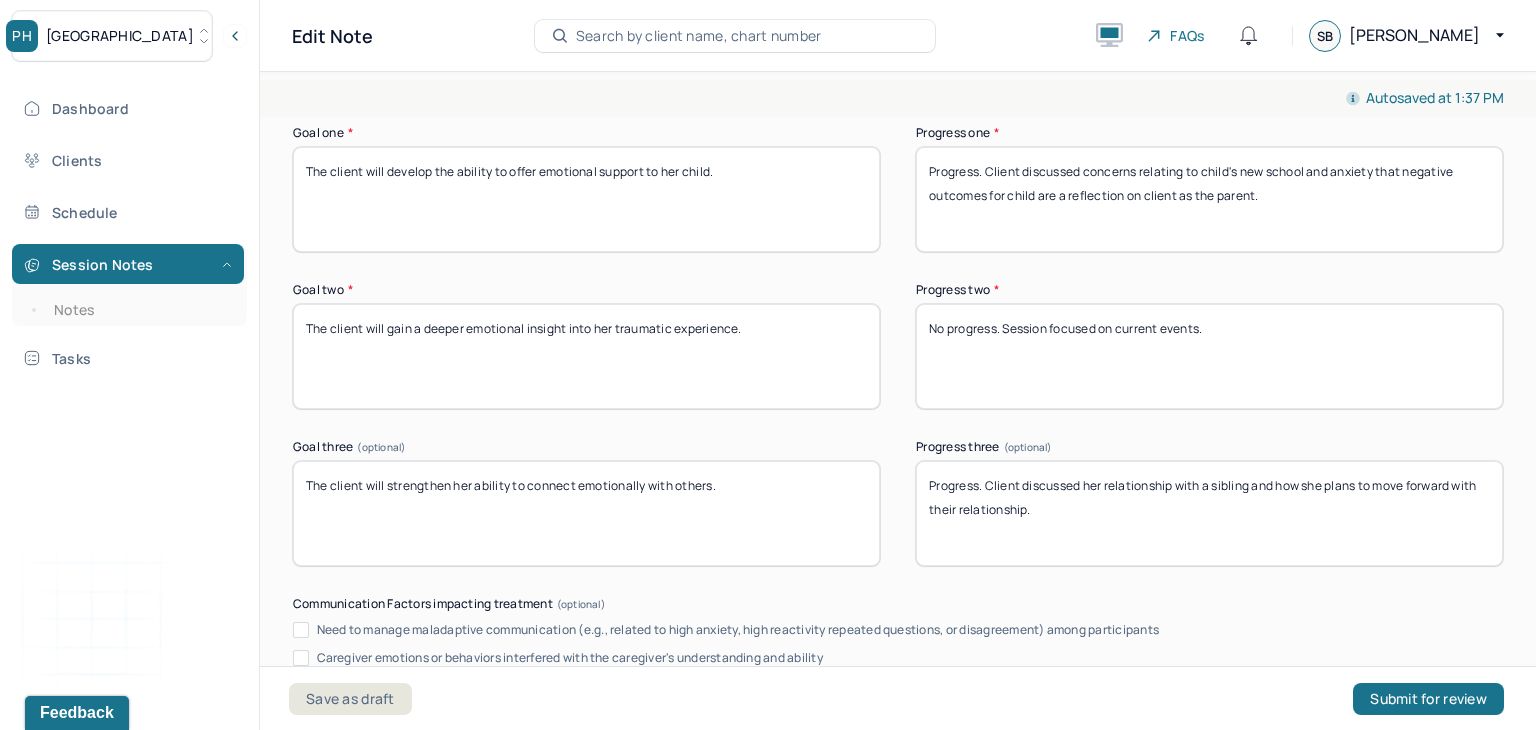 type on "The client will develop the ability to offer emotional support to her child." 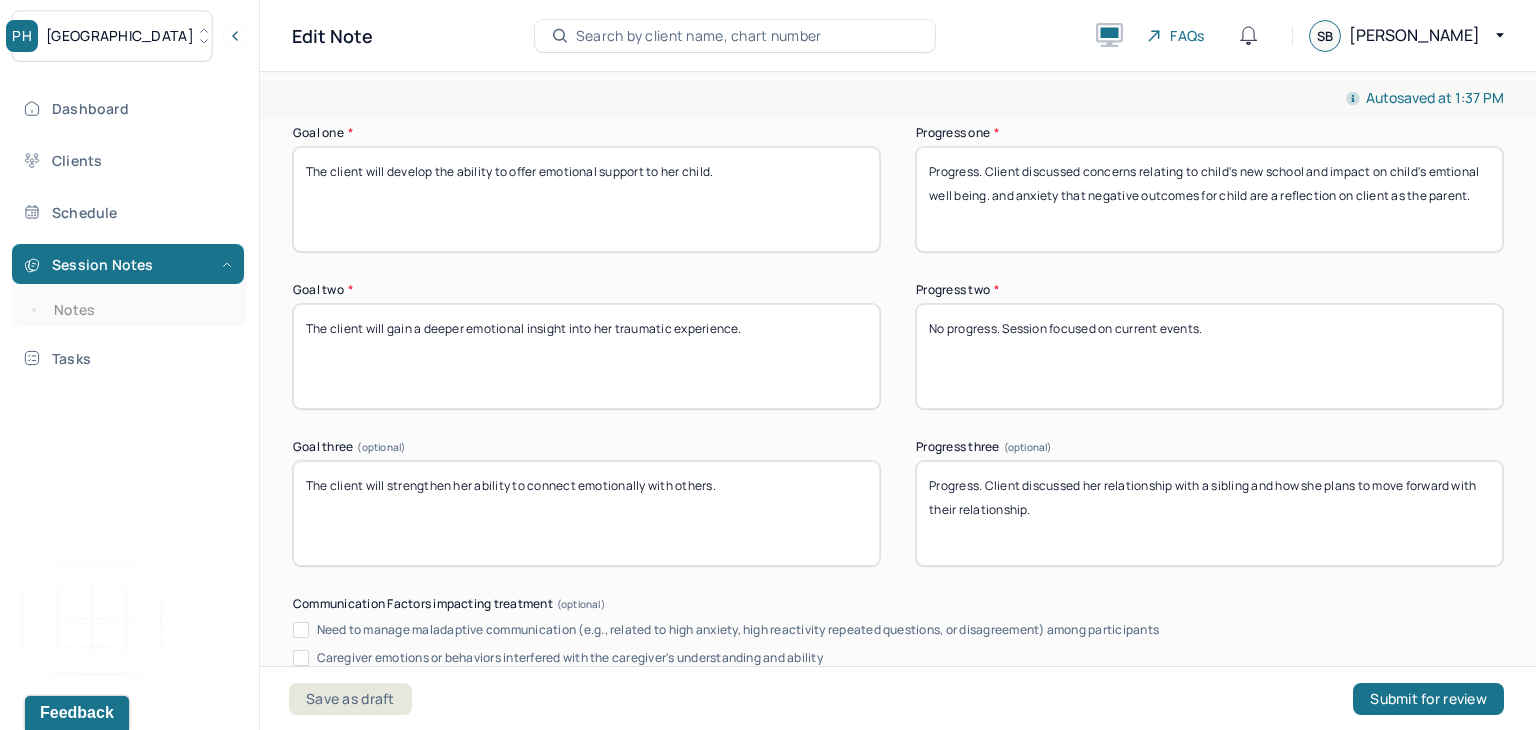 click on "Progress. Client discussed concerns relating to child's new school and anxiety that negative outcomes for child are a reflection on client as the parent." at bounding box center (1209, 199) 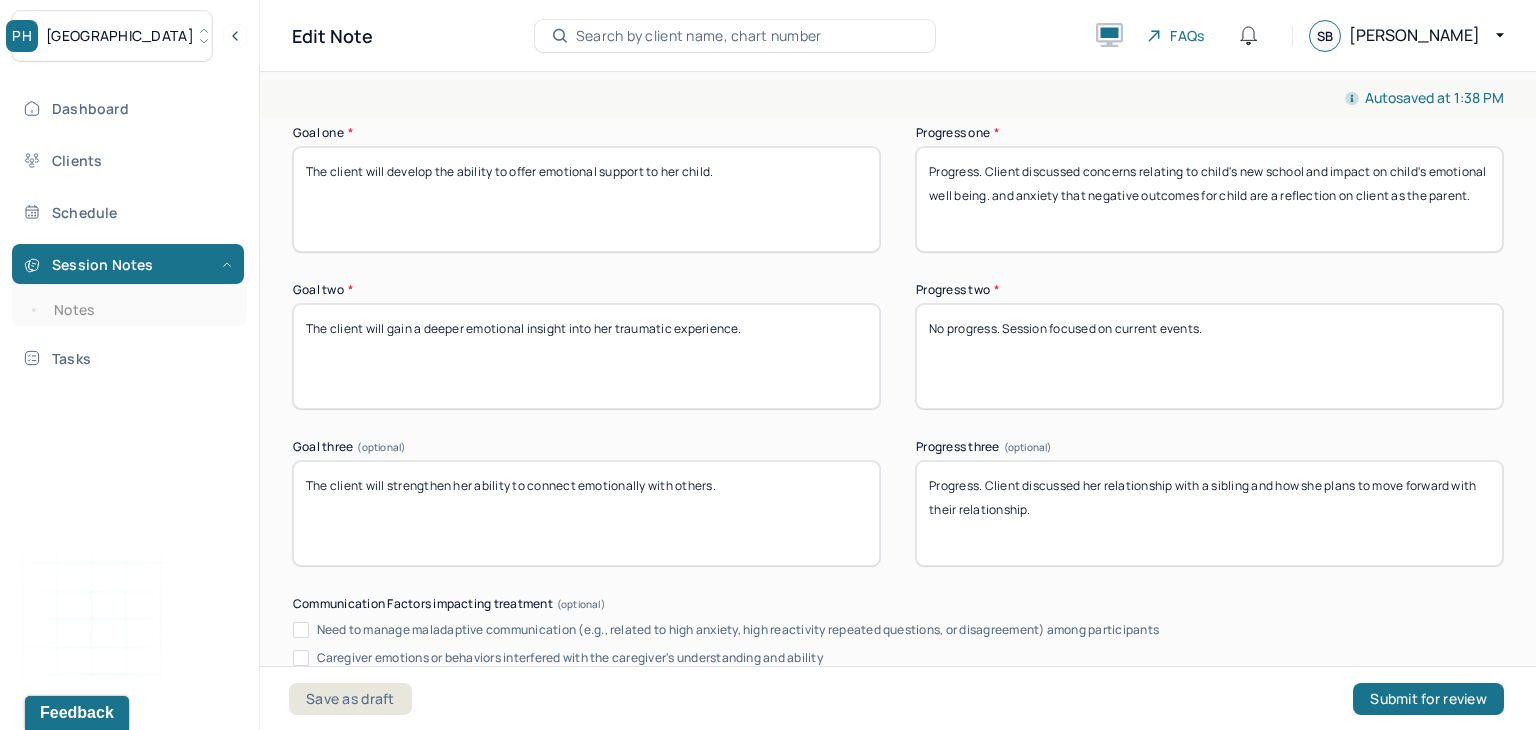 drag, startPoint x: 1070, startPoint y: 207, endPoint x: 1048, endPoint y: 205, distance: 22.090721 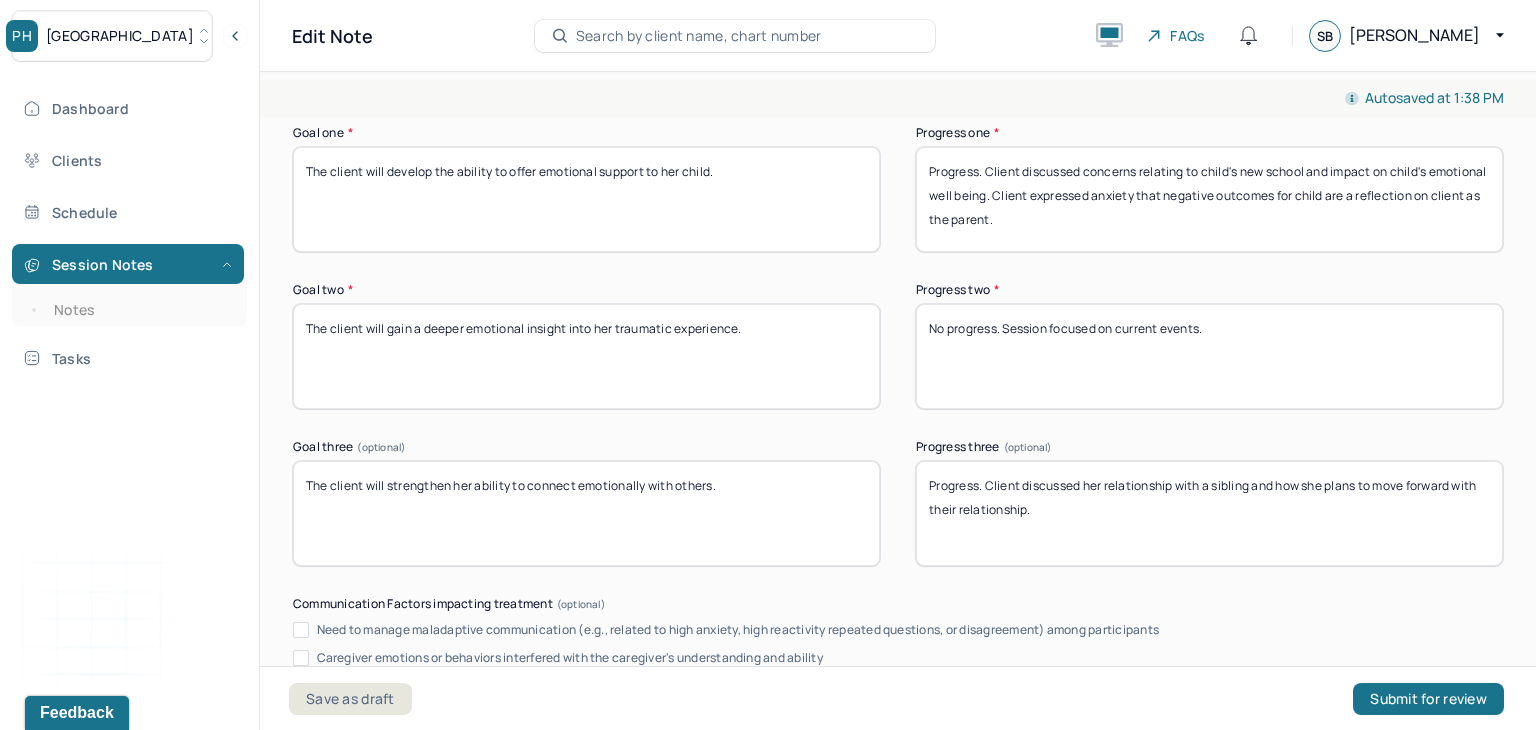 type on "Progress. Client discussed concerns relating to child's new school and impact on child's emotional well being. Client expressed anxiety that negative outcomes for child are a reflection on client as the parent." 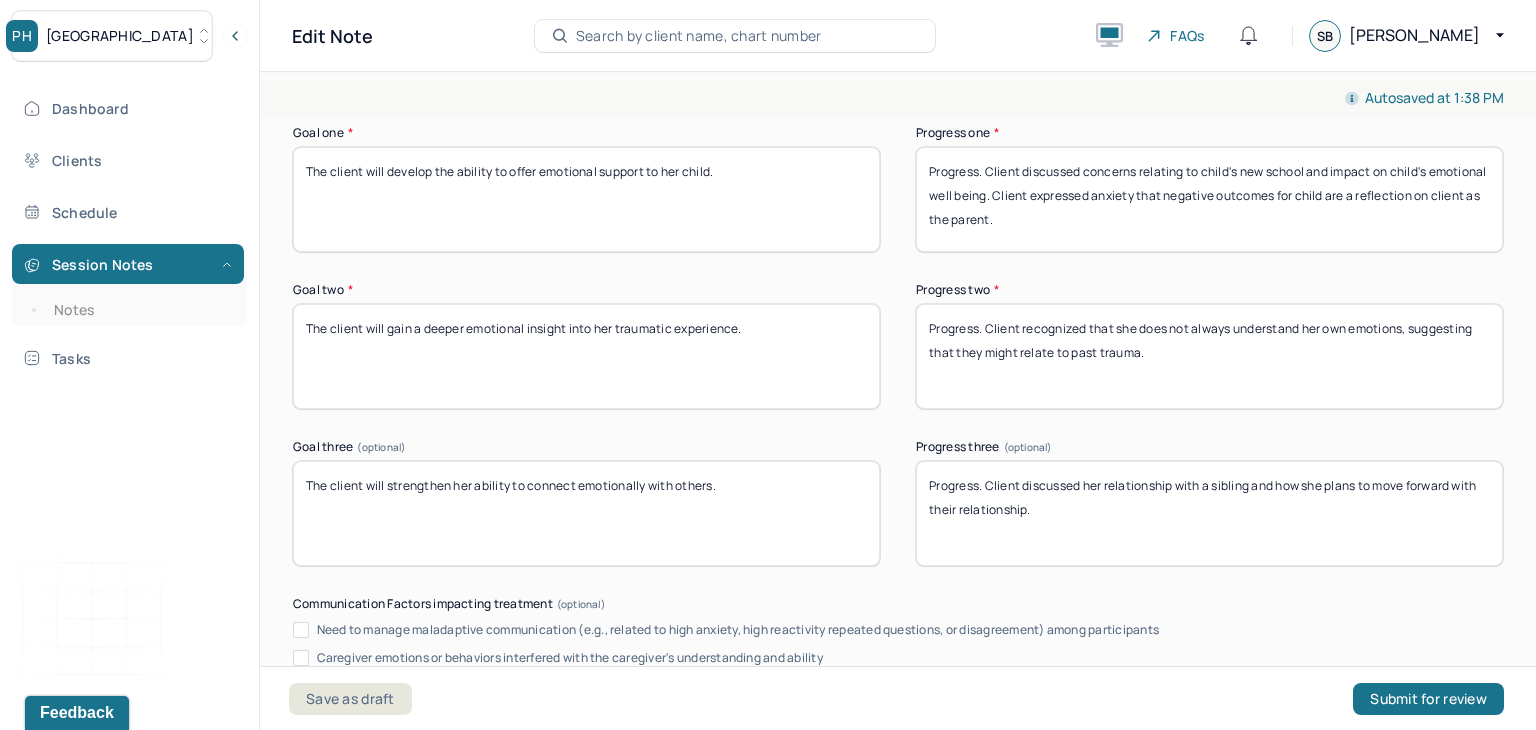 type on "Progress. Client recognized that she does not always understand her own emotions, suggesting that they might relate to past trauma." 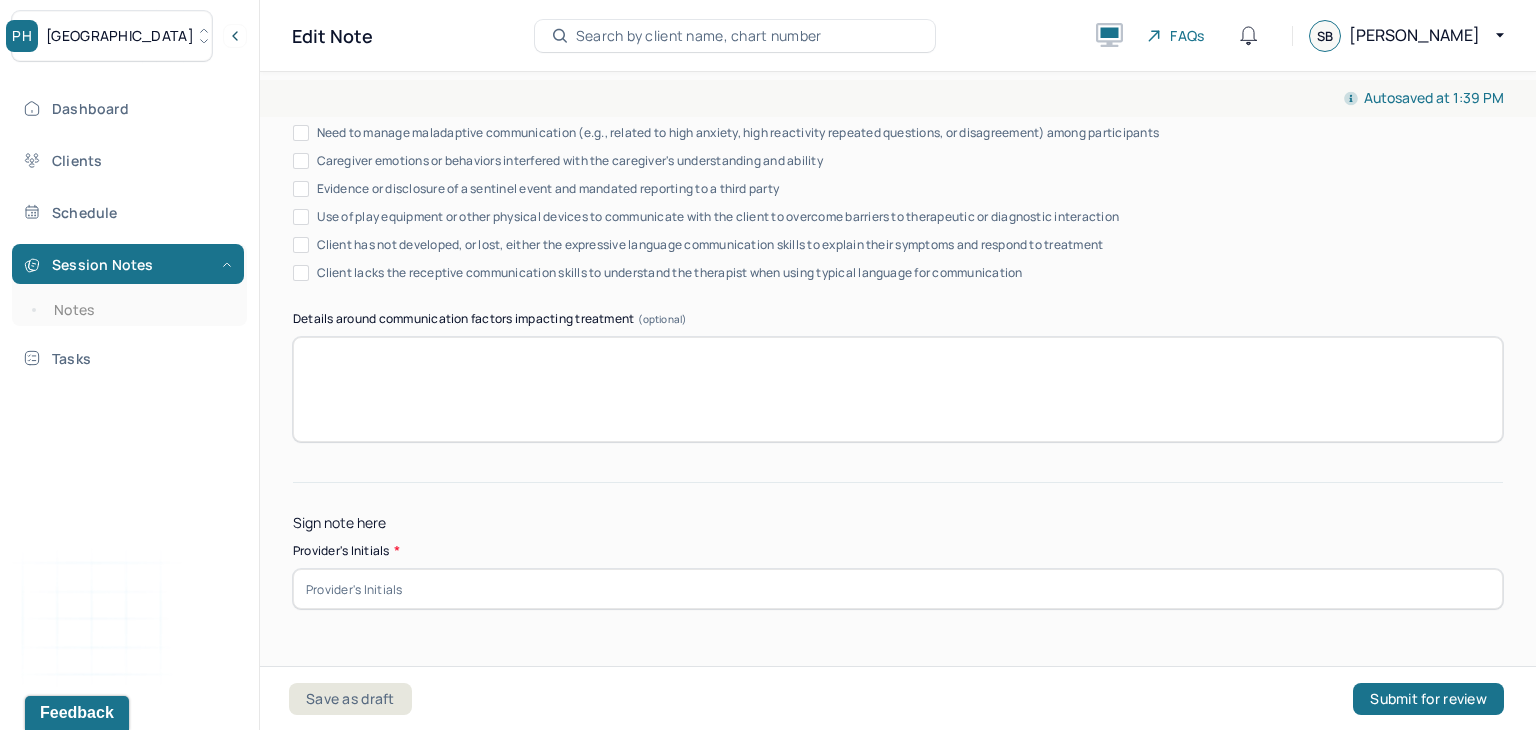 scroll, scrollTop: 3960, scrollLeft: 0, axis: vertical 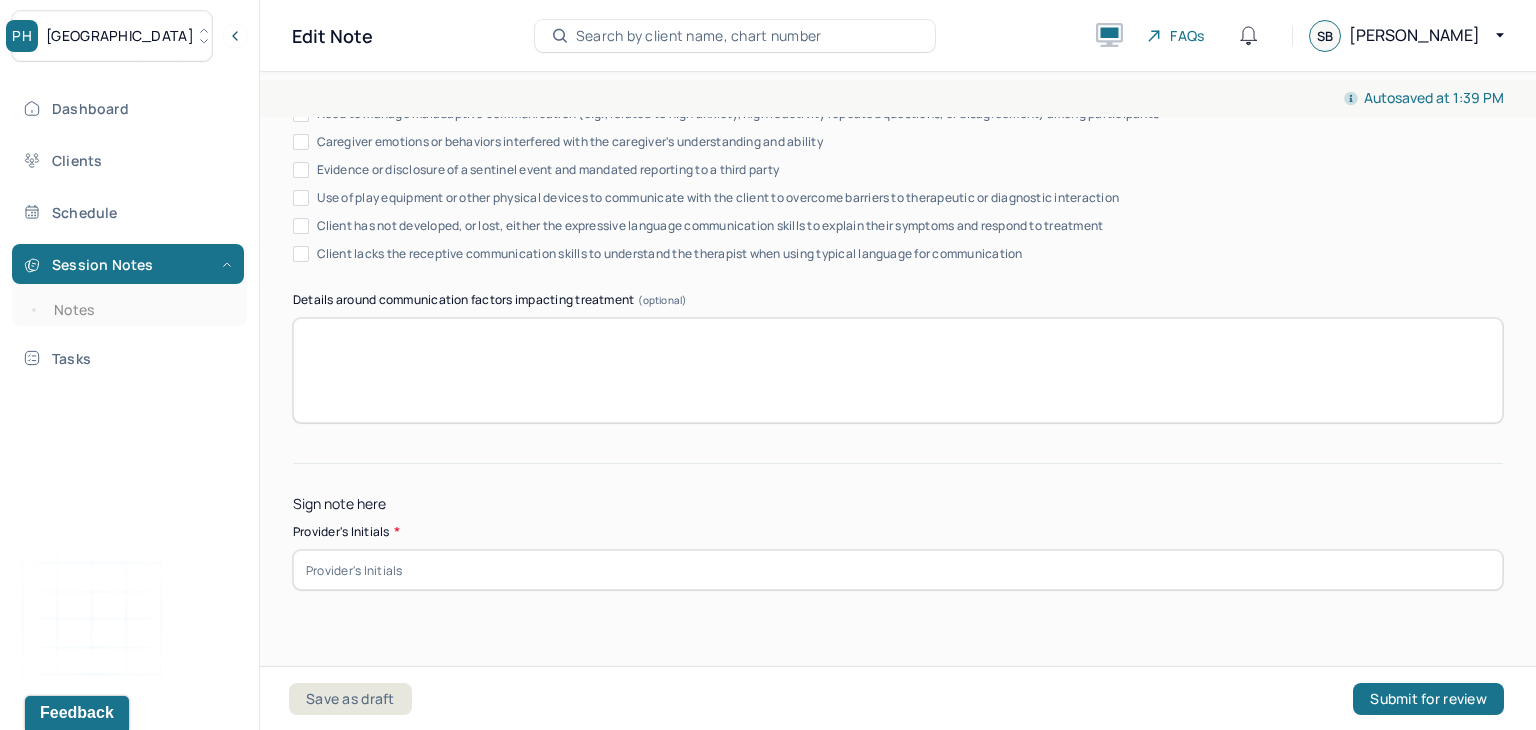 type on "No progress. Emotional connection was not discussed outside of discussion specific to child." 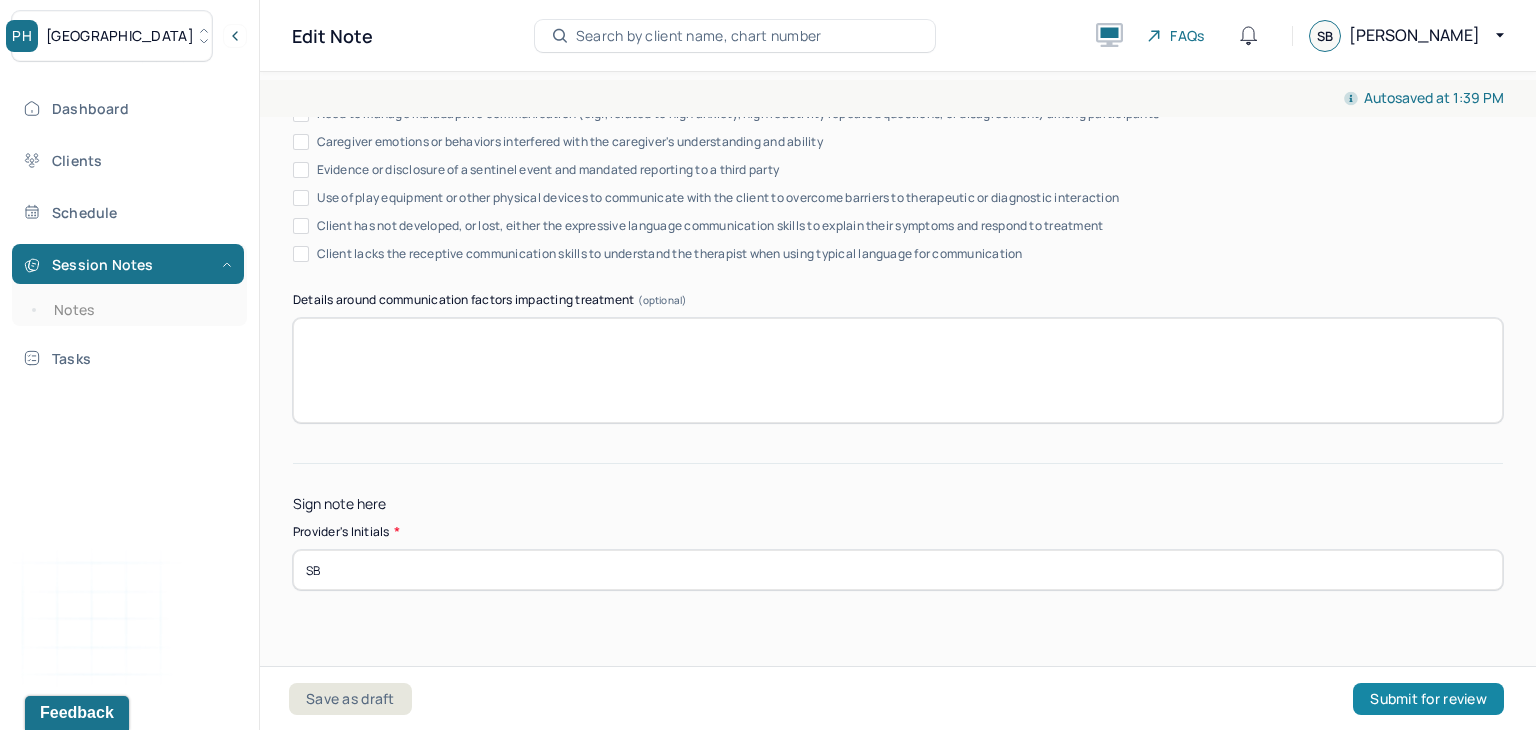 type on "SB" 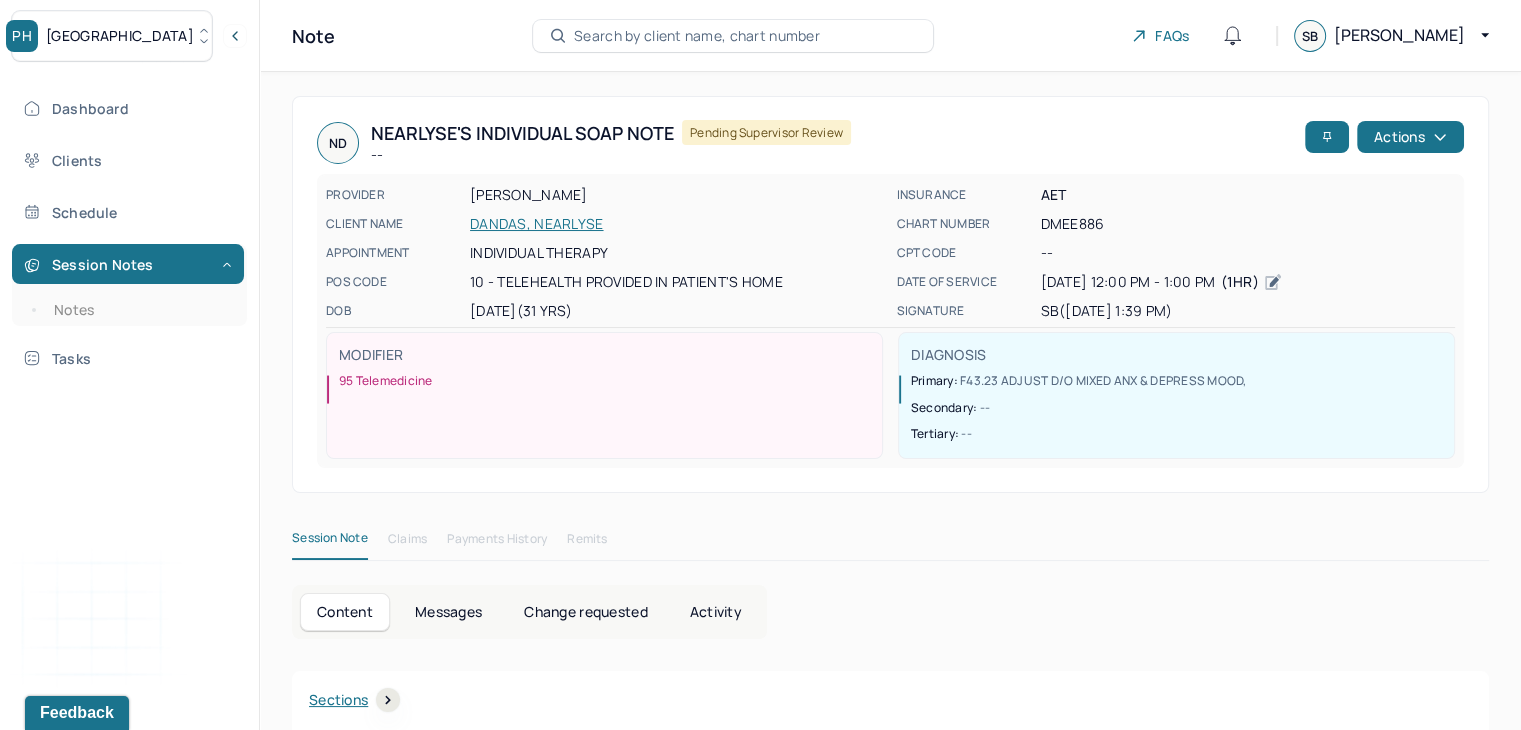 click on "Dashboard Clients Schedule Session Notes Notes Tasks [PERSON_NAME] provider   Logout" at bounding box center [129, 386] 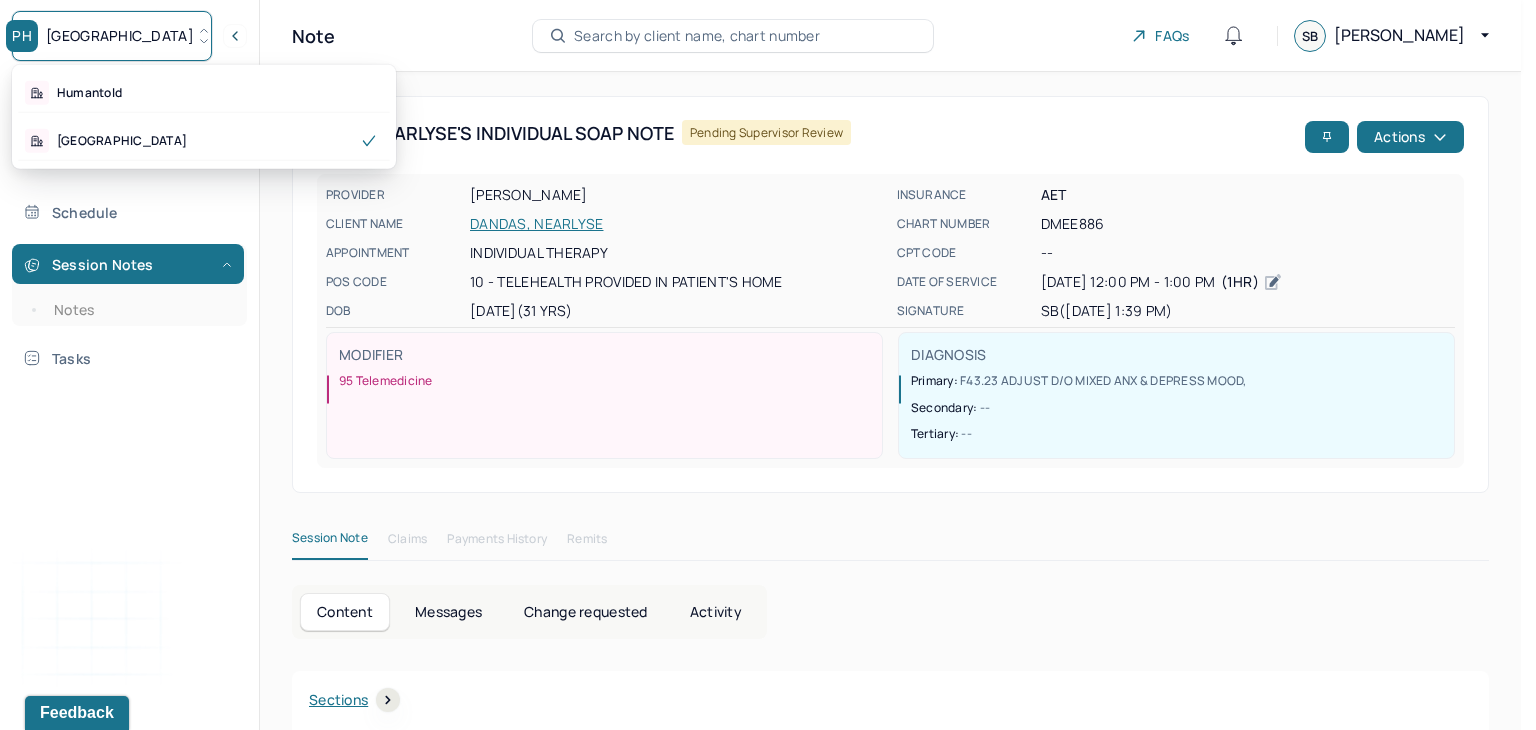 click on "[GEOGRAPHIC_DATA]" at bounding box center (112, 36) 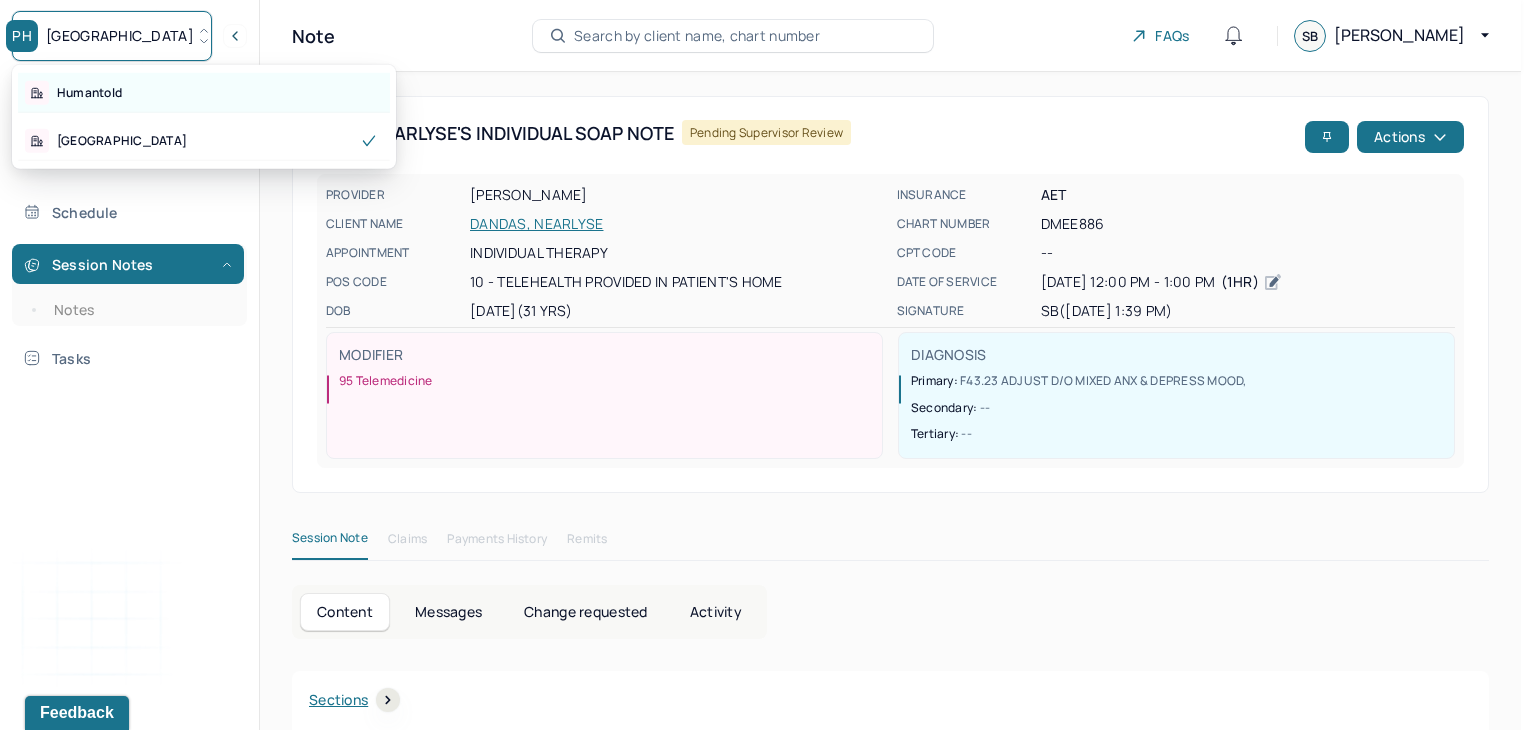 click on "Humantold" at bounding box center [204, 93] 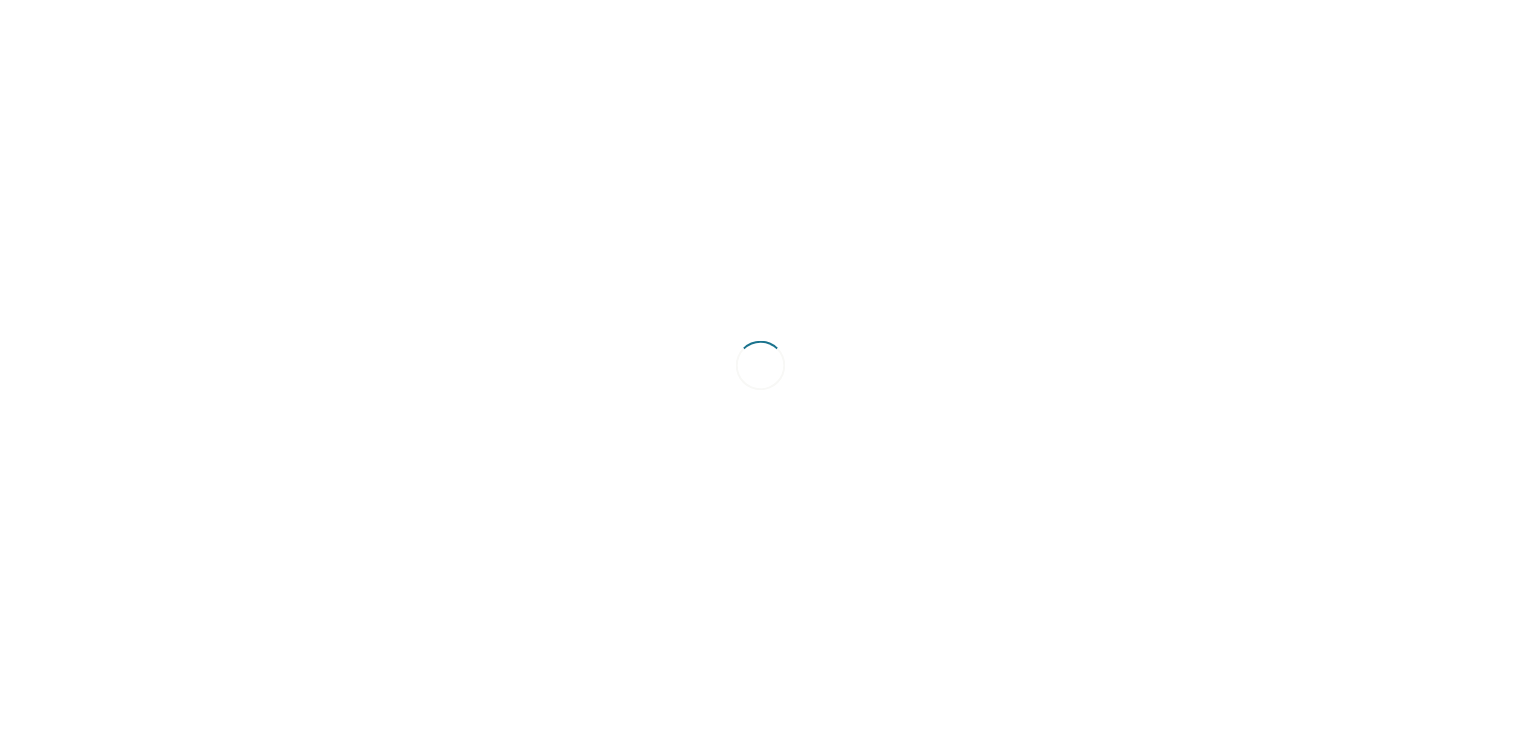 scroll, scrollTop: 0, scrollLeft: 0, axis: both 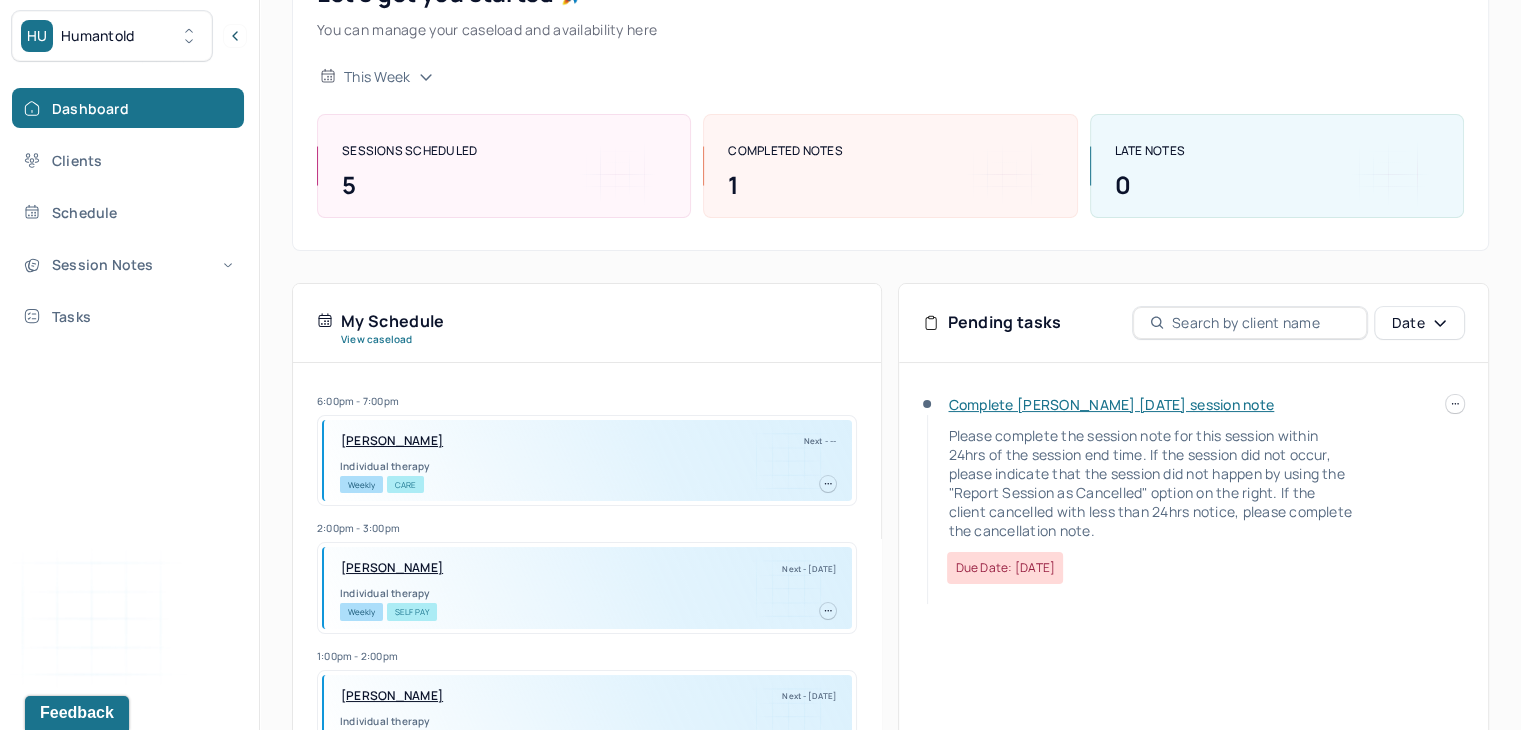 click on "THEAGENE, CLARA" at bounding box center [392, 568] 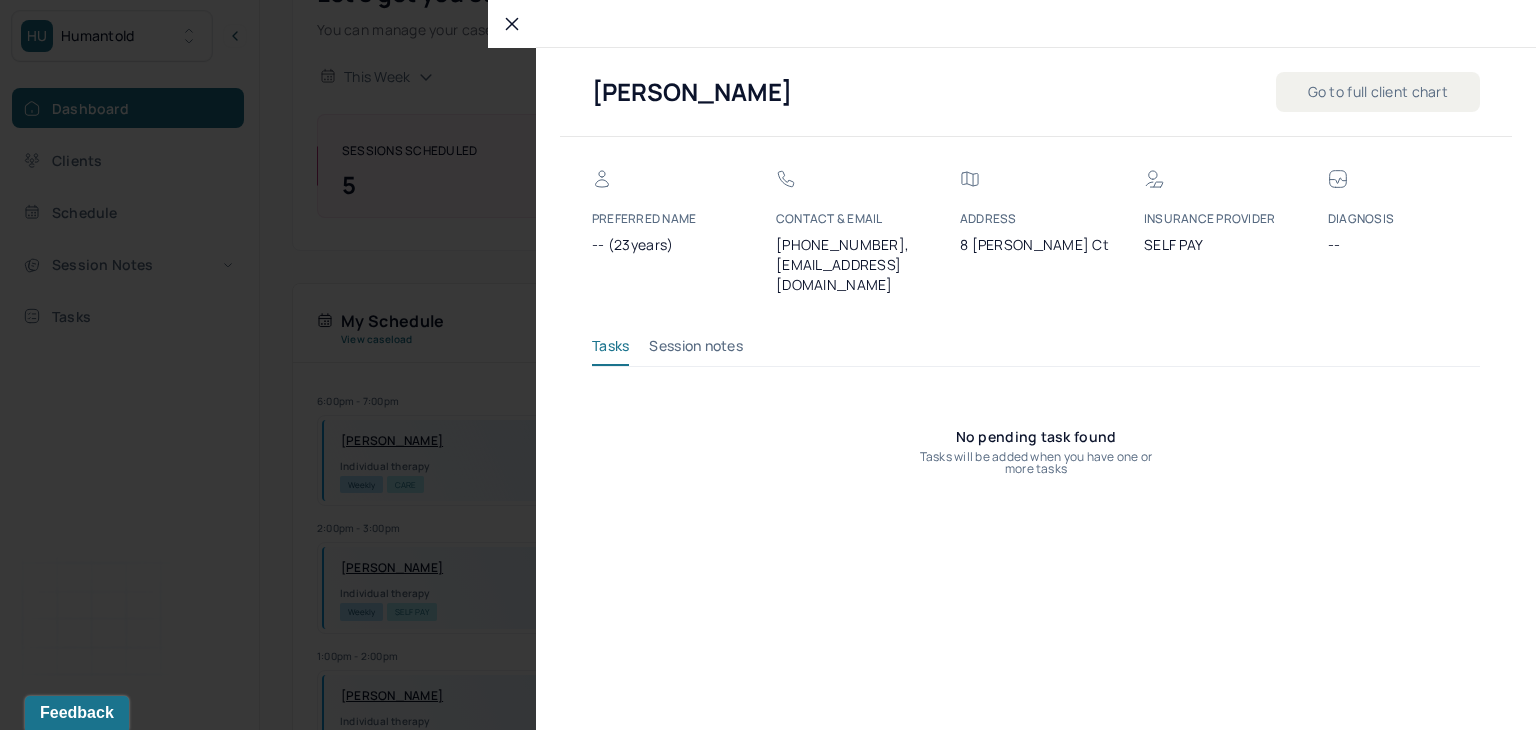 click on "Tasks     Session notes" at bounding box center (1036, 351) 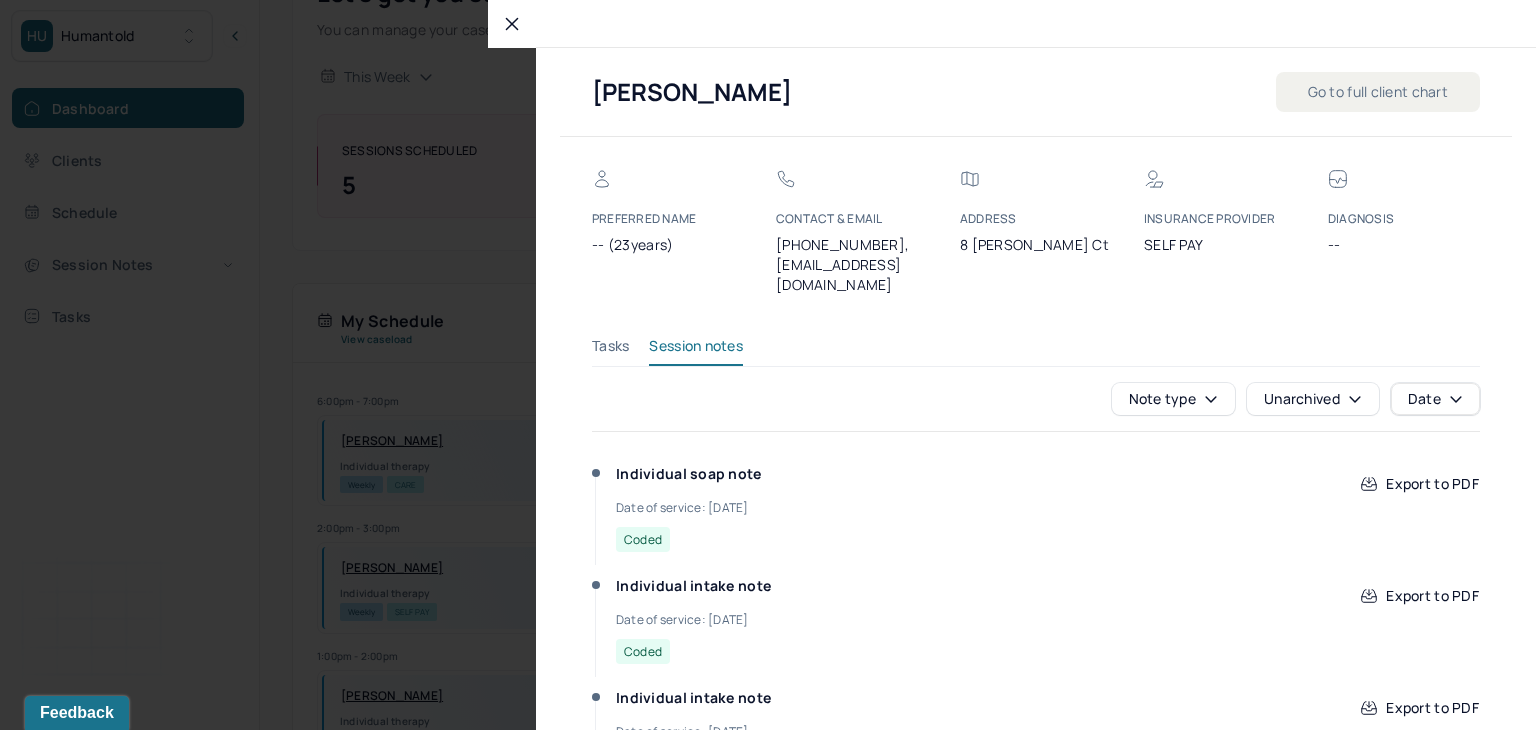 click on "Individual soap note" at bounding box center (689, 474) 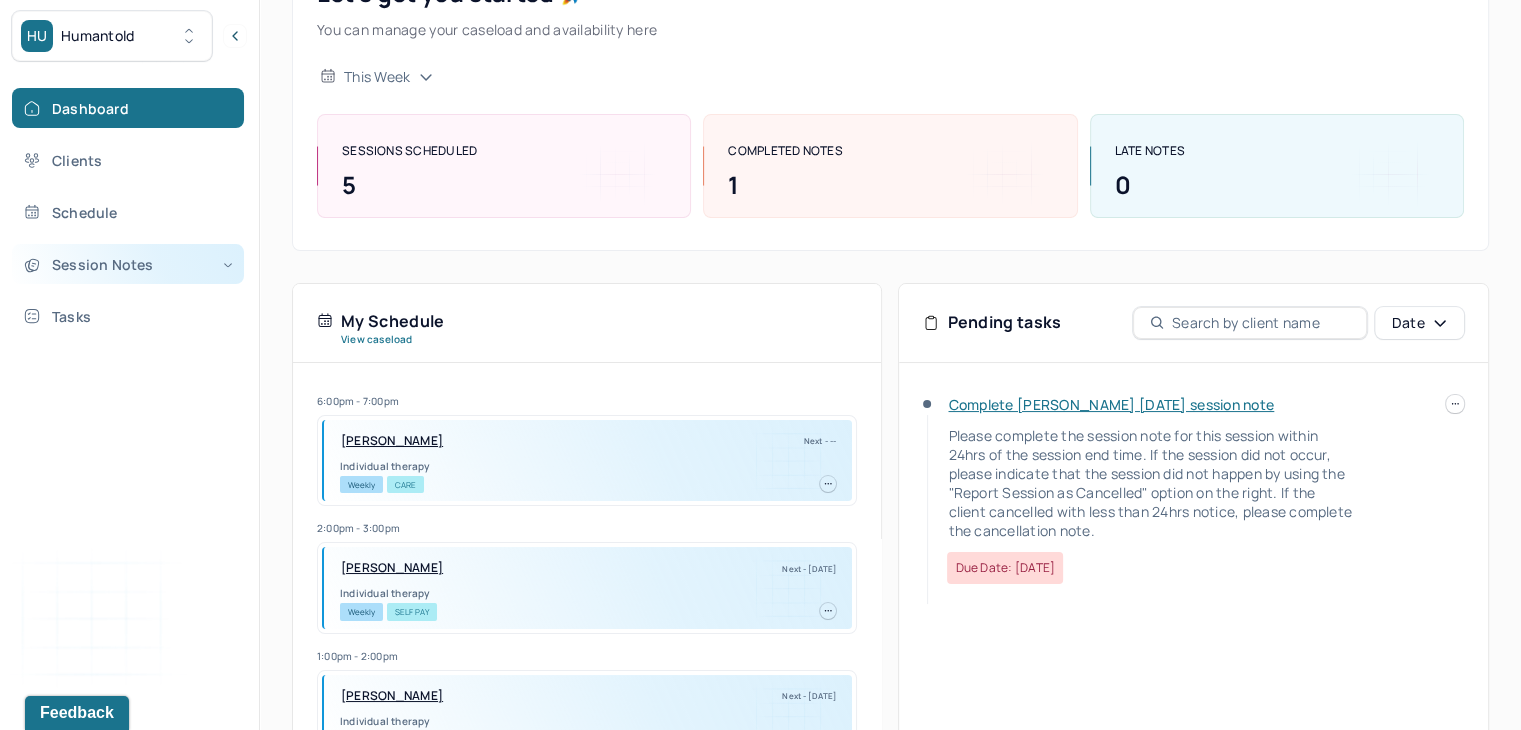 click on "Session Notes" at bounding box center (128, 264) 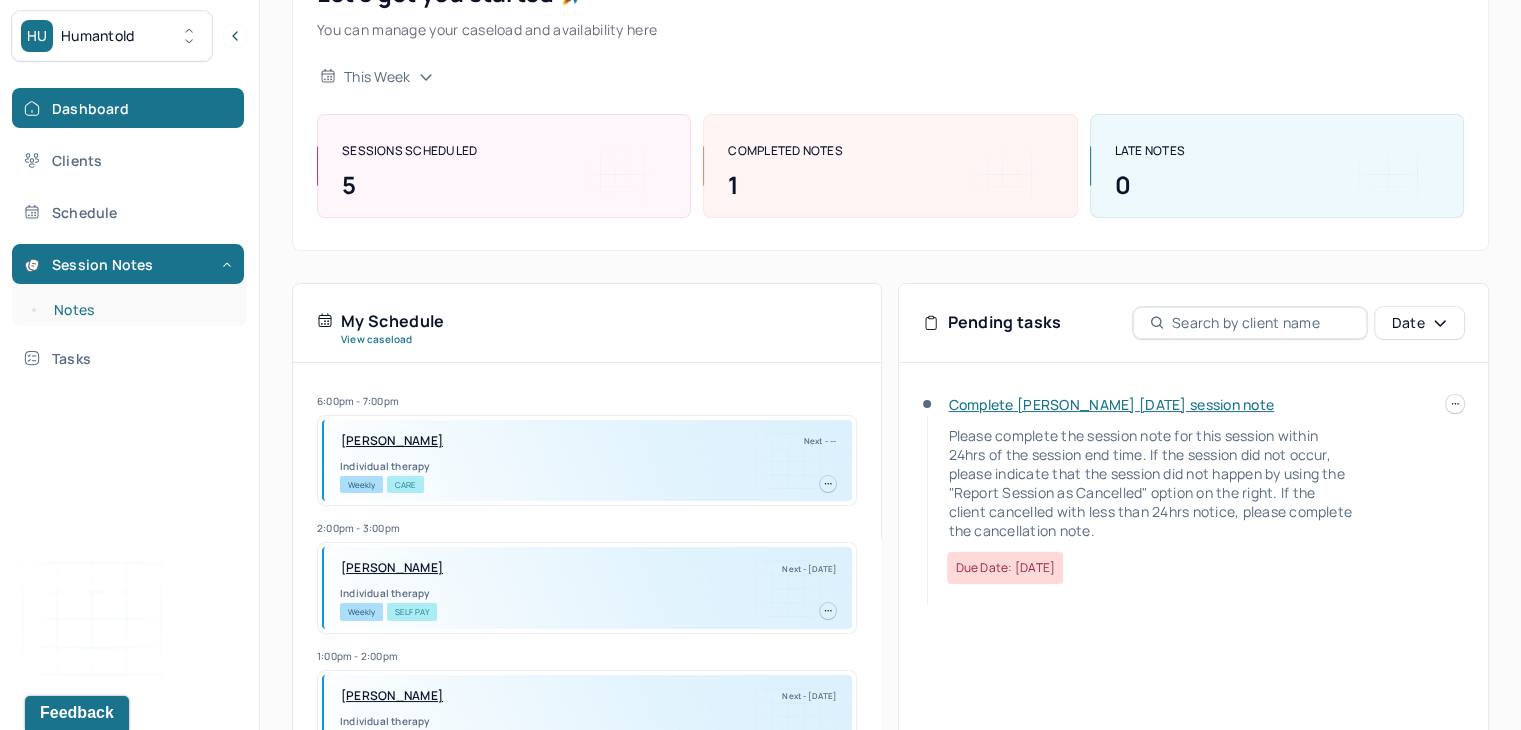 drag, startPoint x: 110, startPoint y: 268, endPoint x: 81, endPoint y: 301, distance: 43.931767 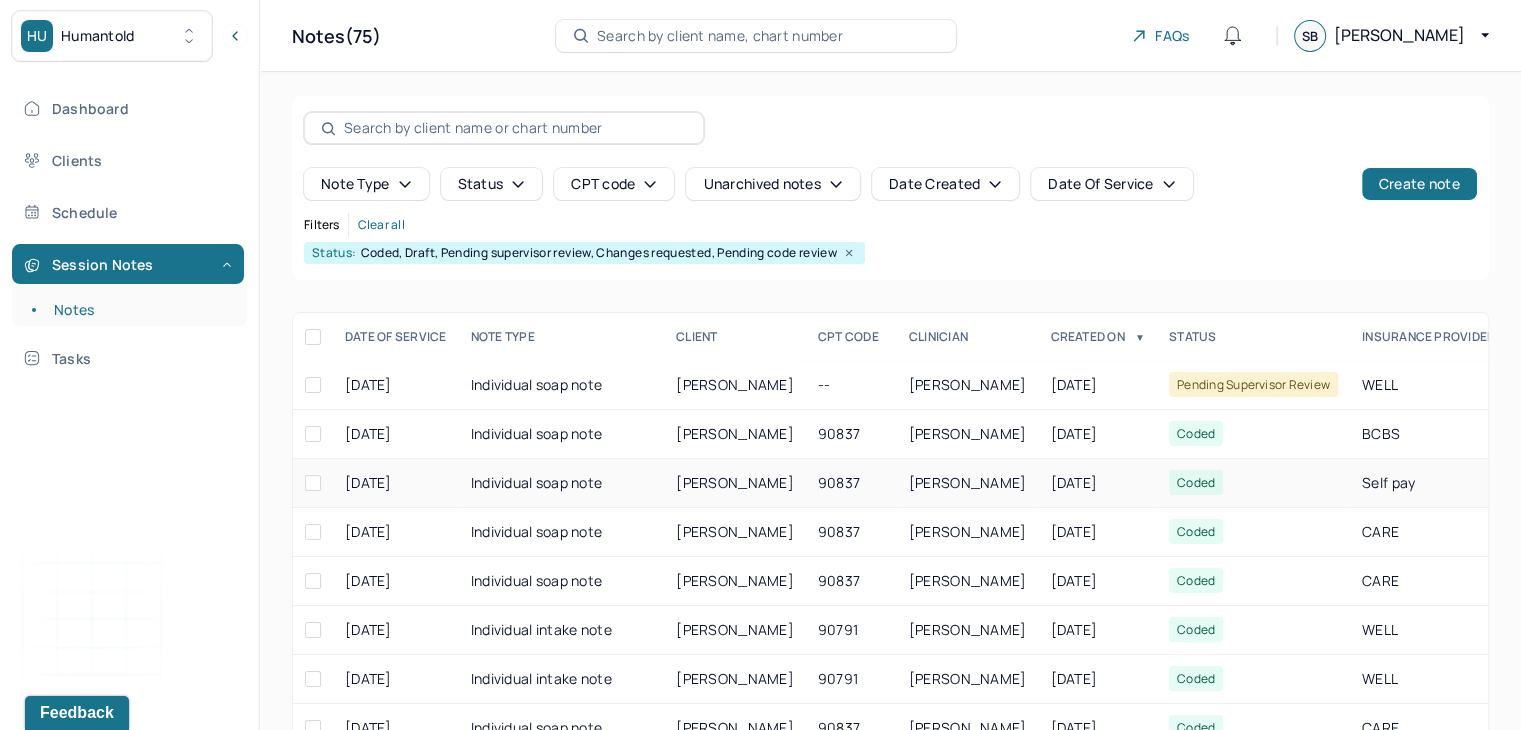 click on "THEAGENE, CLARA" at bounding box center [735, 482] 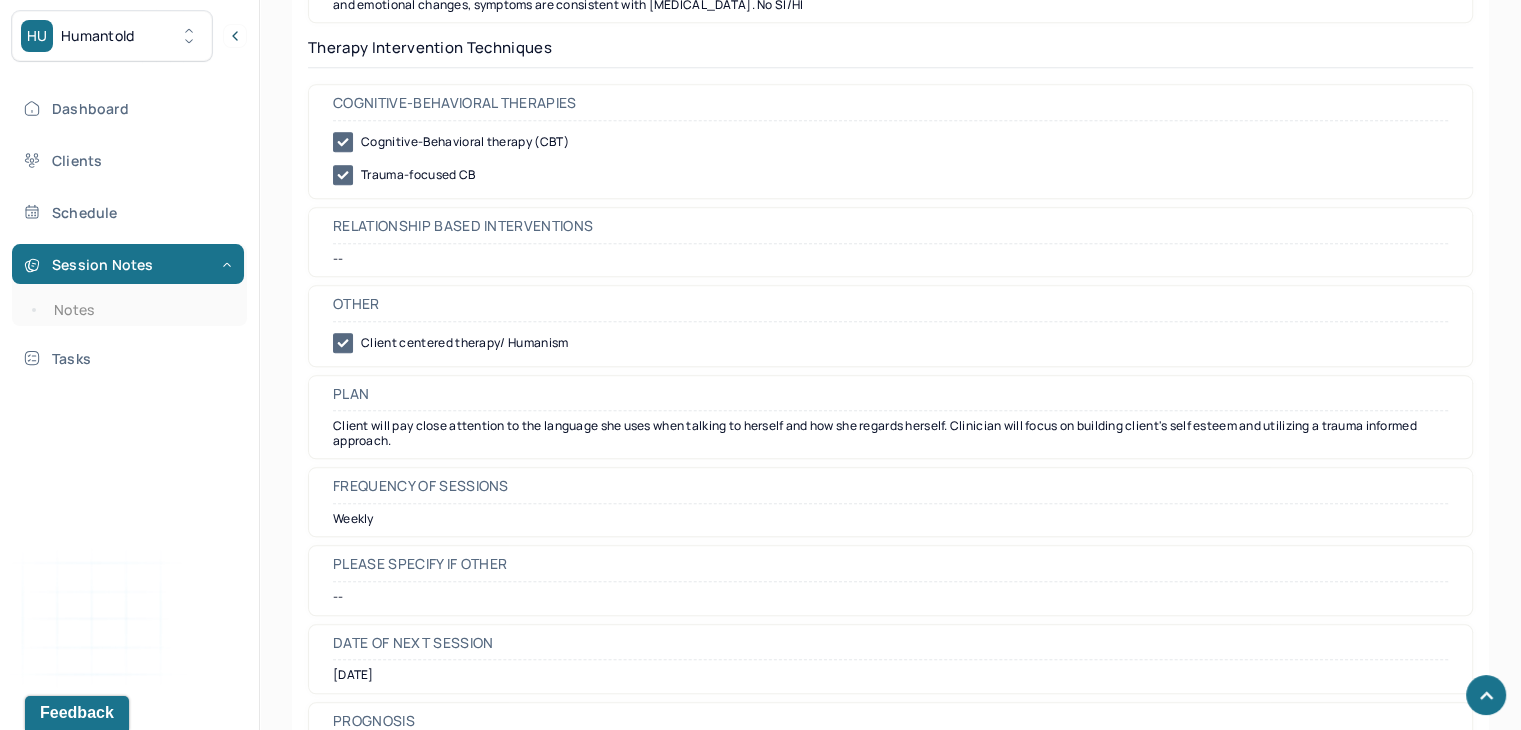 scroll, scrollTop: 1983, scrollLeft: 0, axis: vertical 